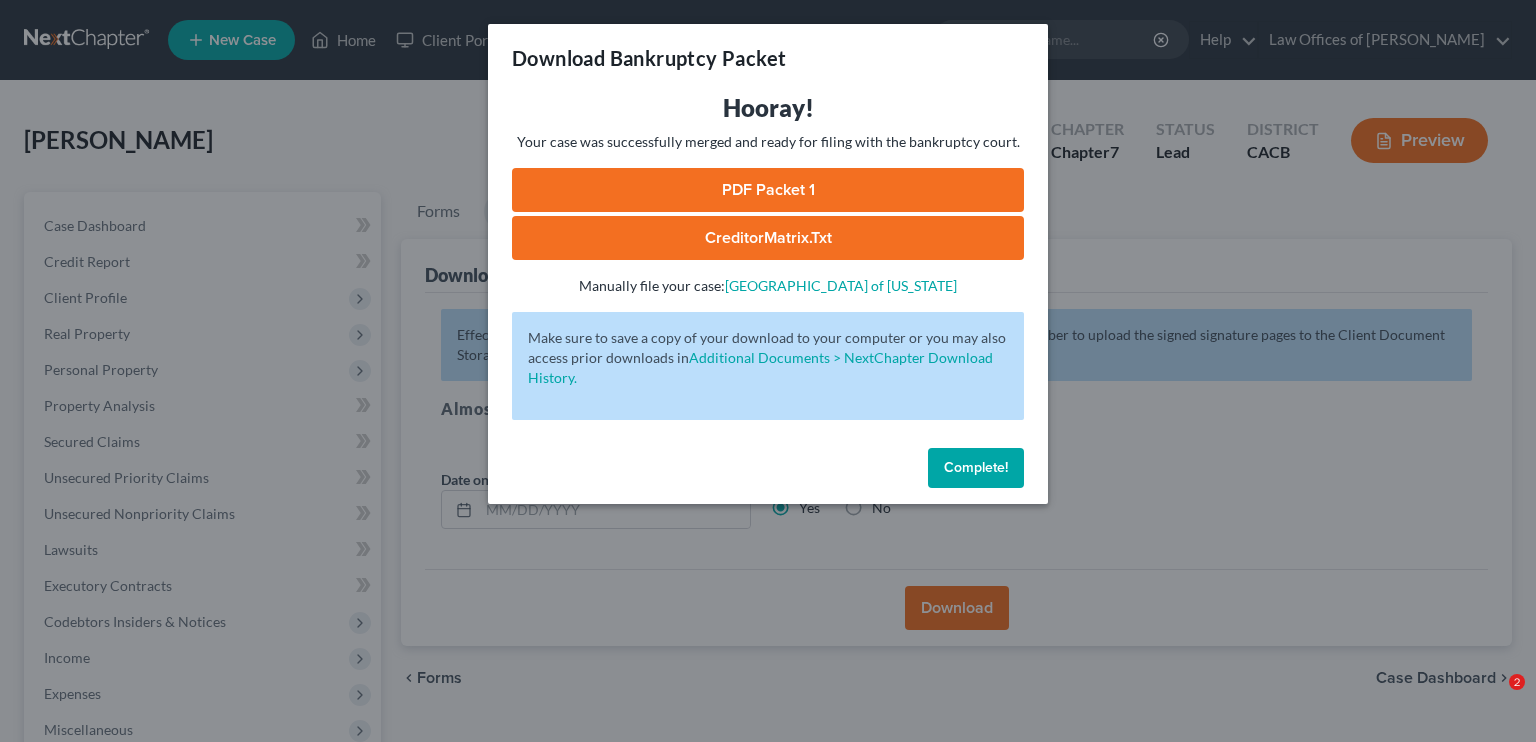 scroll, scrollTop: 319, scrollLeft: 0, axis: vertical 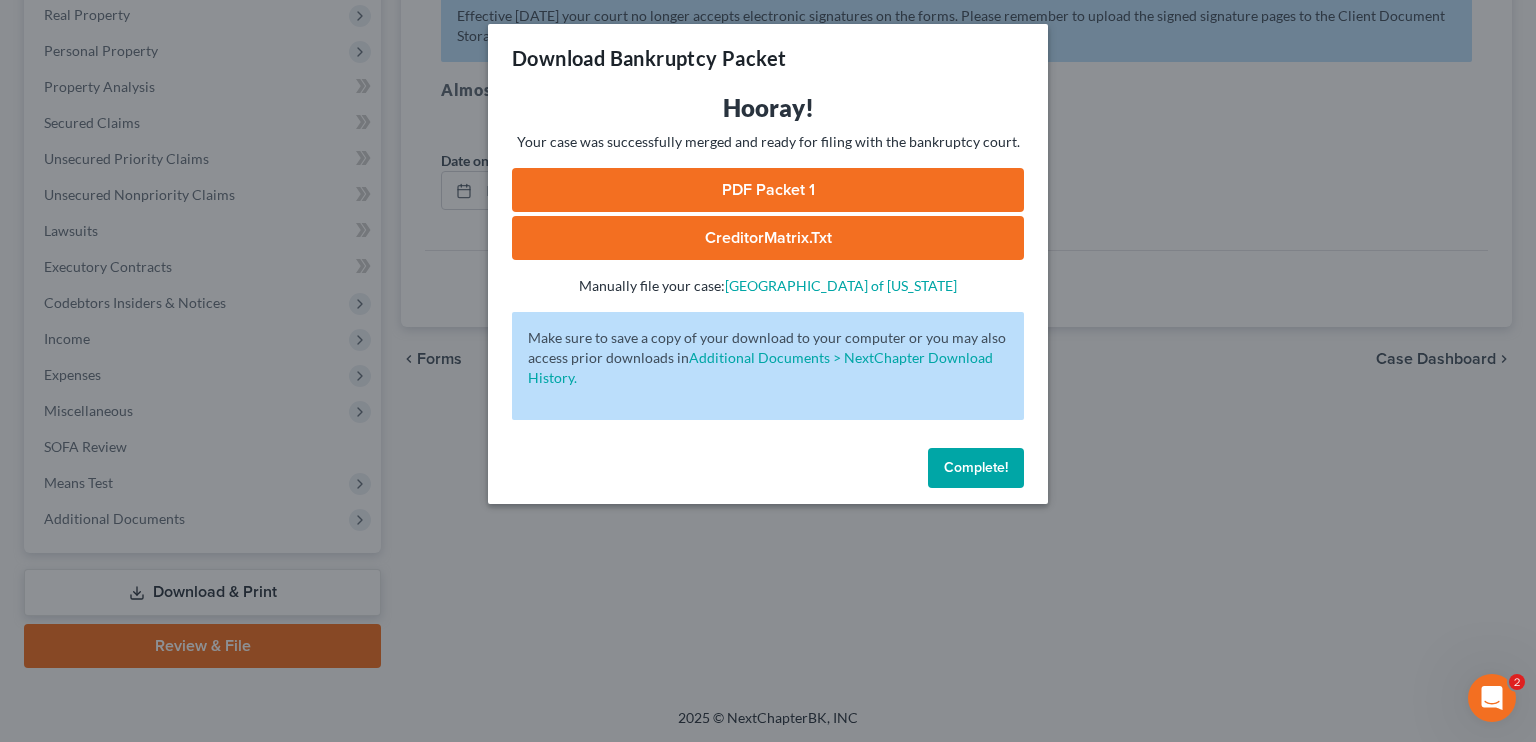 click on "Complete!" at bounding box center (976, 467) 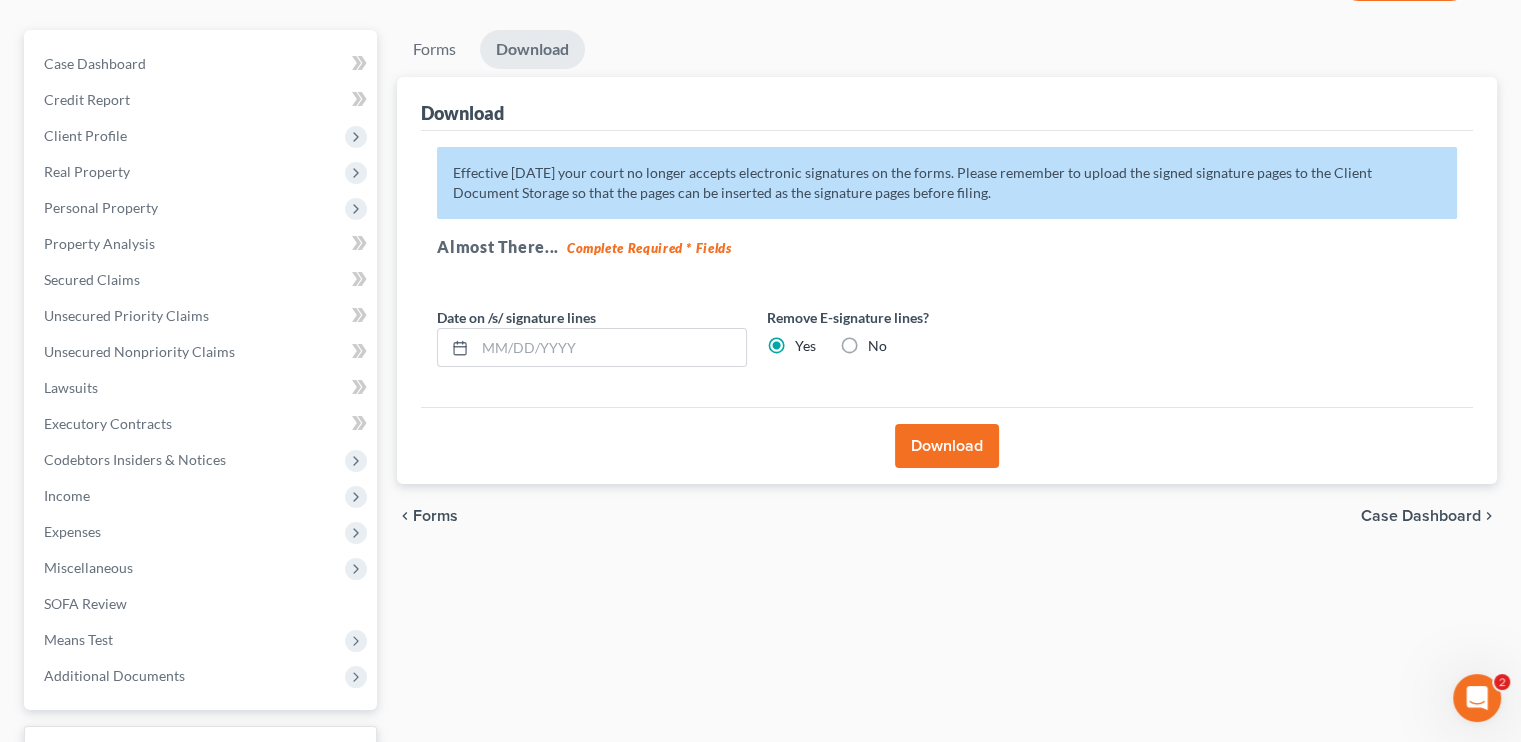 scroll, scrollTop: 0, scrollLeft: 0, axis: both 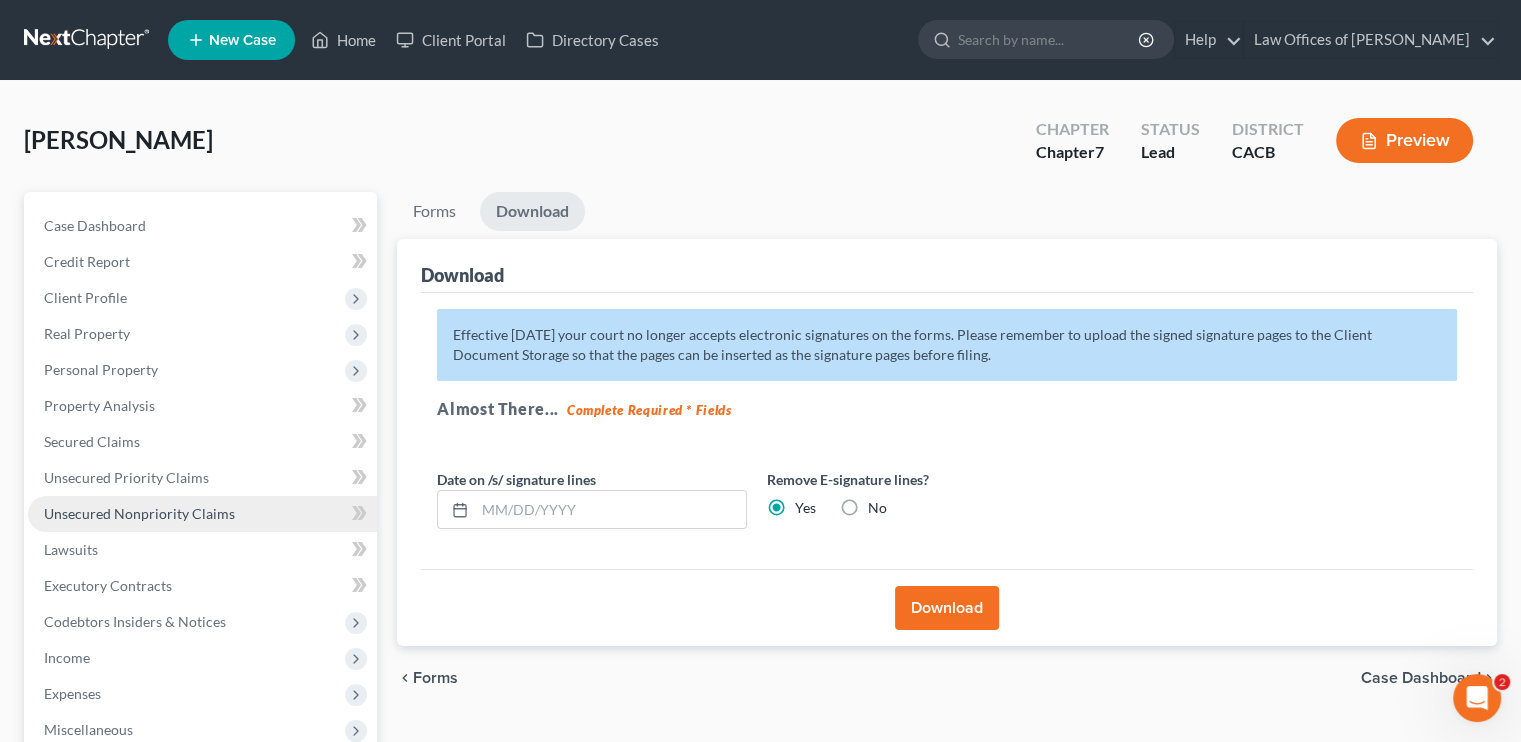 click on "Unsecured Nonpriority Claims" at bounding box center [139, 513] 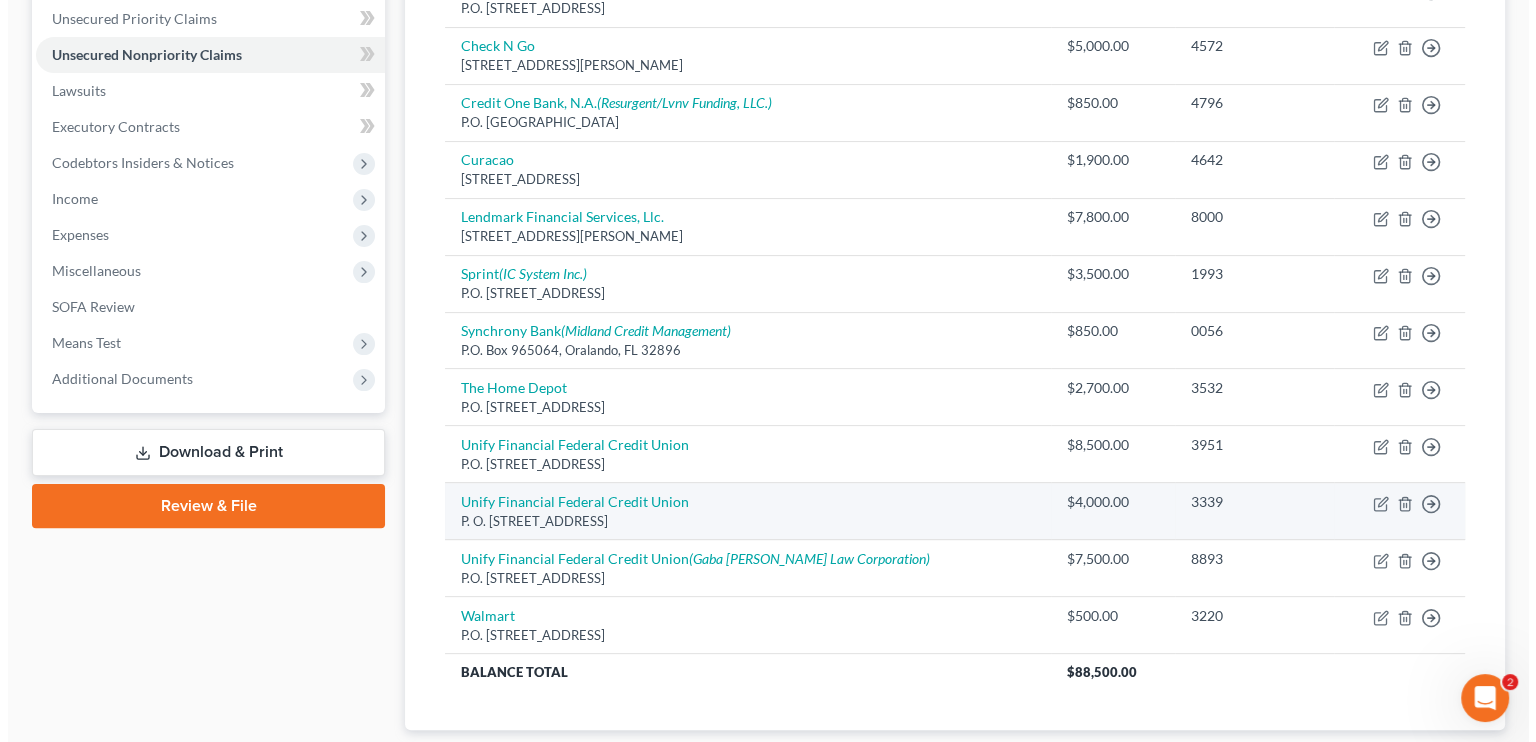 scroll, scrollTop: 500, scrollLeft: 0, axis: vertical 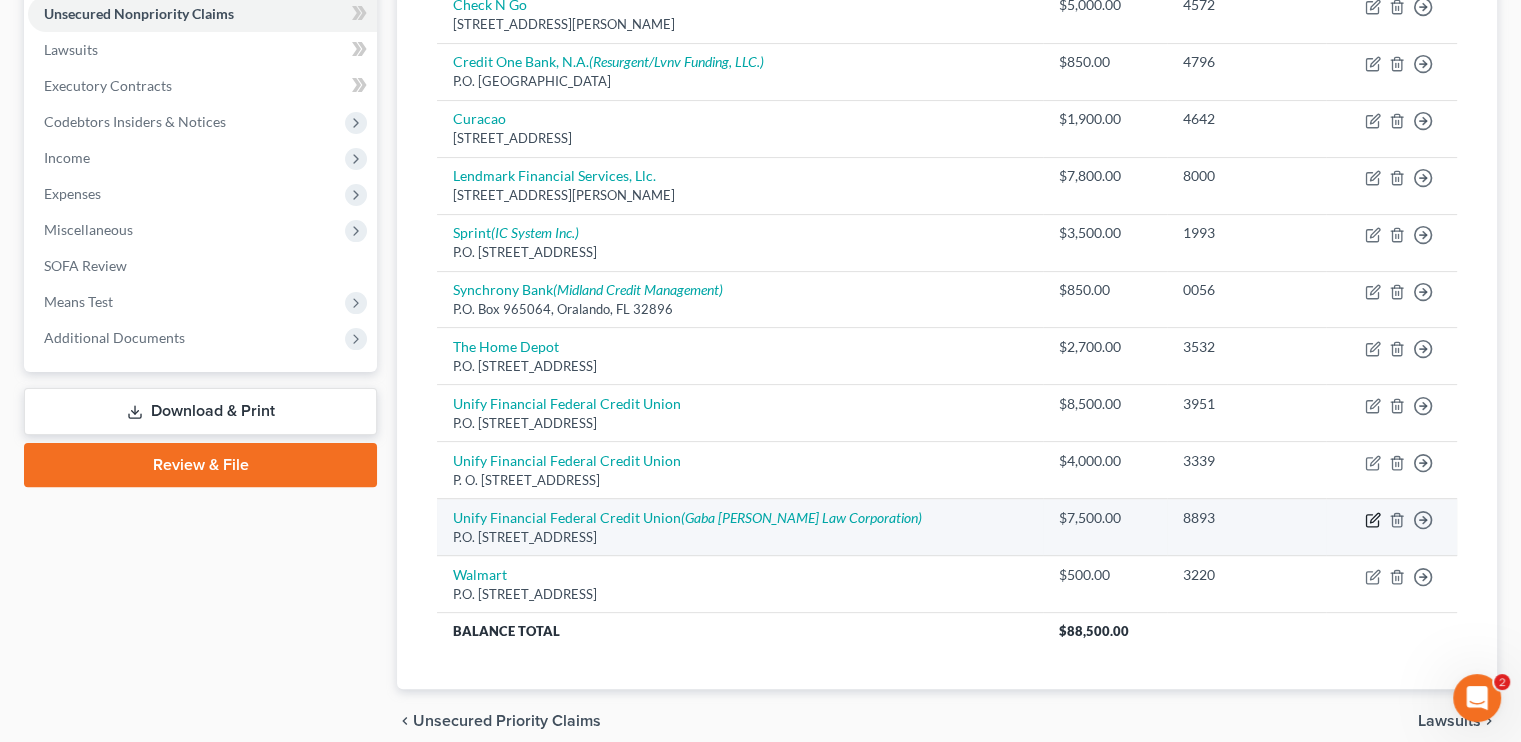 click 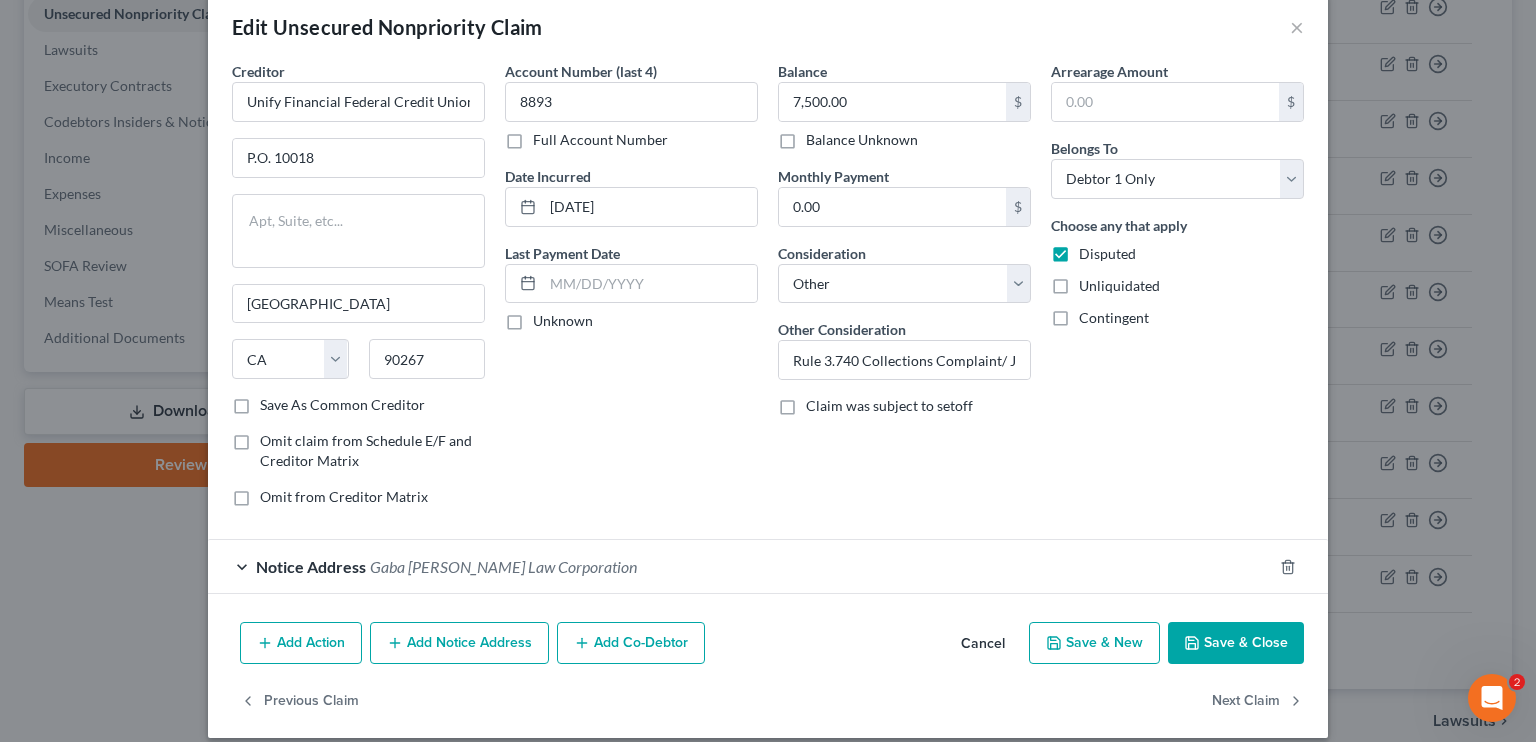 scroll, scrollTop: 48, scrollLeft: 0, axis: vertical 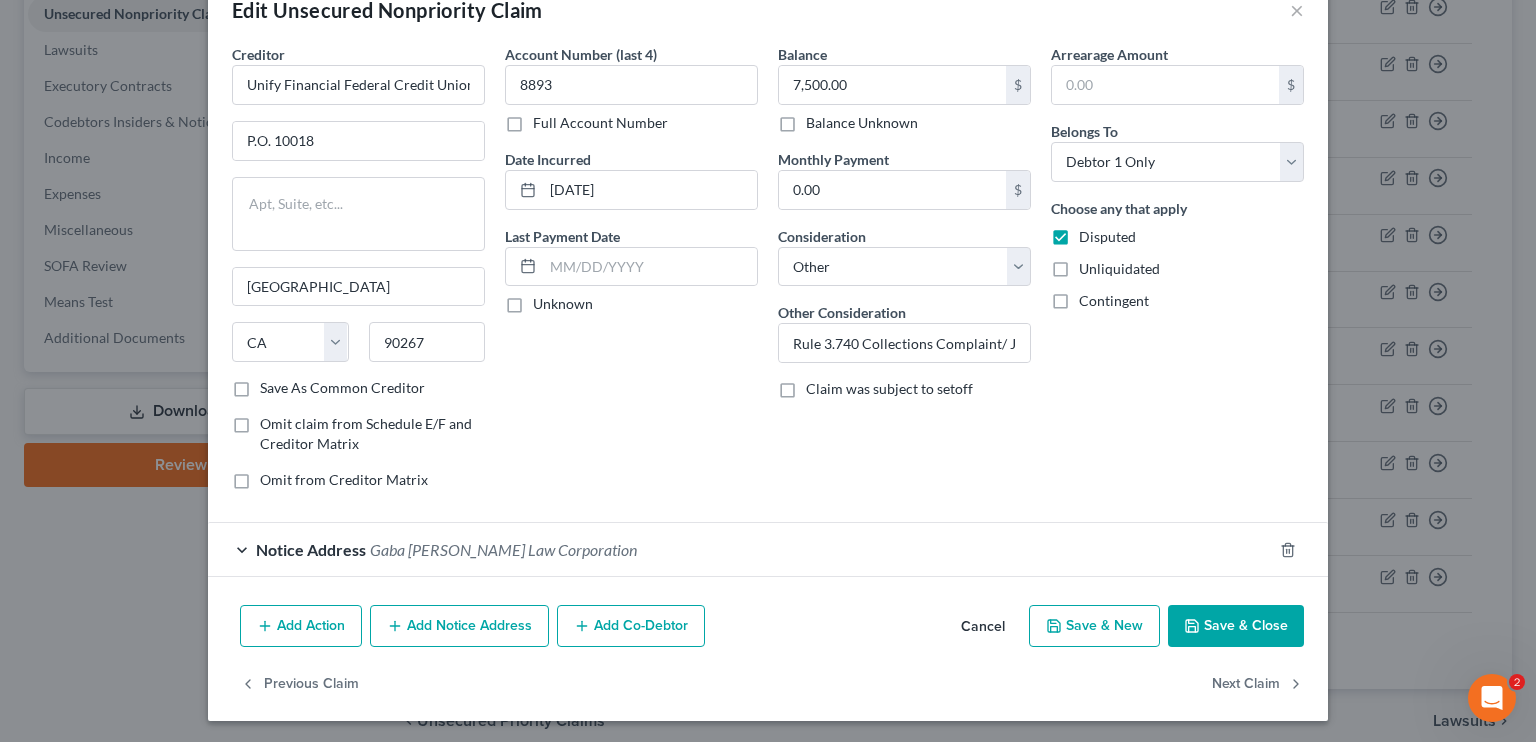 click on "Gaba [PERSON_NAME] Law Corporation" at bounding box center [503, 549] 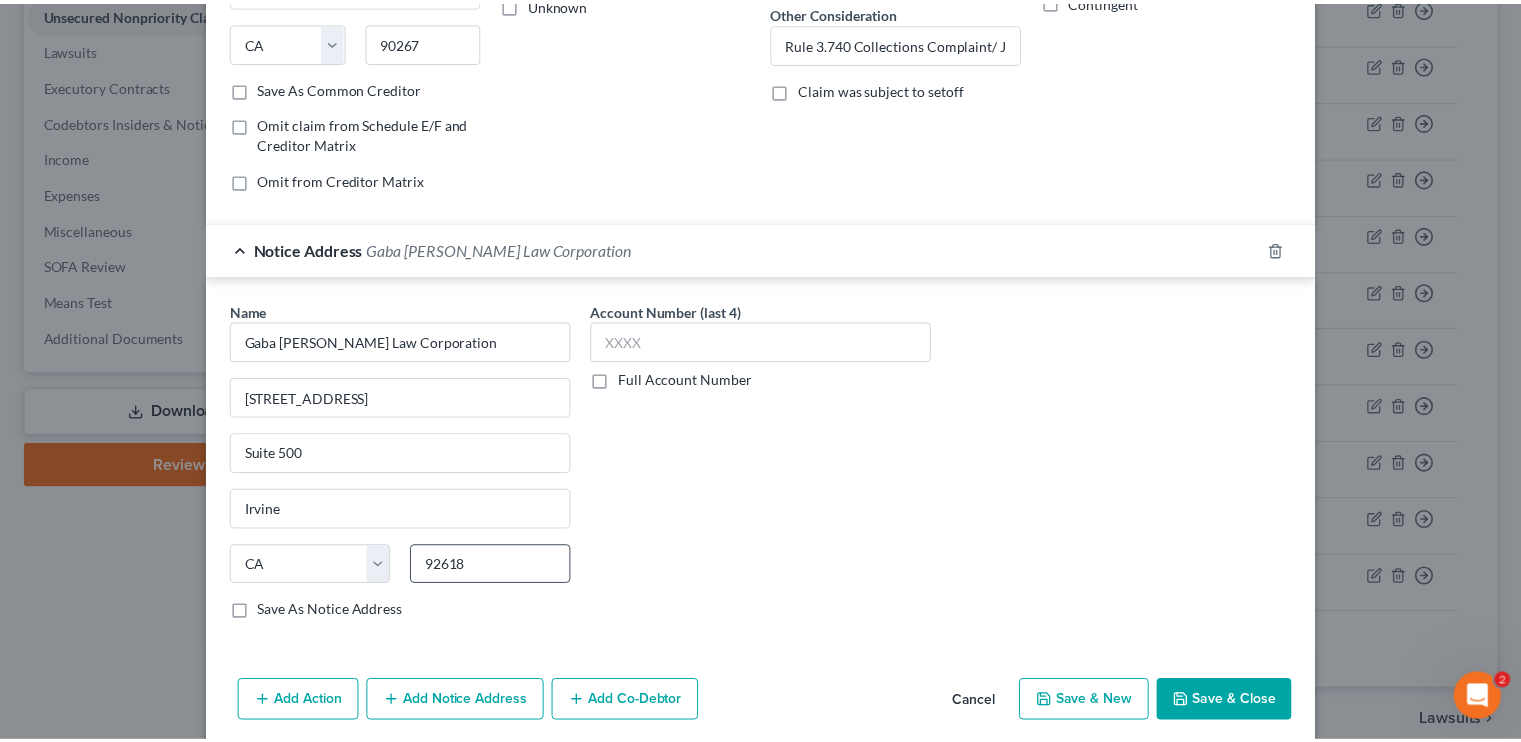 scroll, scrollTop: 421, scrollLeft: 0, axis: vertical 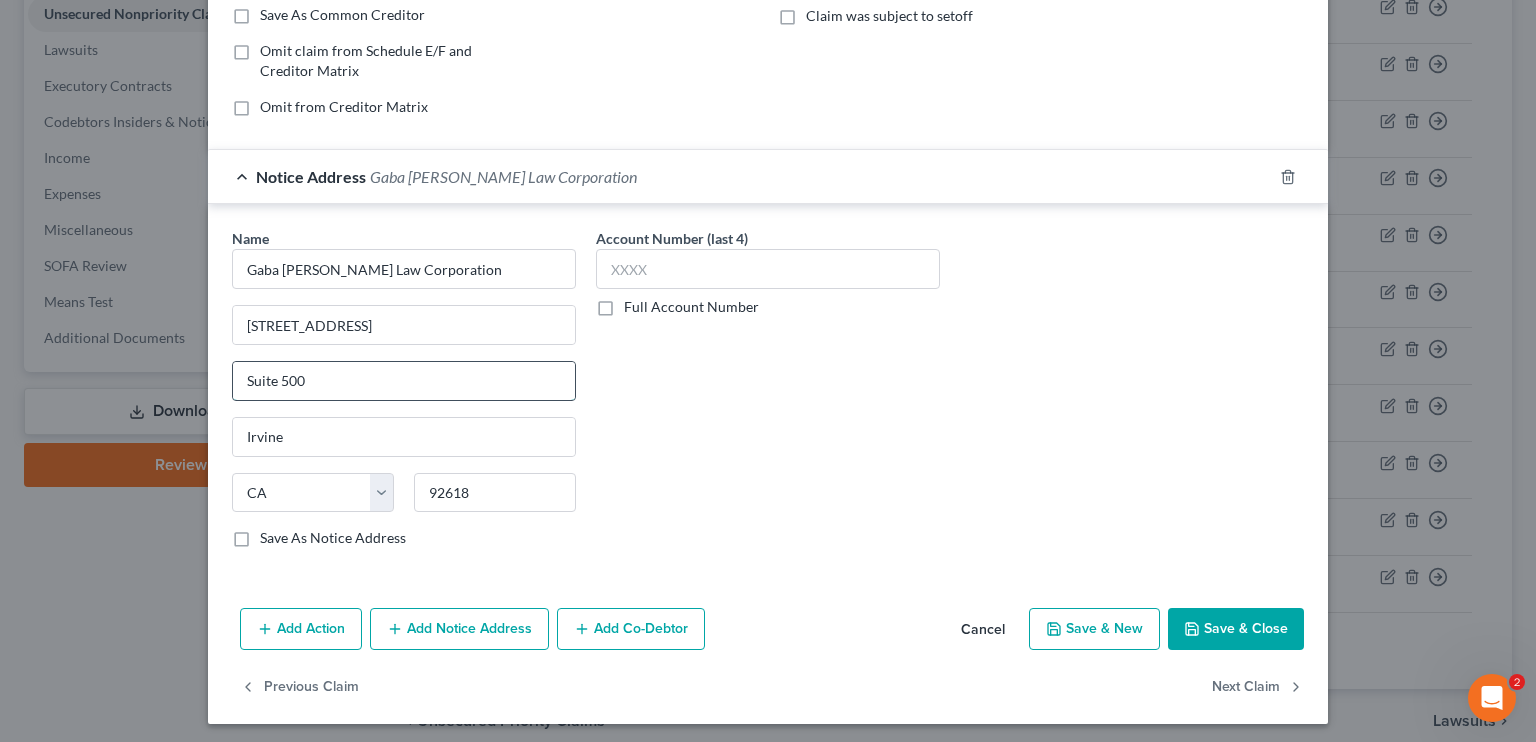 click on "Suite 500" at bounding box center [404, 381] 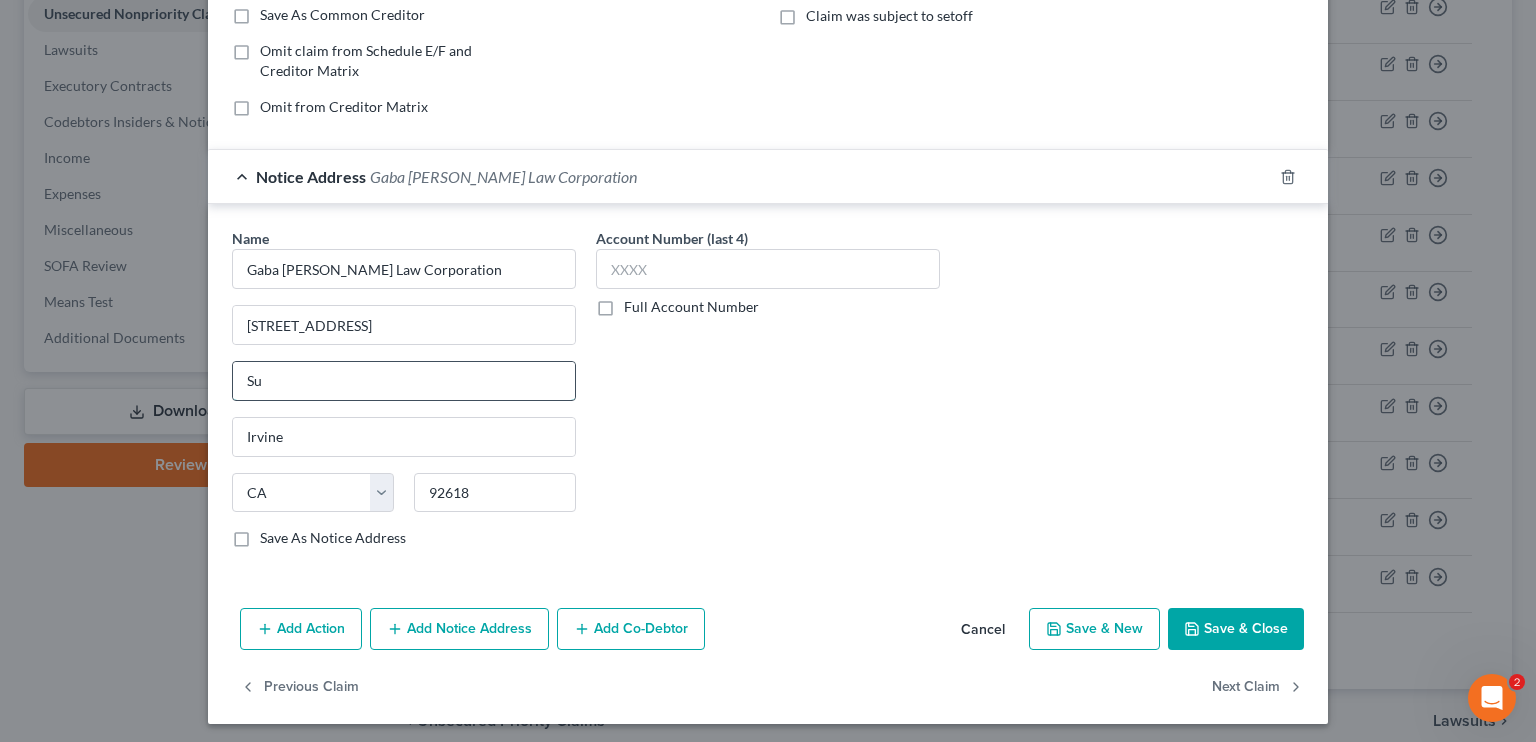 type on "S" 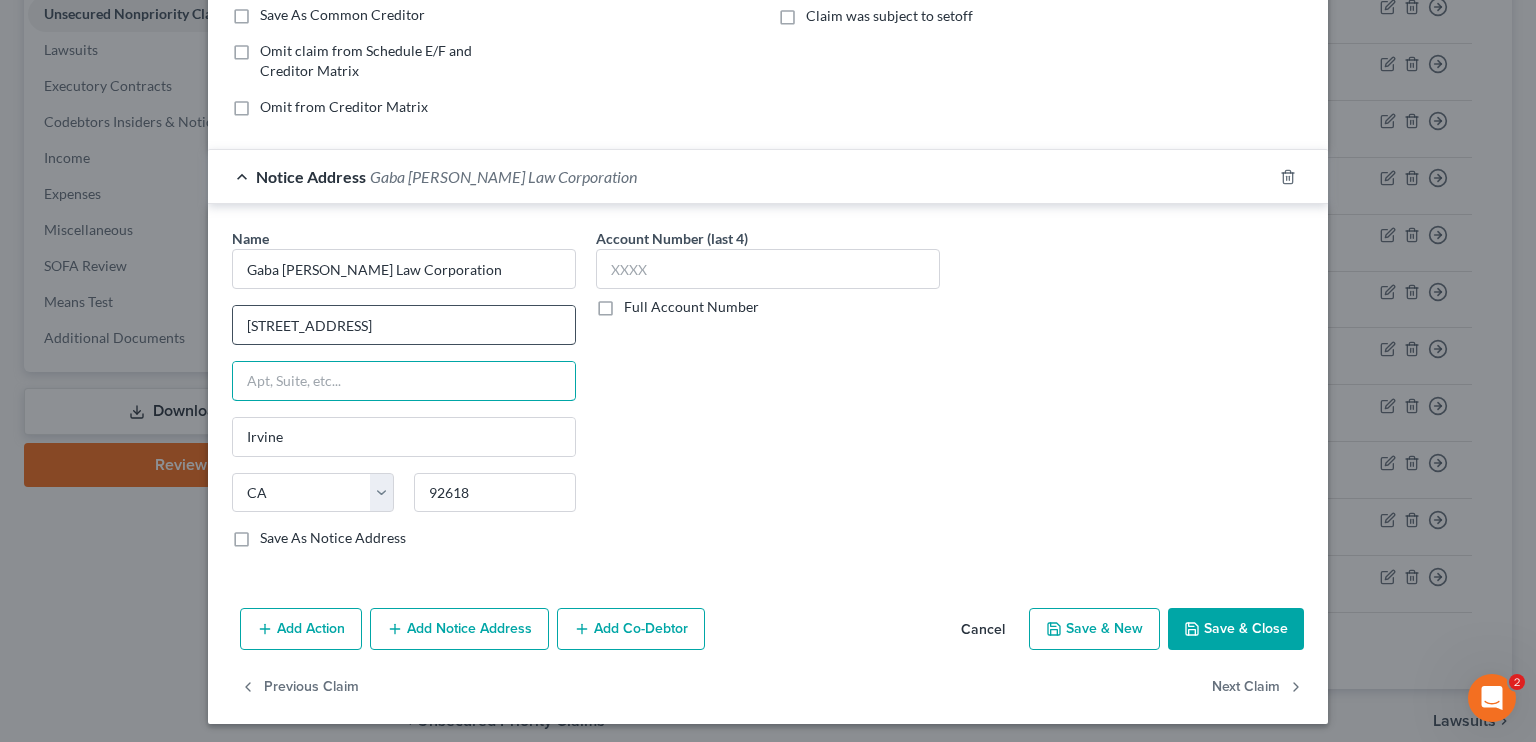 type 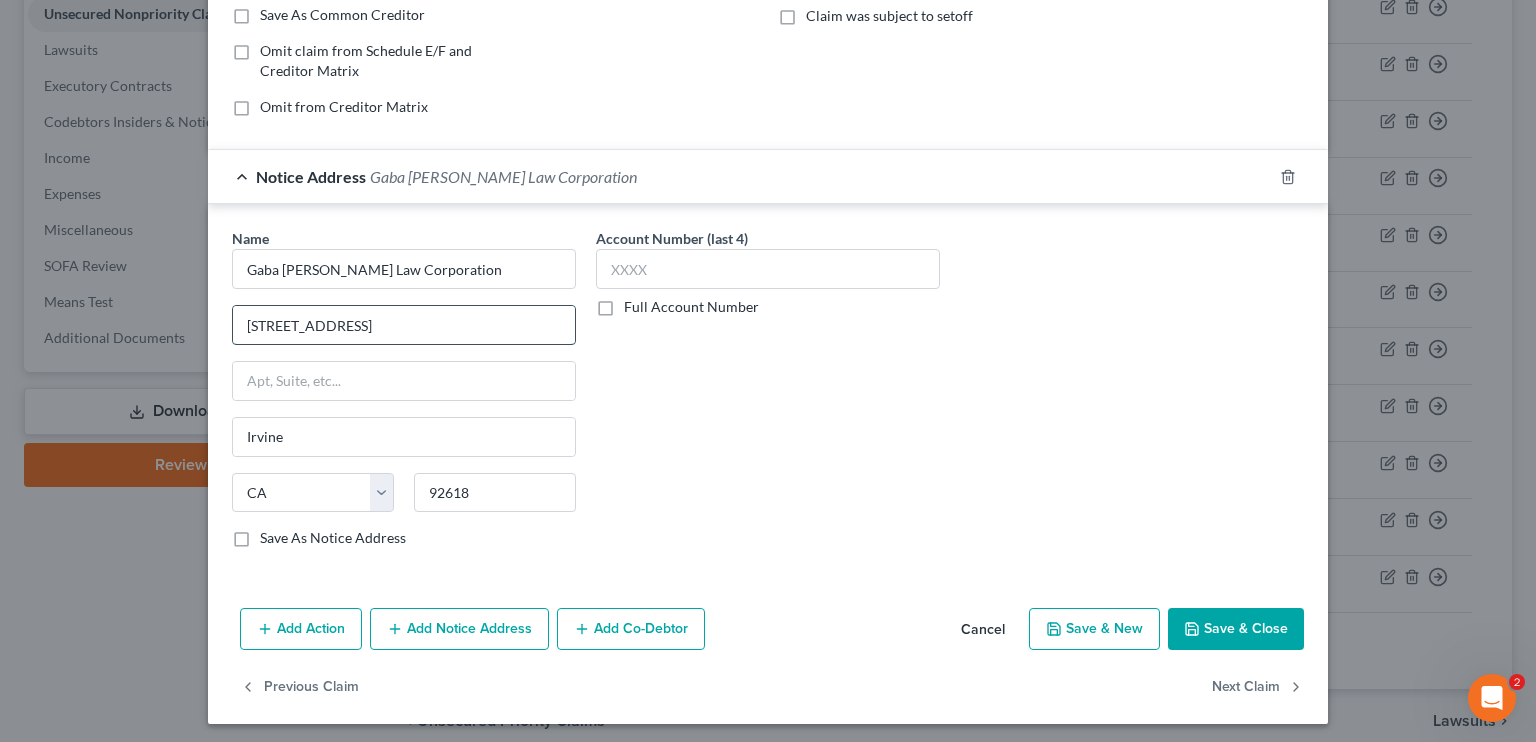 click on "[STREET_ADDRESS]" at bounding box center (404, 325) 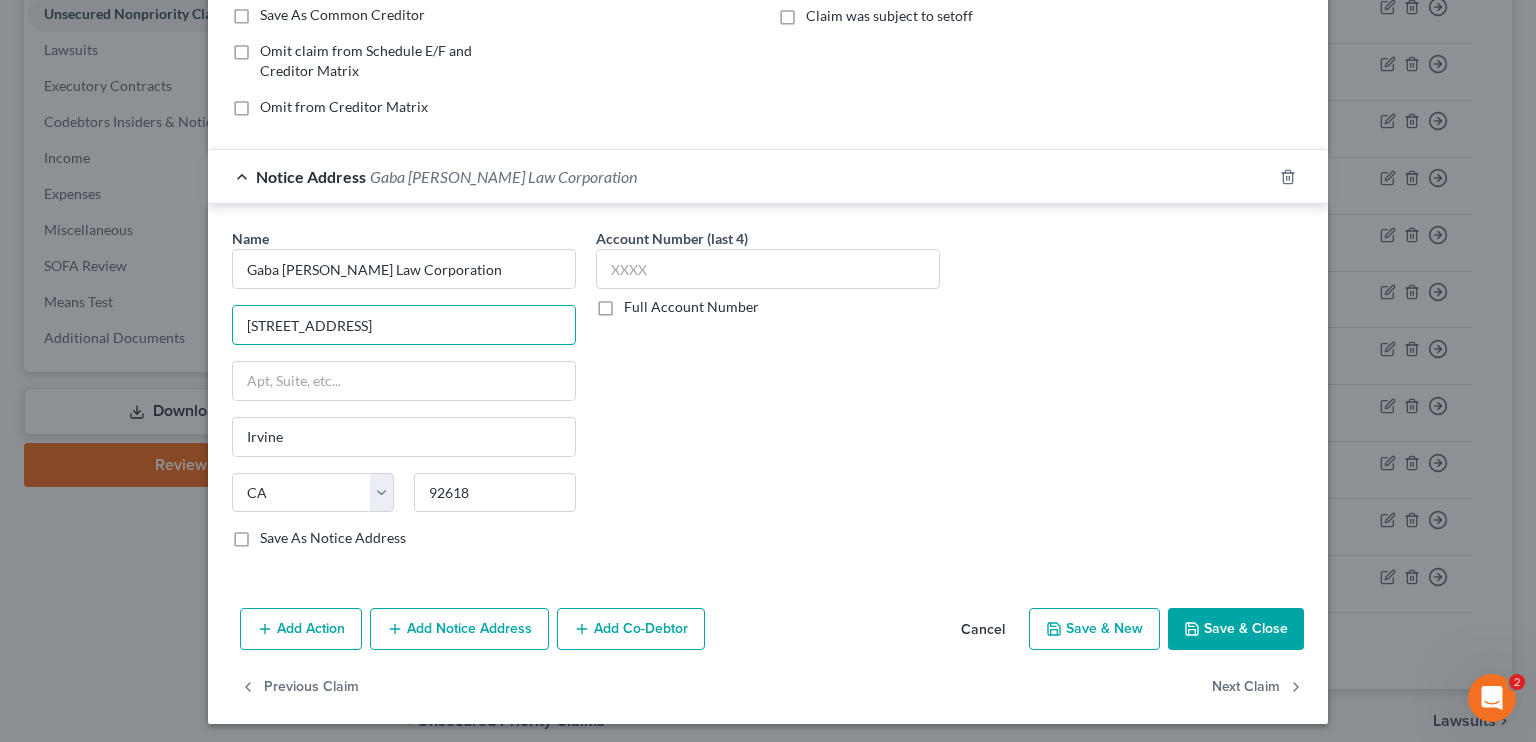 type on "[STREET_ADDRESS]" 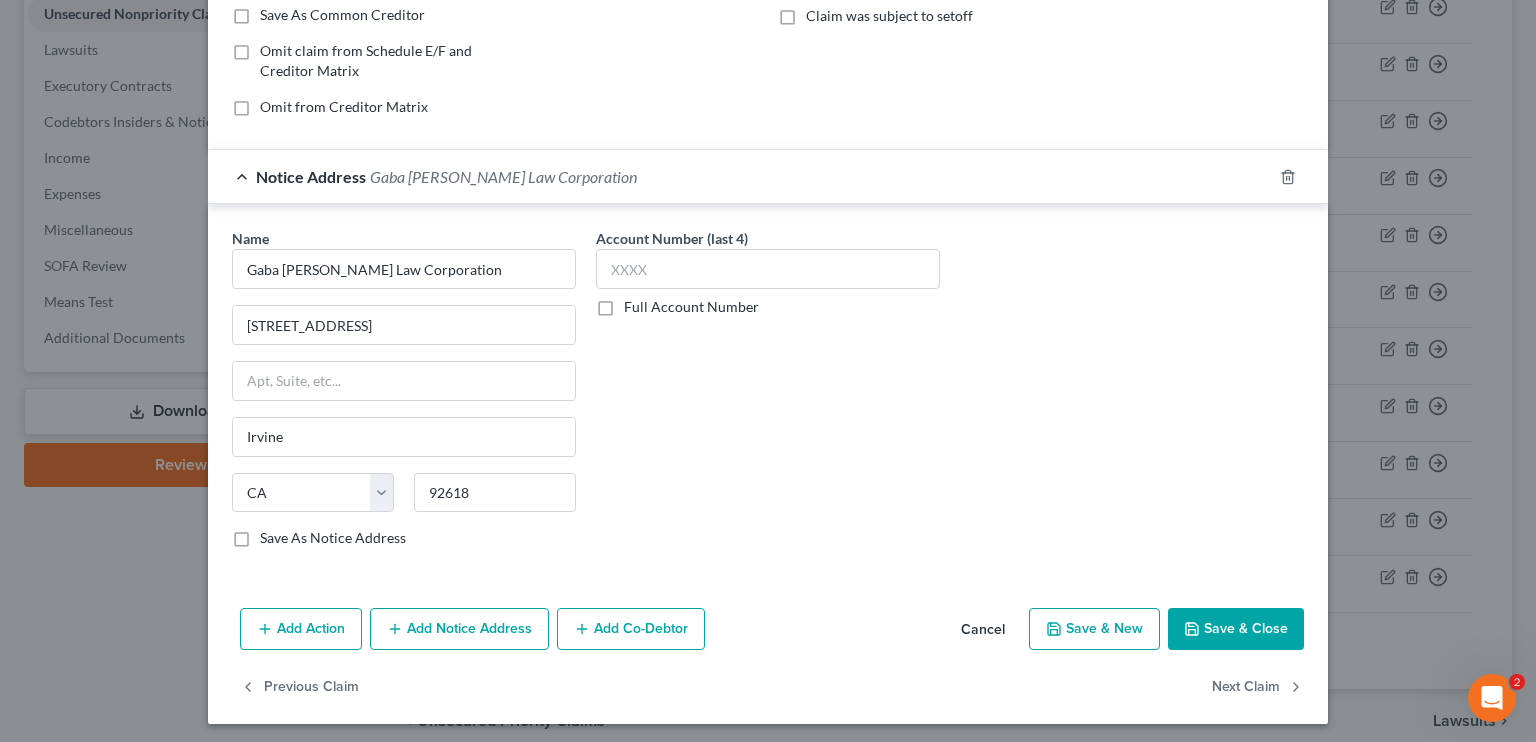 click on "Save & Close" at bounding box center (1236, 629) 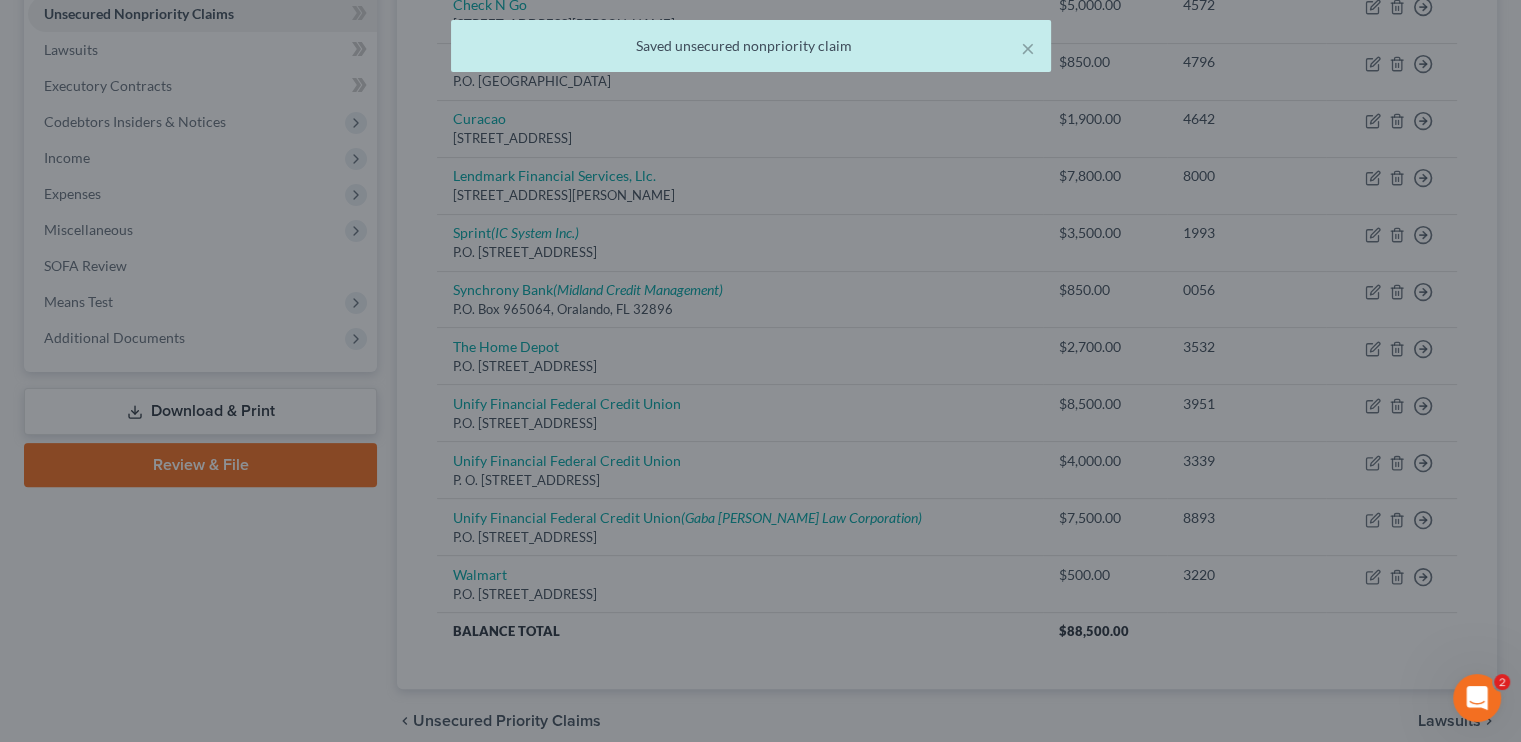 scroll, scrollTop: 0, scrollLeft: 0, axis: both 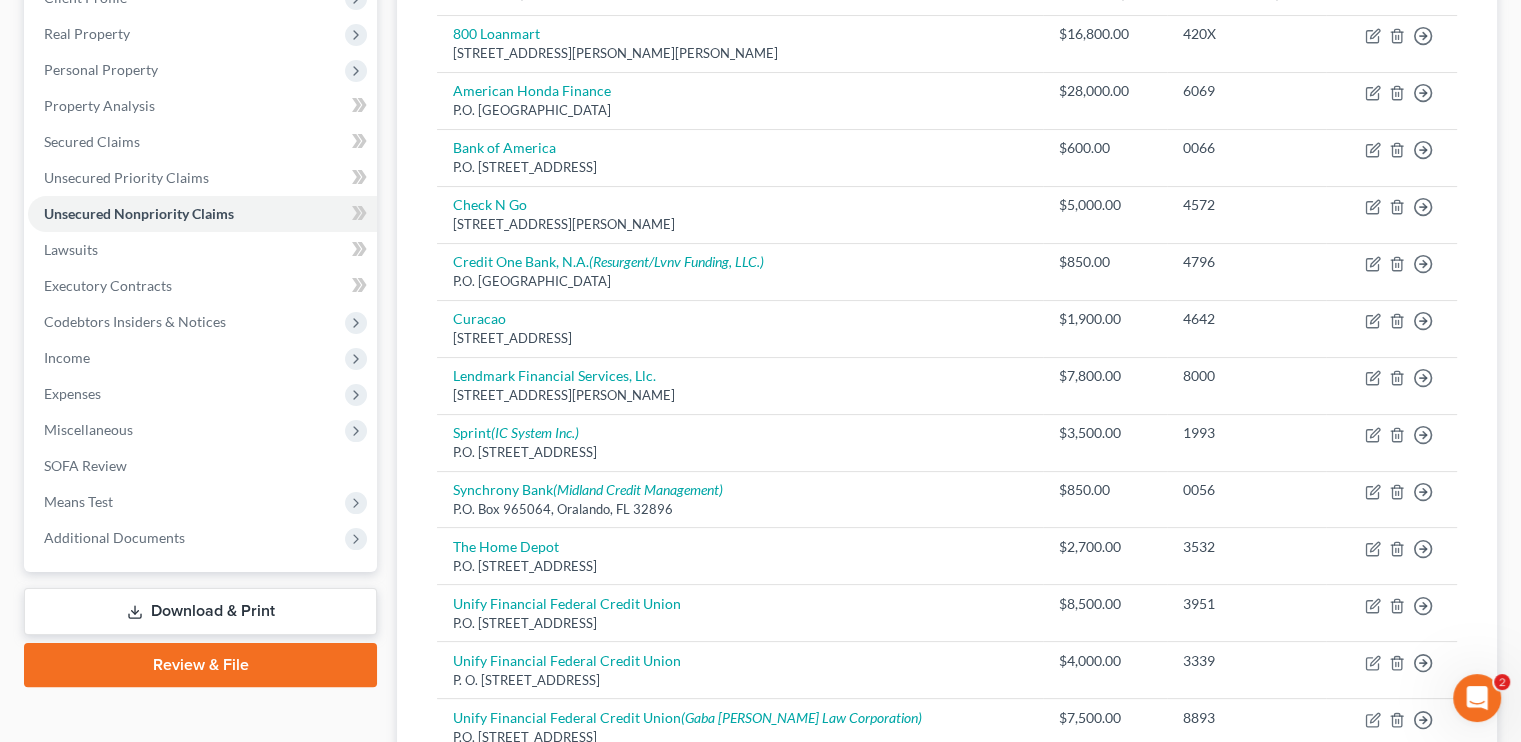 click on "Download & Print" at bounding box center [200, 611] 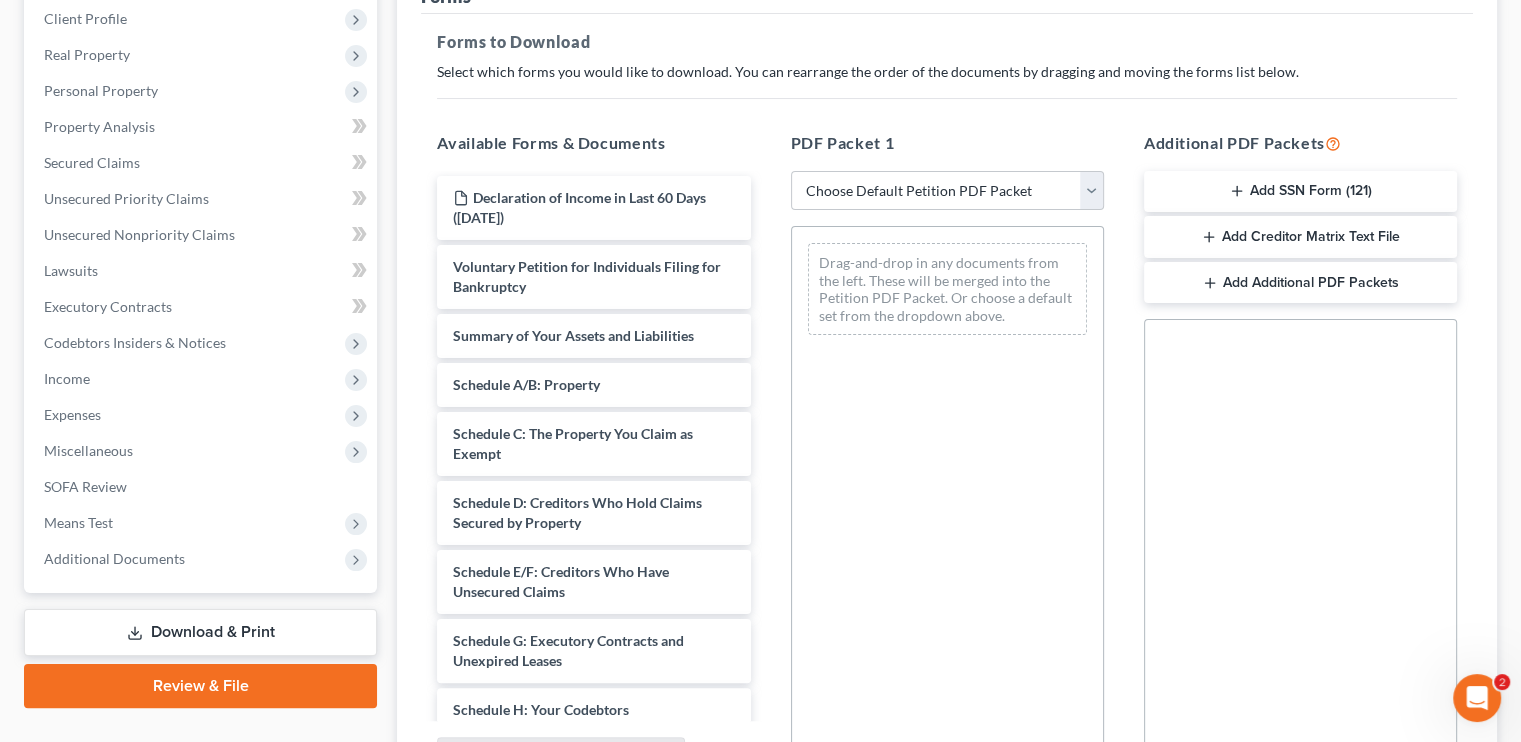 scroll, scrollTop: 191, scrollLeft: 0, axis: vertical 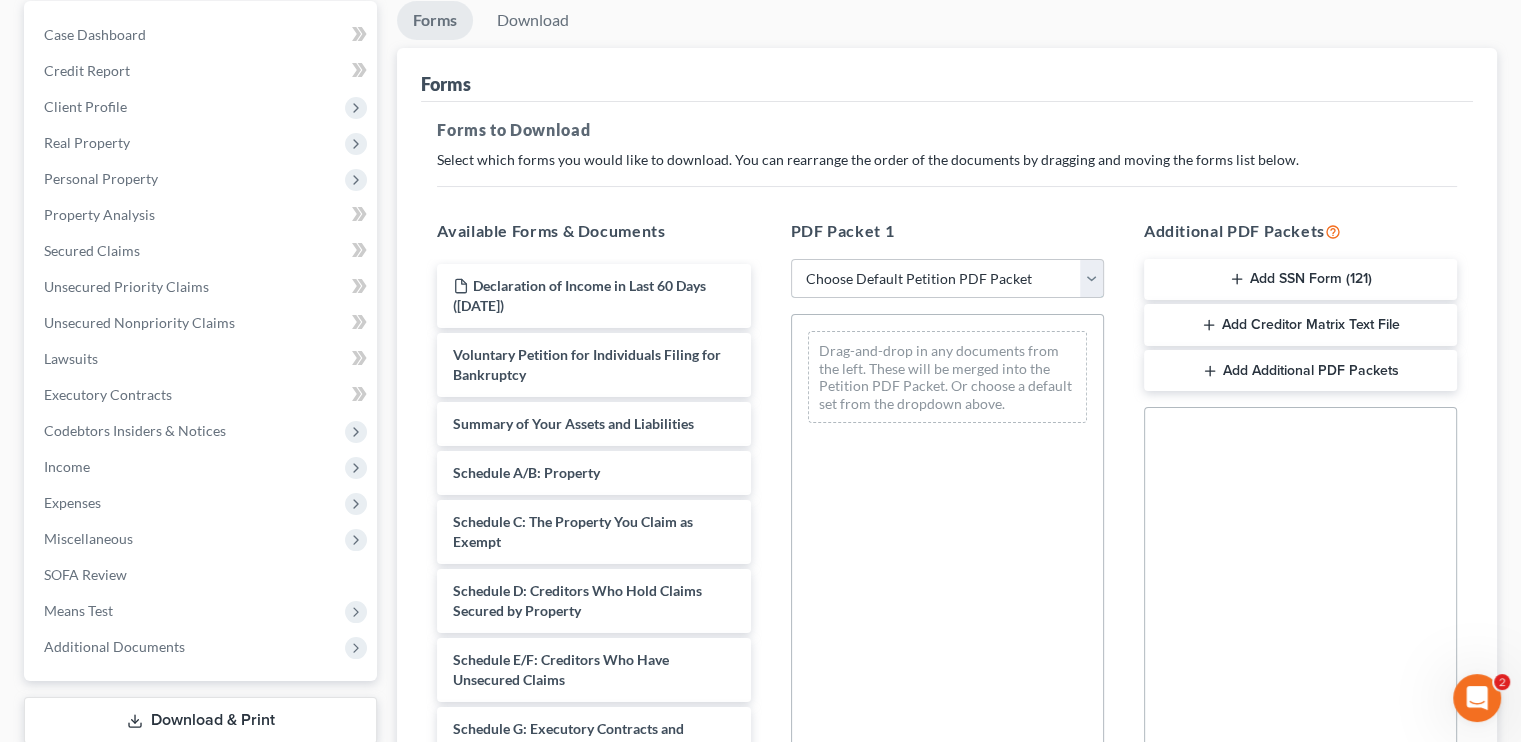 click on "Choose Default Petition PDF Packet Complete Bankruptcy Petition (all forms and schedules) Emergency Filing Forms (Petition and Creditor List Only) Amended Forms Signature Pages Only [PERSON_NAME] 2021" at bounding box center (947, 279) 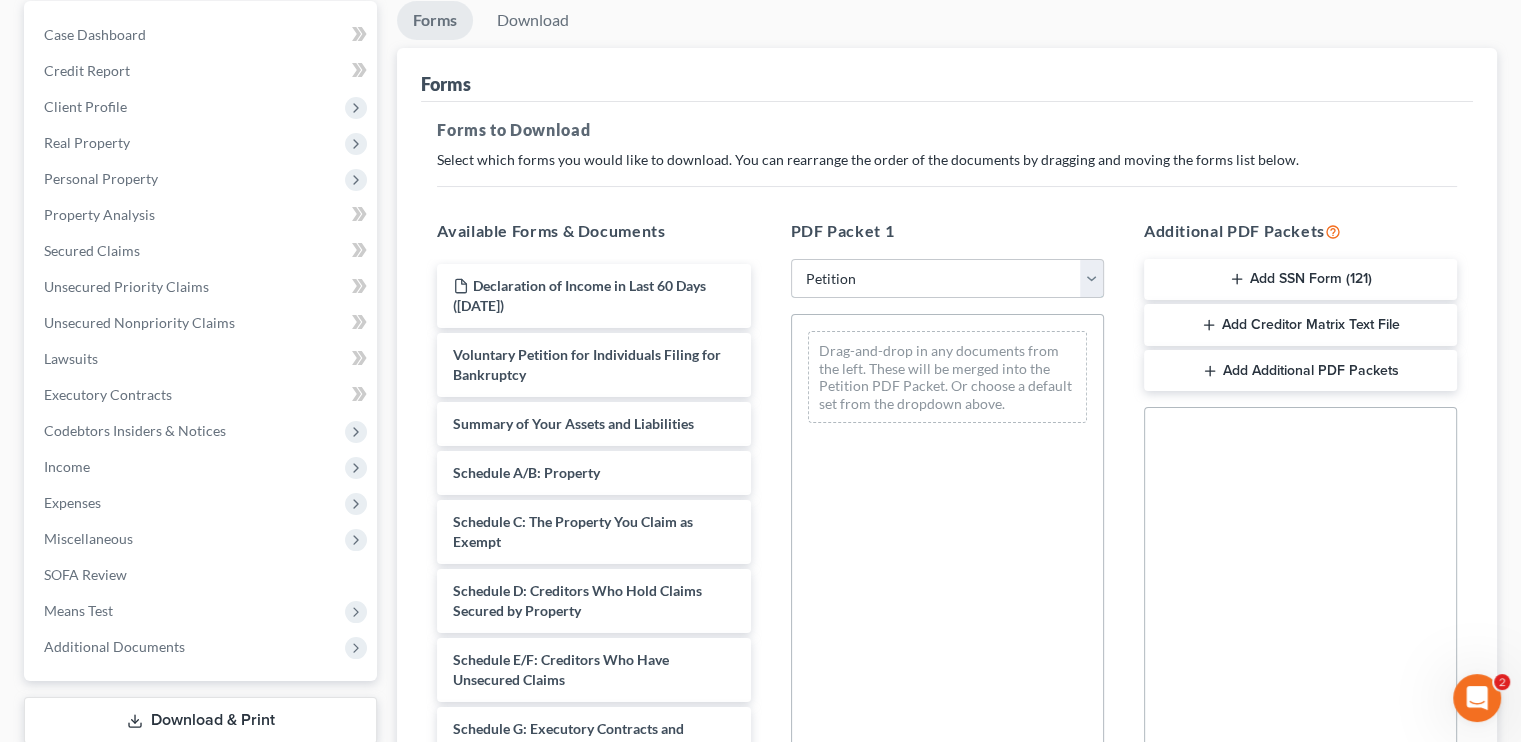 click on "Choose Default Petition PDF Packet Complete Bankruptcy Petition (all forms and schedules) Emergency Filing Forms (Petition and Creditor List Only) Amended Forms Signature Pages Only [PERSON_NAME] 2021" at bounding box center (947, 279) 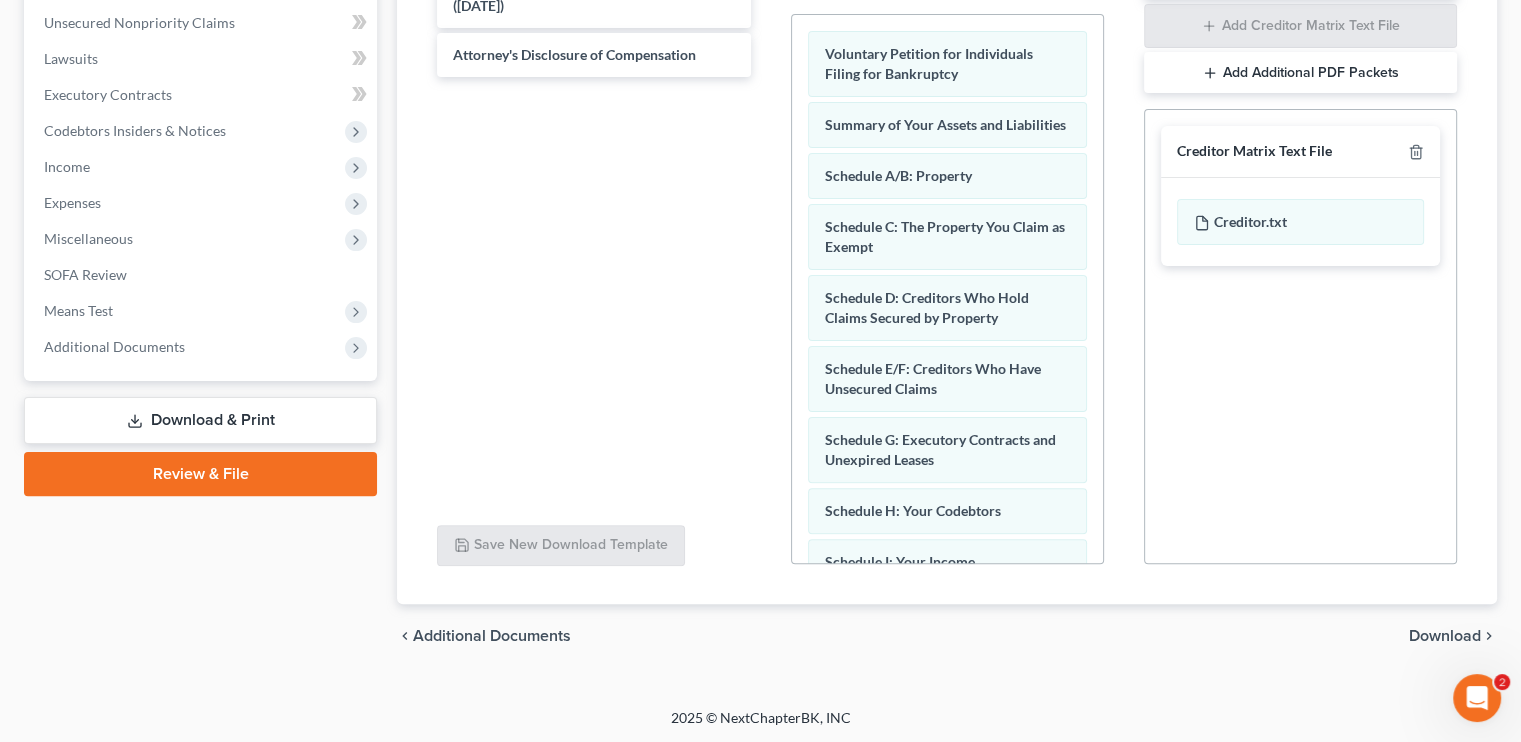 click on "Download" at bounding box center [1445, 636] 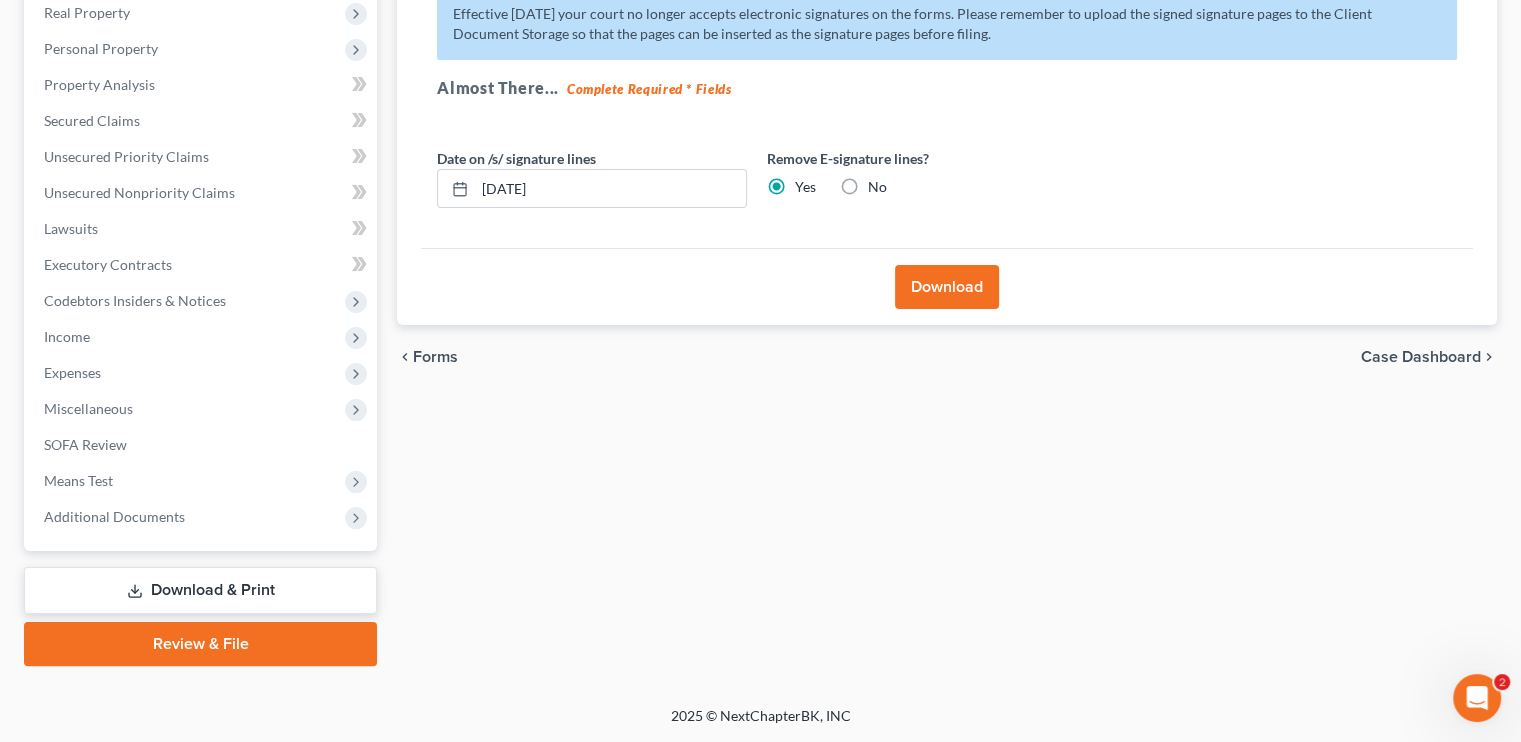 scroll, scrollTop: 319, scrollLeft: 0, axis: vertical 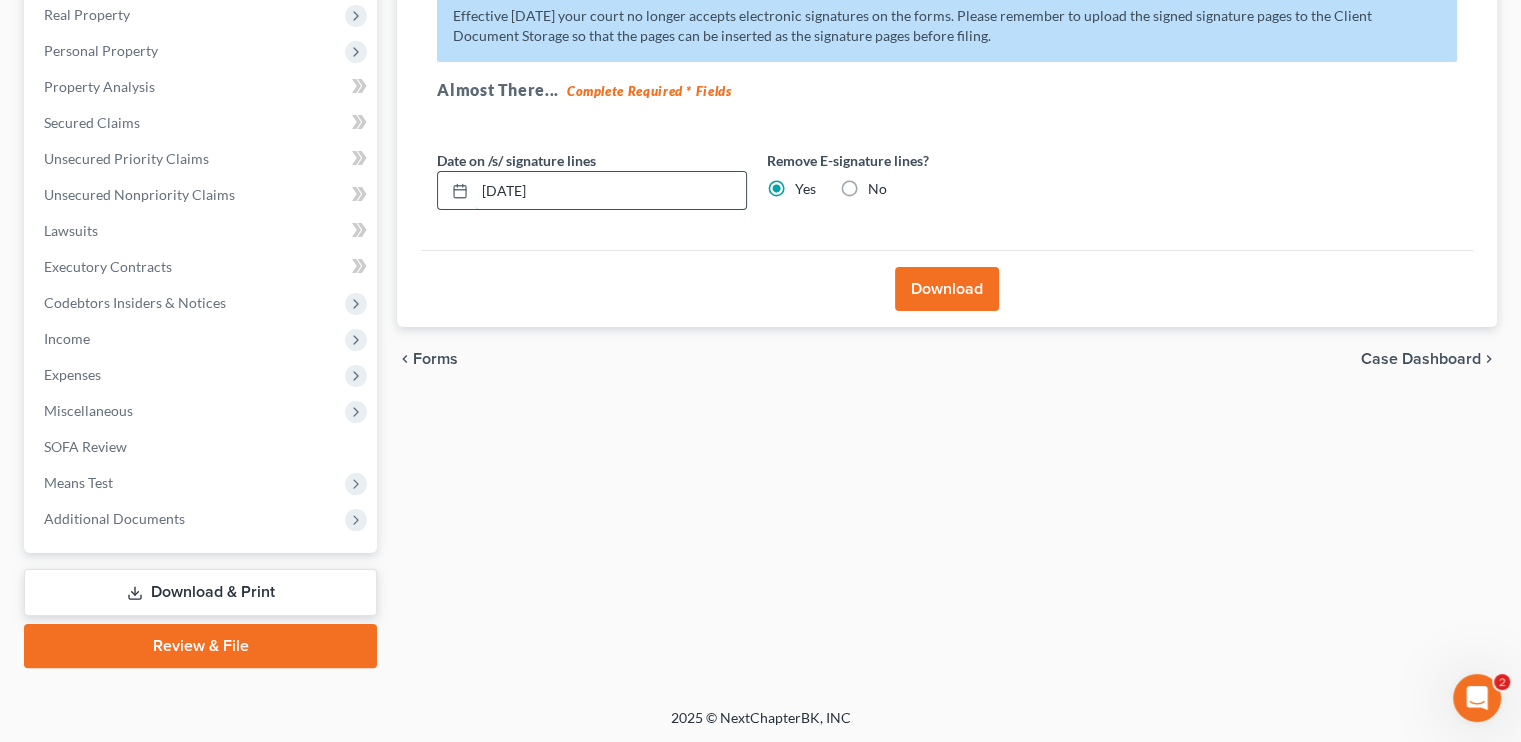 drag, startPoint x: 556, startPoint y: 187, endPoint x: 470, endPoint y: 199, distance: 86.833176 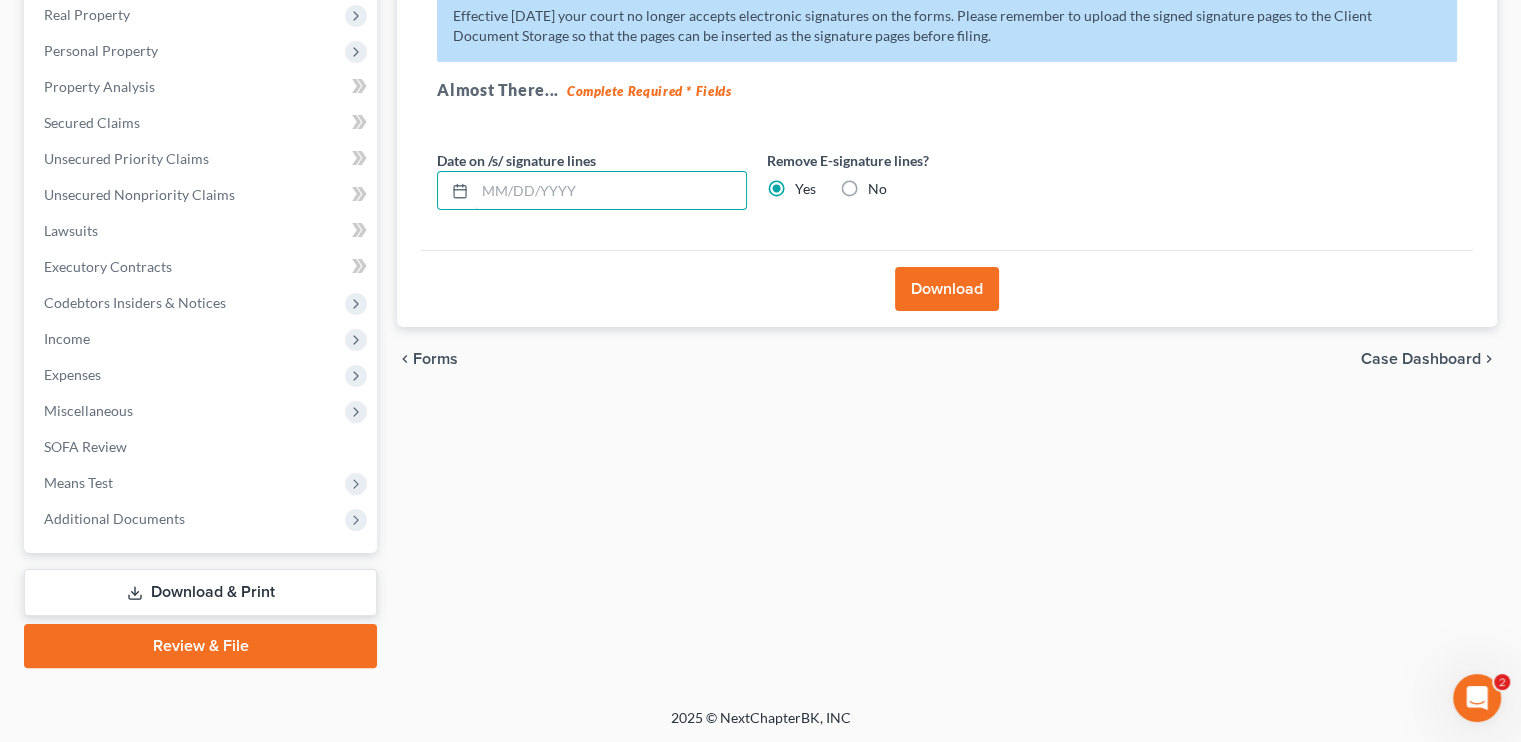 type 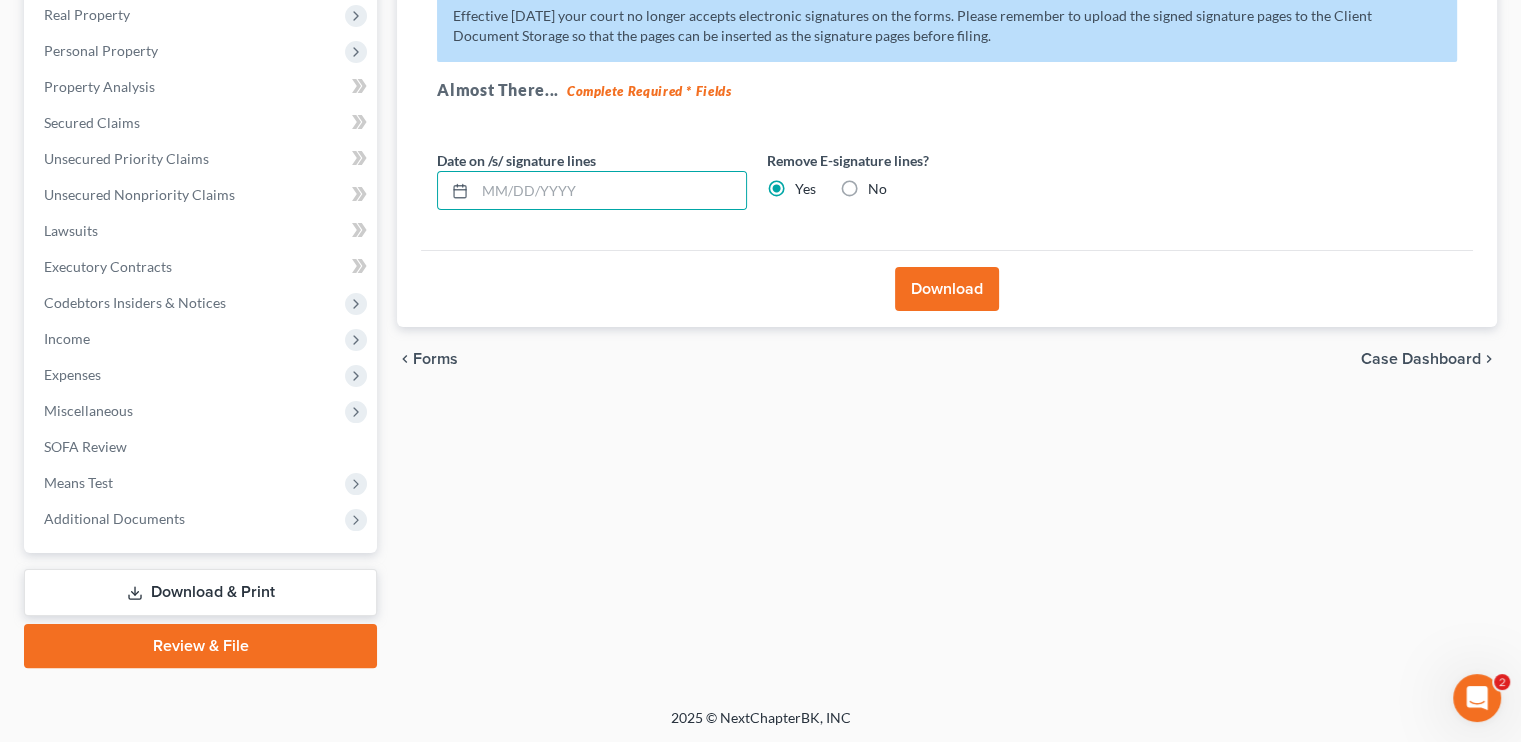click on "Download" at bounding box center [947, 289] 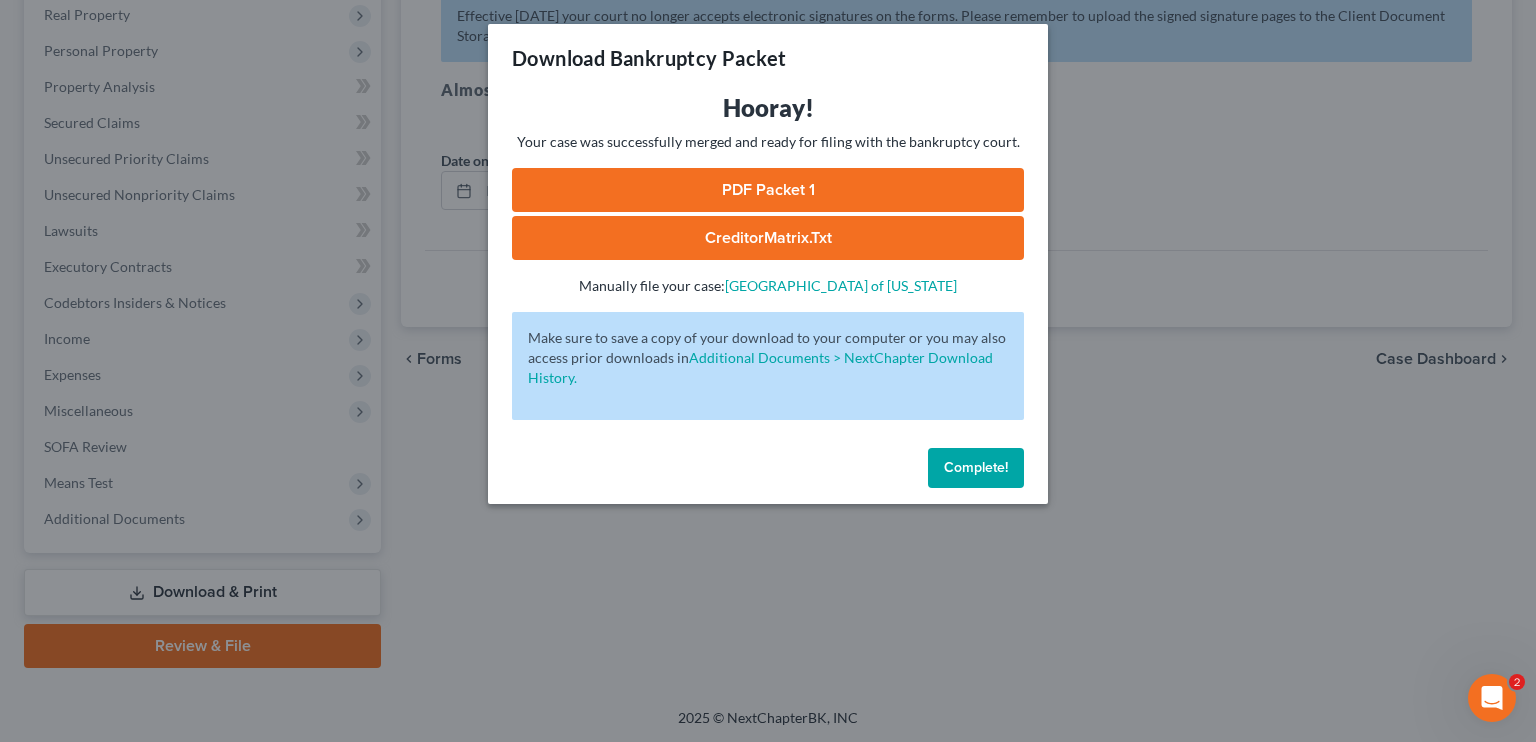click on "PDF Packet 1" at bounding box center (768, 190) 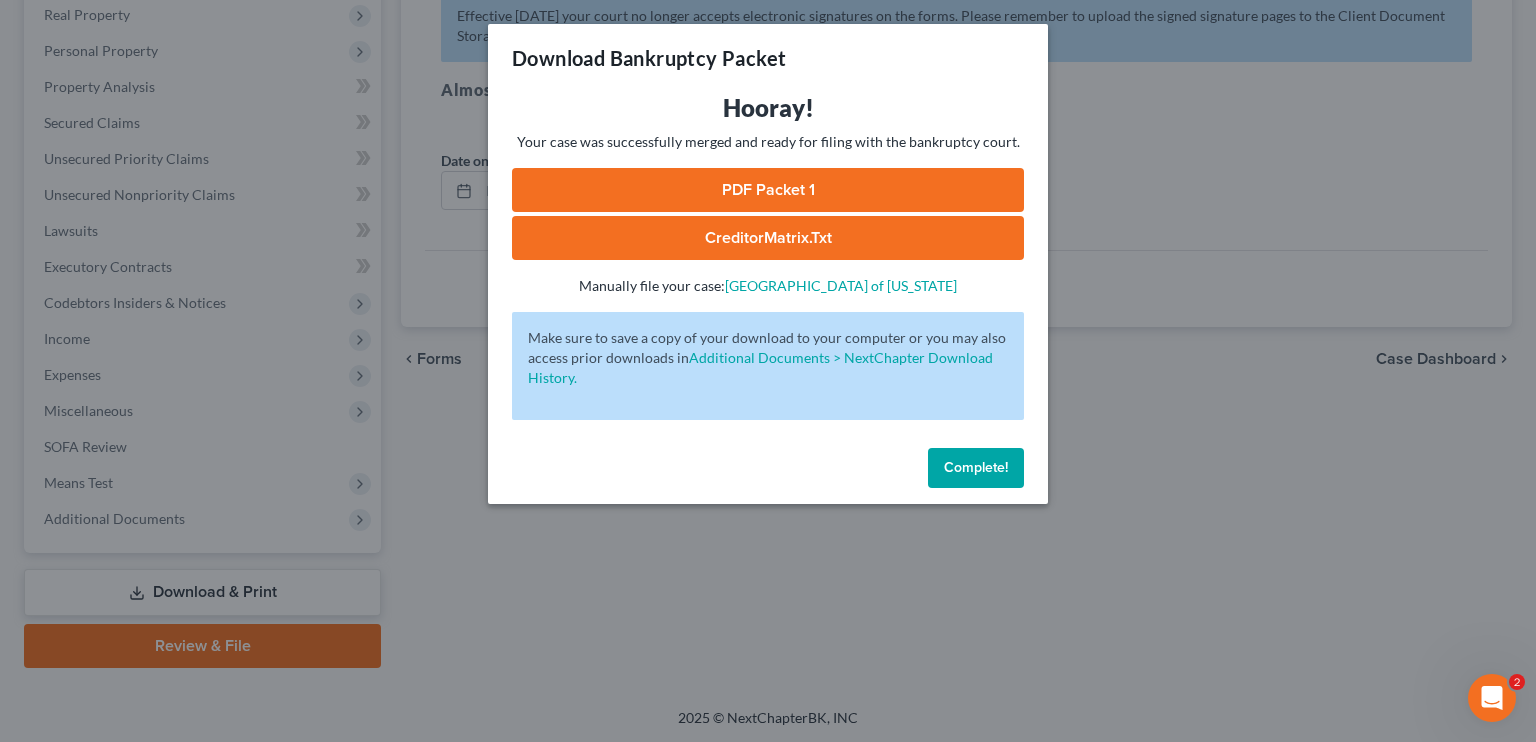 click on "Complete!" at bounding box center (976, 468) 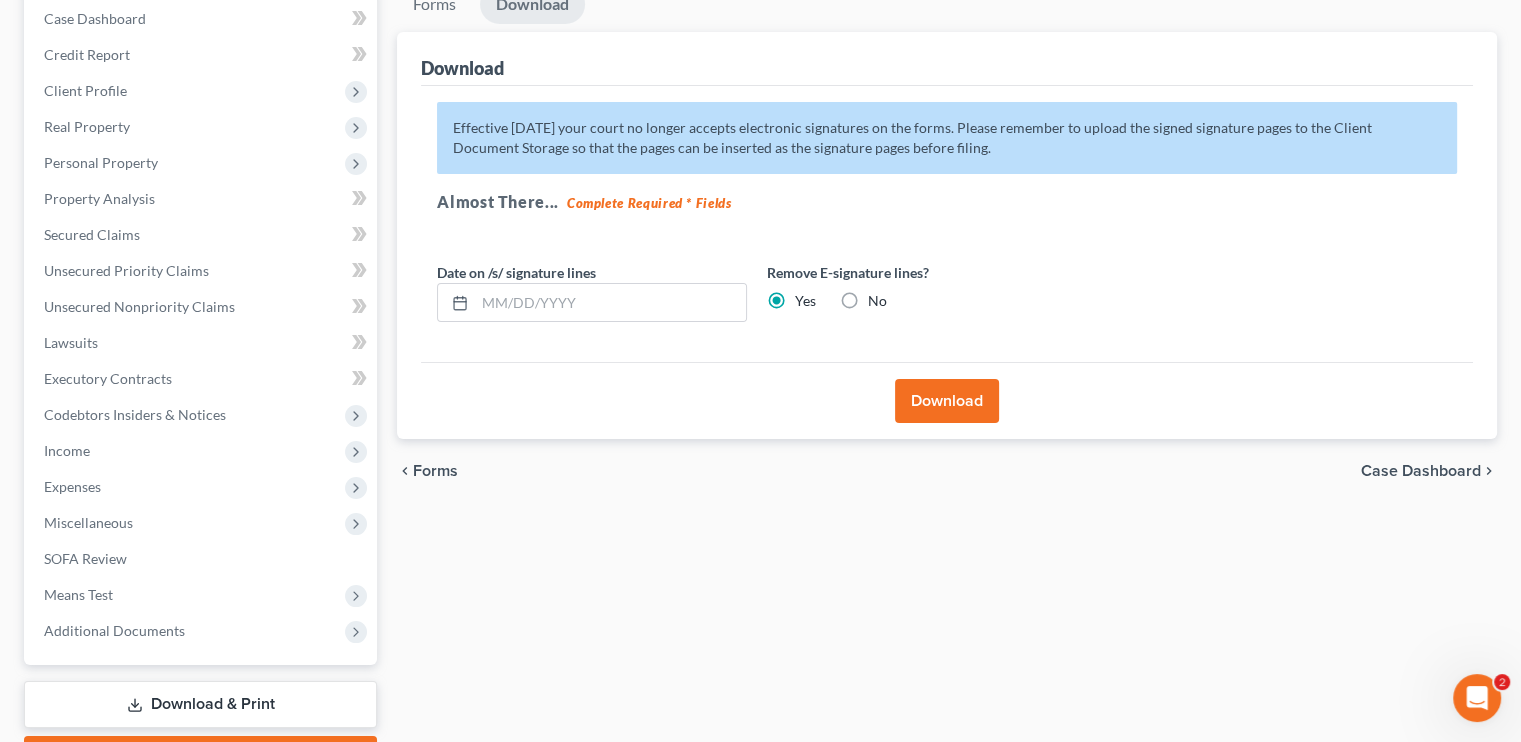 scroll, scrollTop: 0, scrollLeft: 0, axis: both 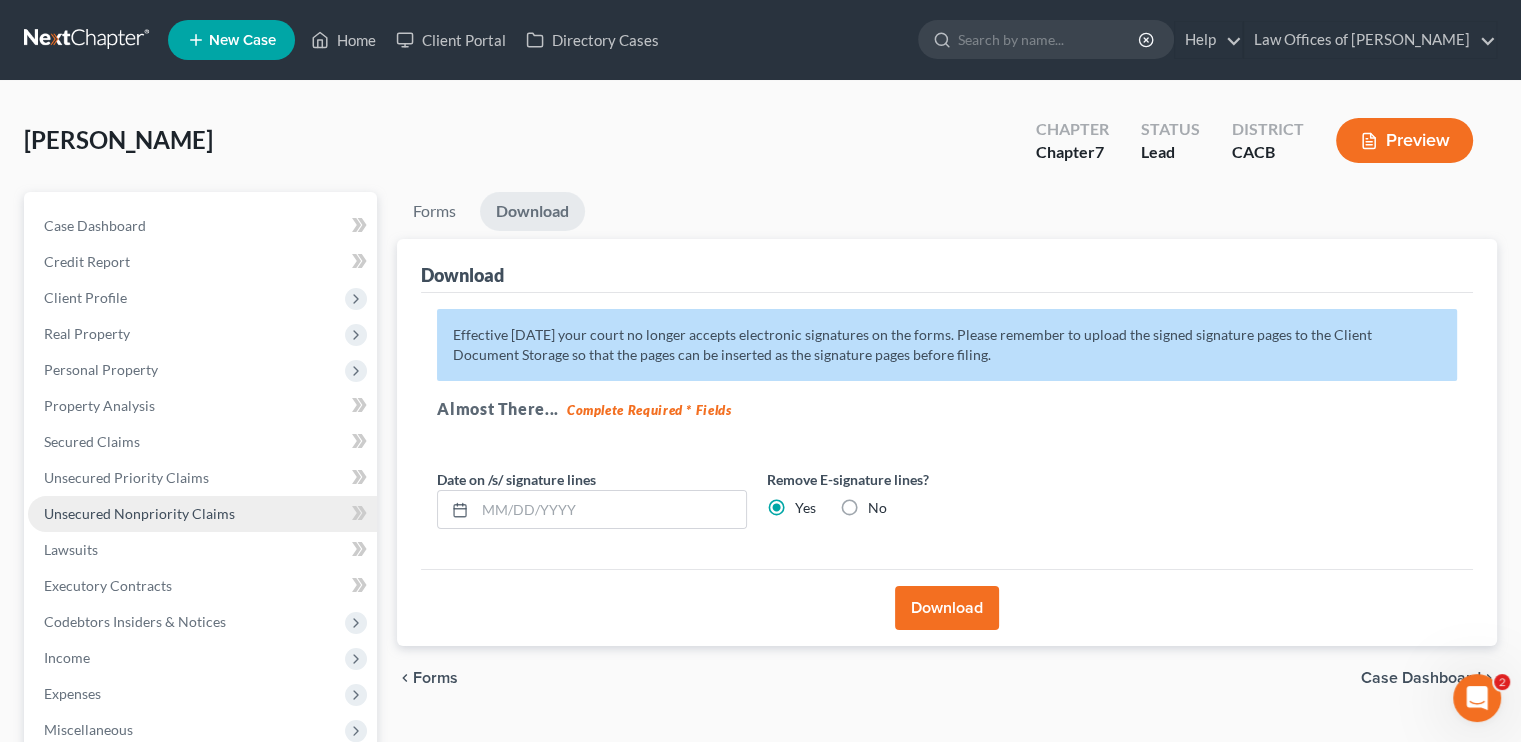 click on "Unsecured Nonpriority Claims" at bounding box center (139, 513) 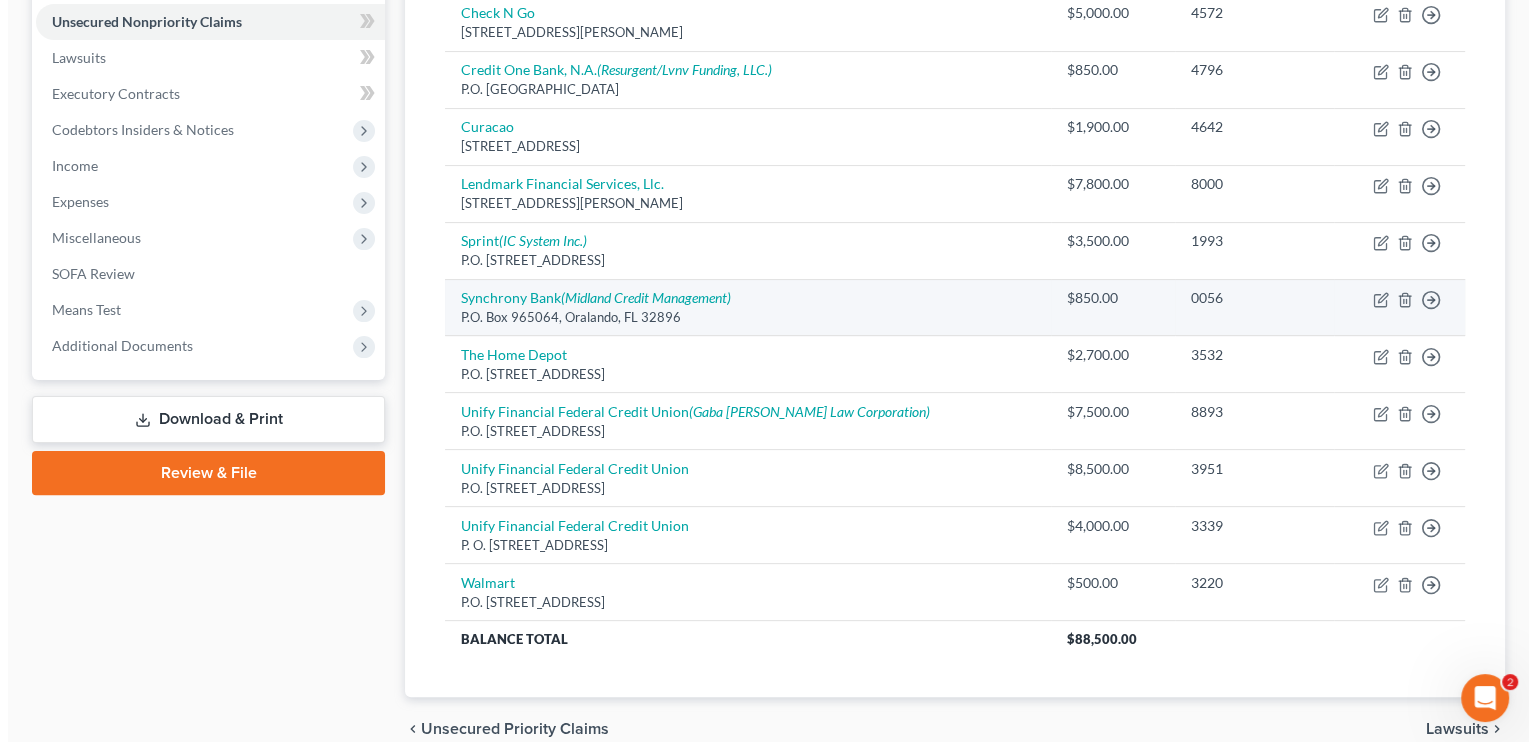 scroll, scrollTop: 500, scrollLeft: 0, axis: vertical 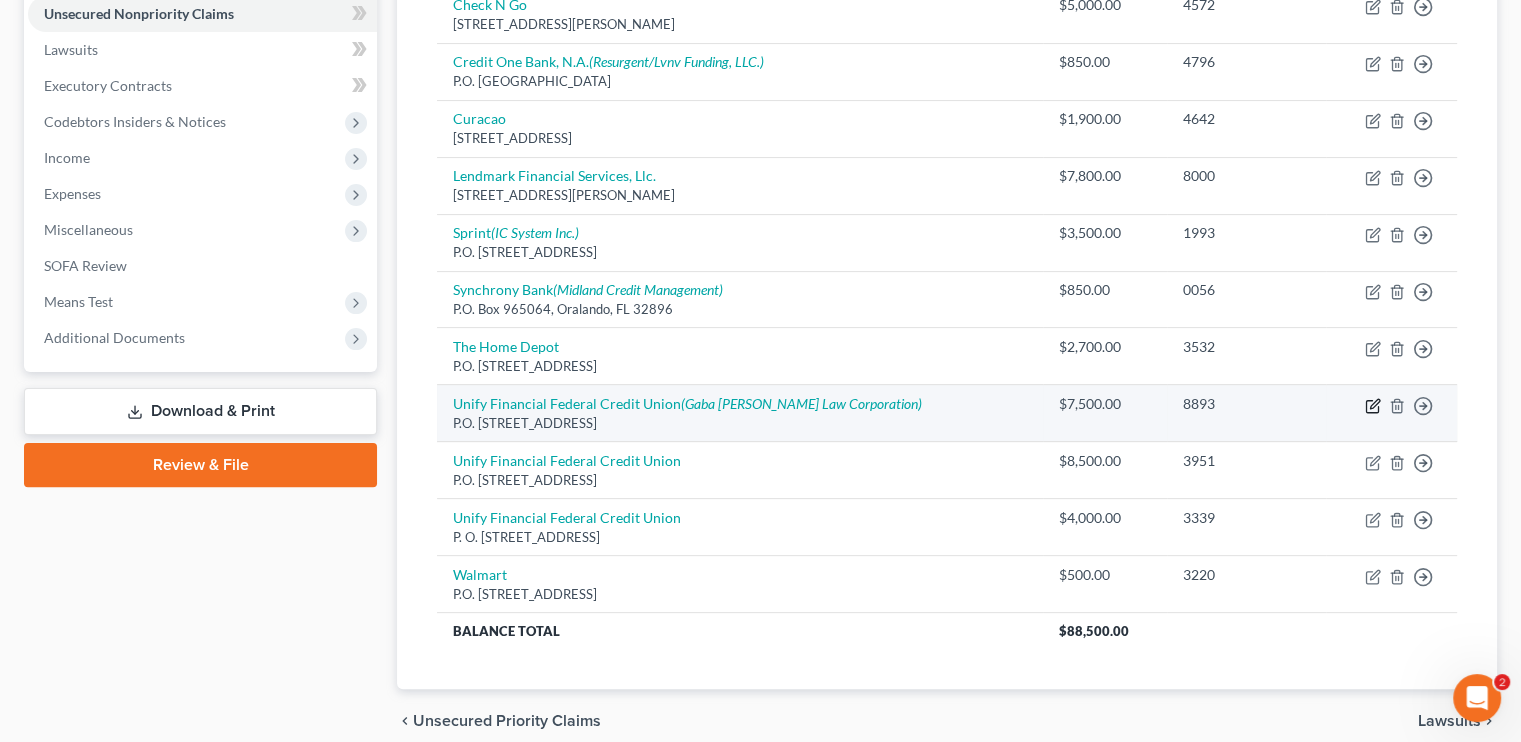 click 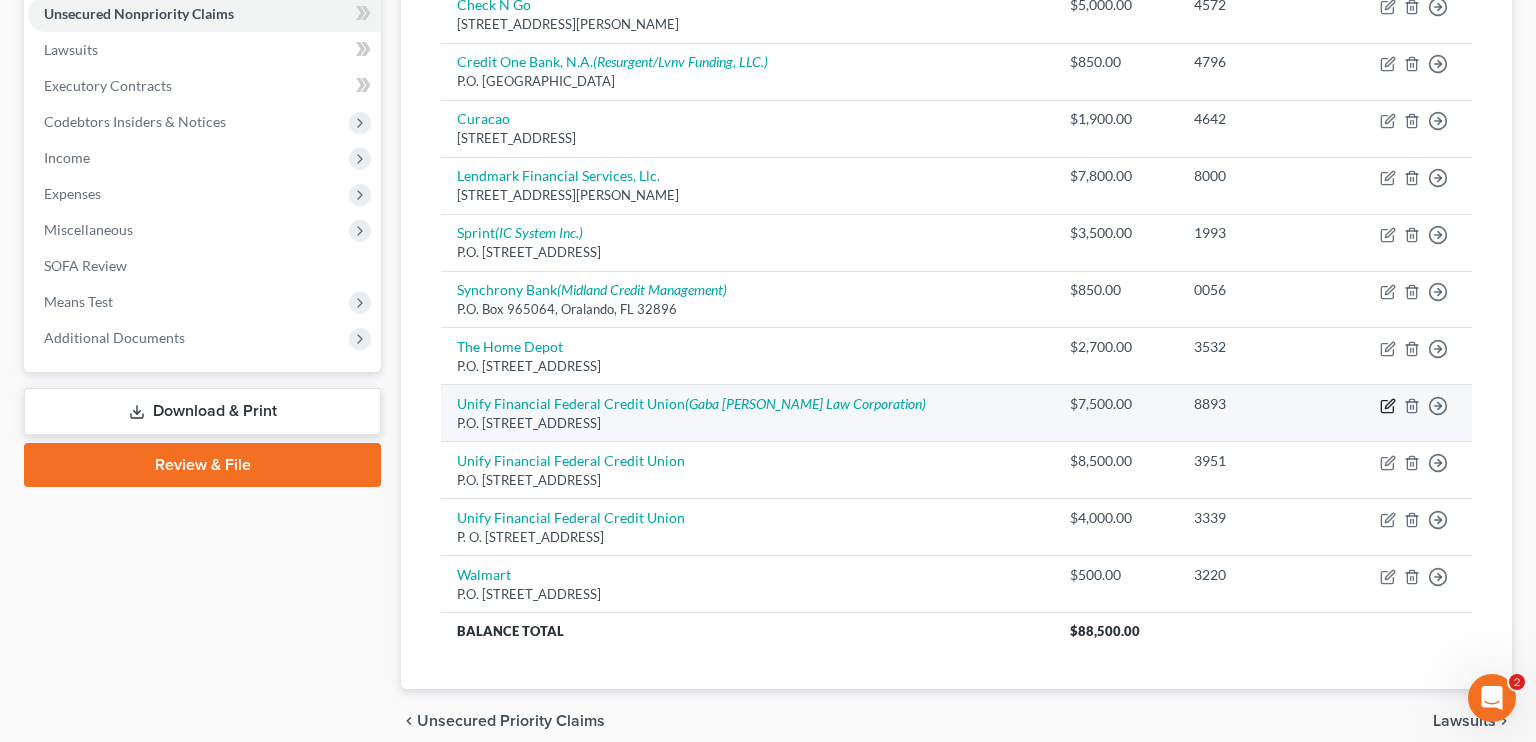 select on "4" 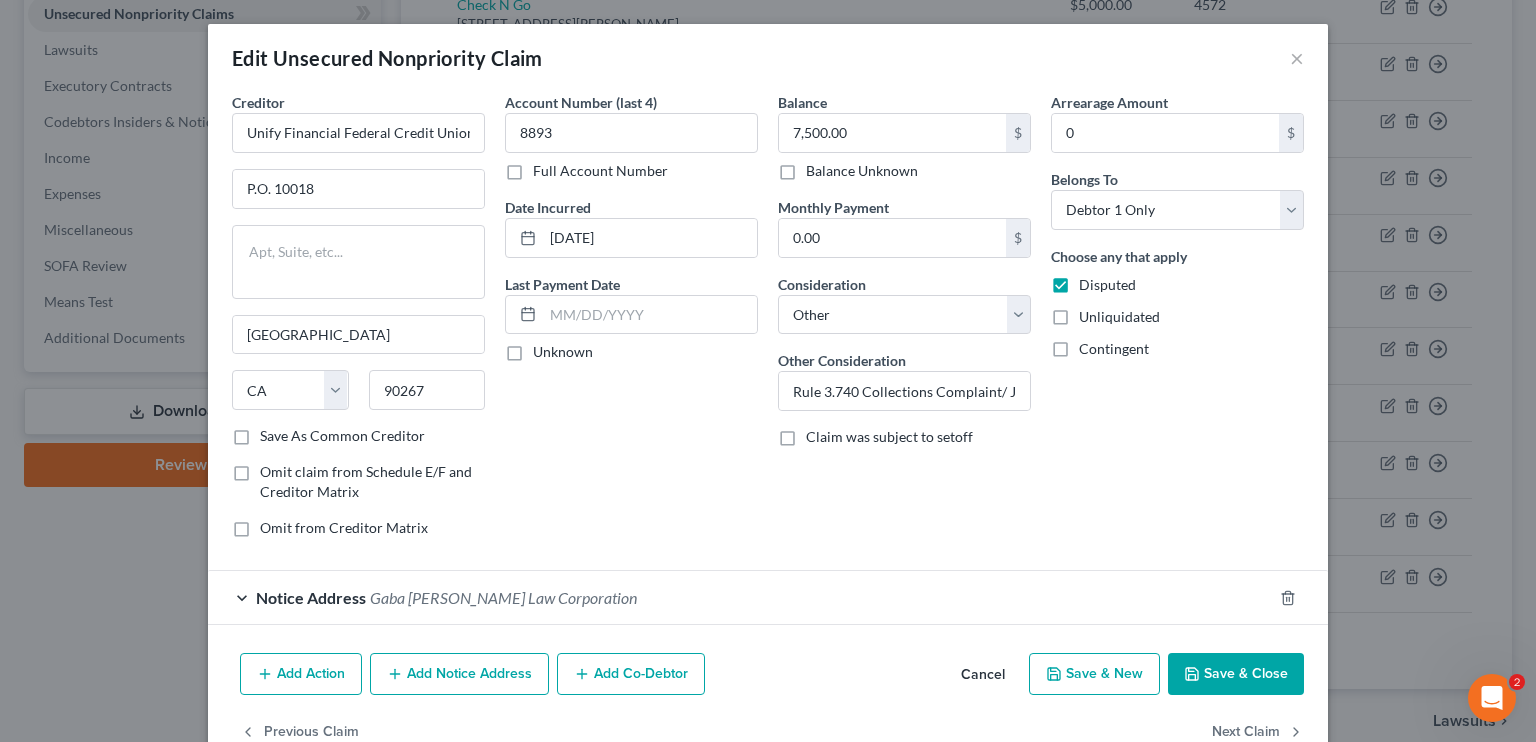 scroll, scrollTop: 48, scrollLeft: 0, axis: vertical 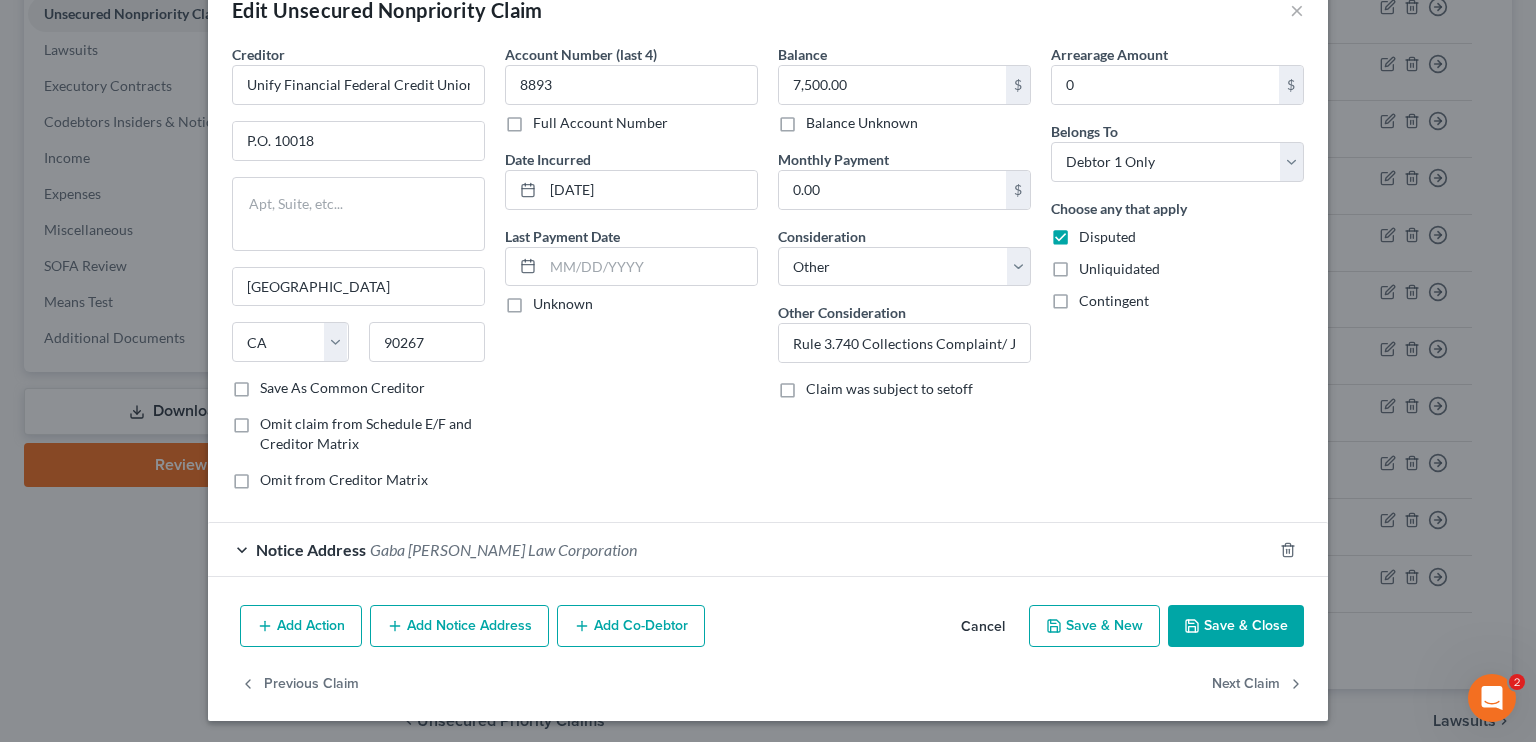 click on "Gaba [PERSON_NAME] Law Corporation" at bounding box center [503, 549] 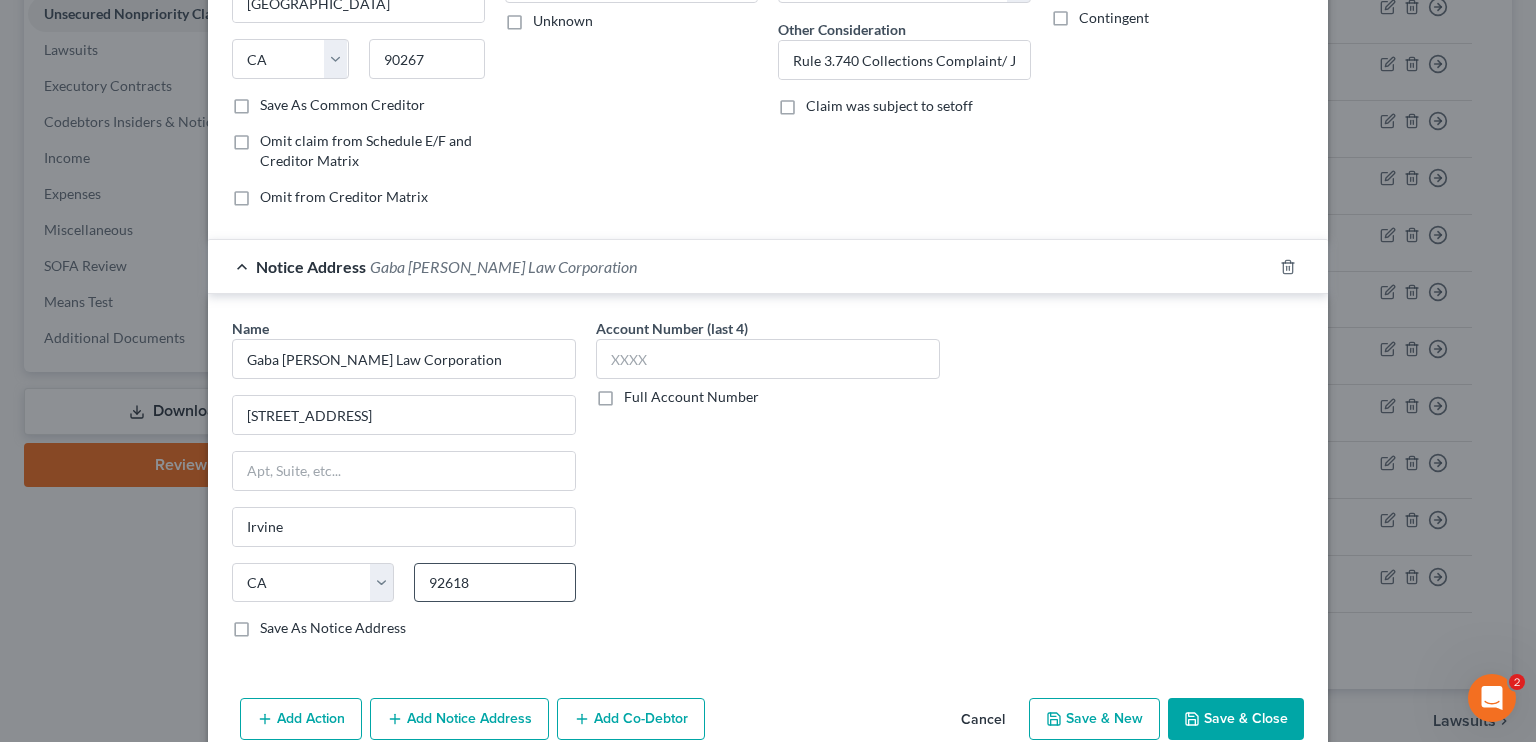 scroll, scrollTop: 348, scrollLeft: 0, axis: vertical 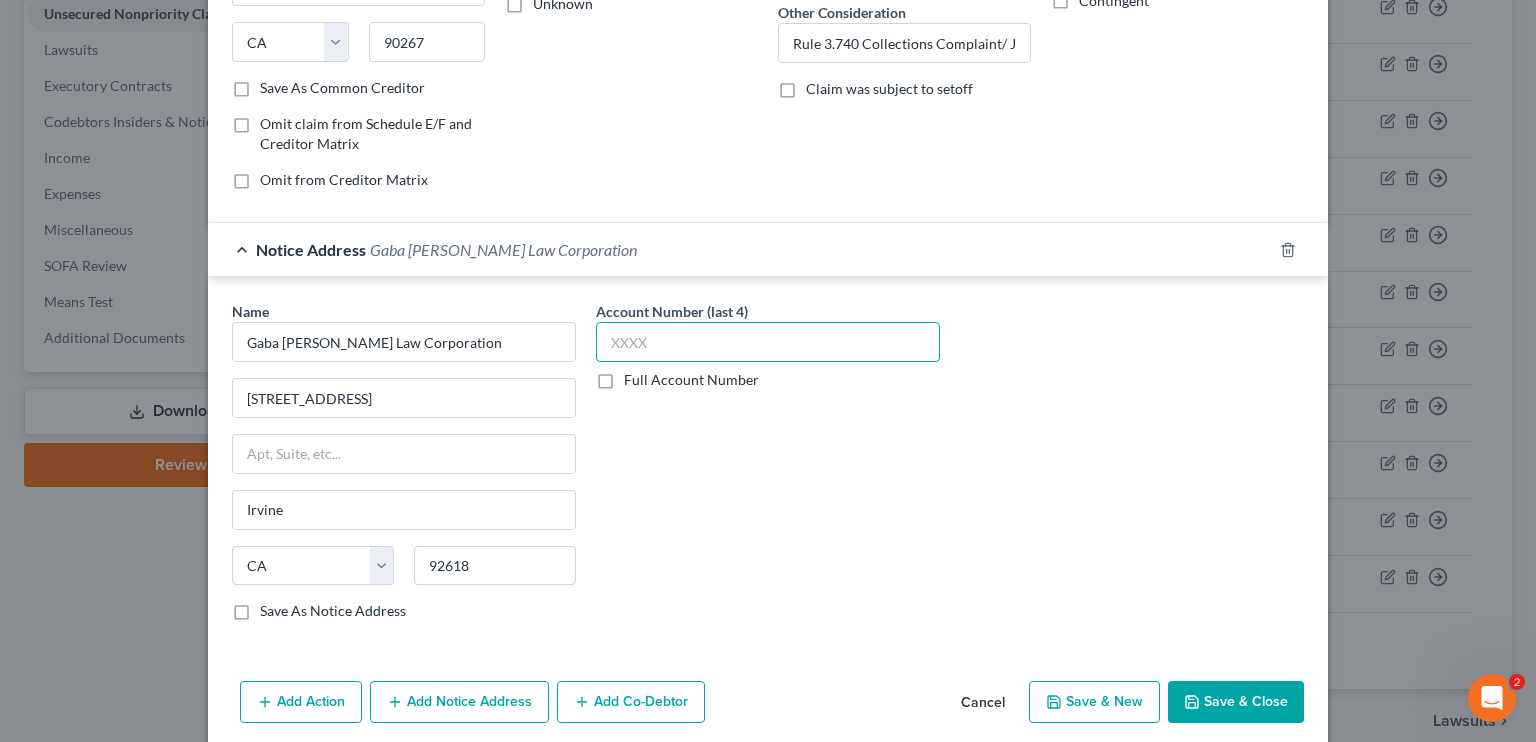 click at bounding box center (768, 342) 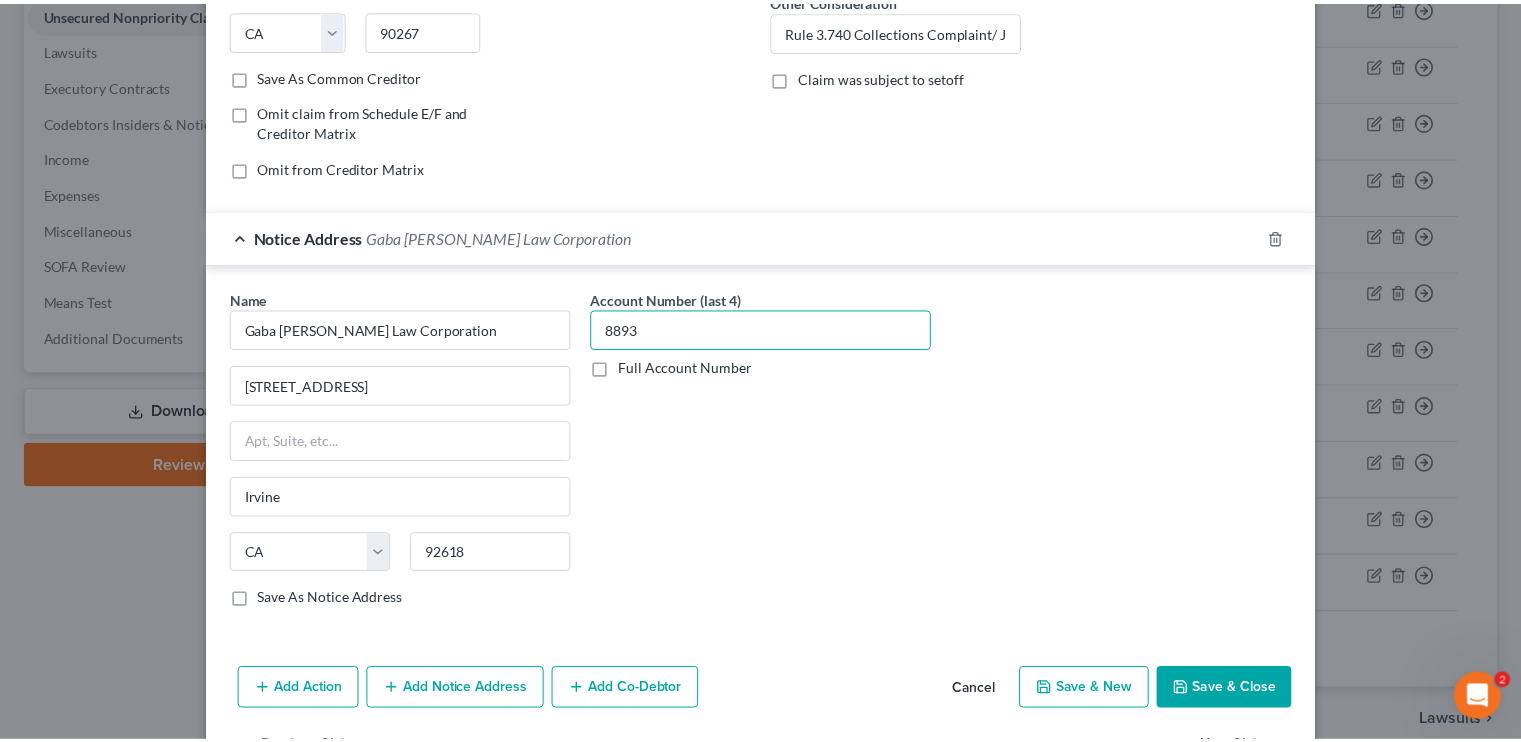 scroll, scrollTop: 421, scrollLeft: 0, axis: vertical 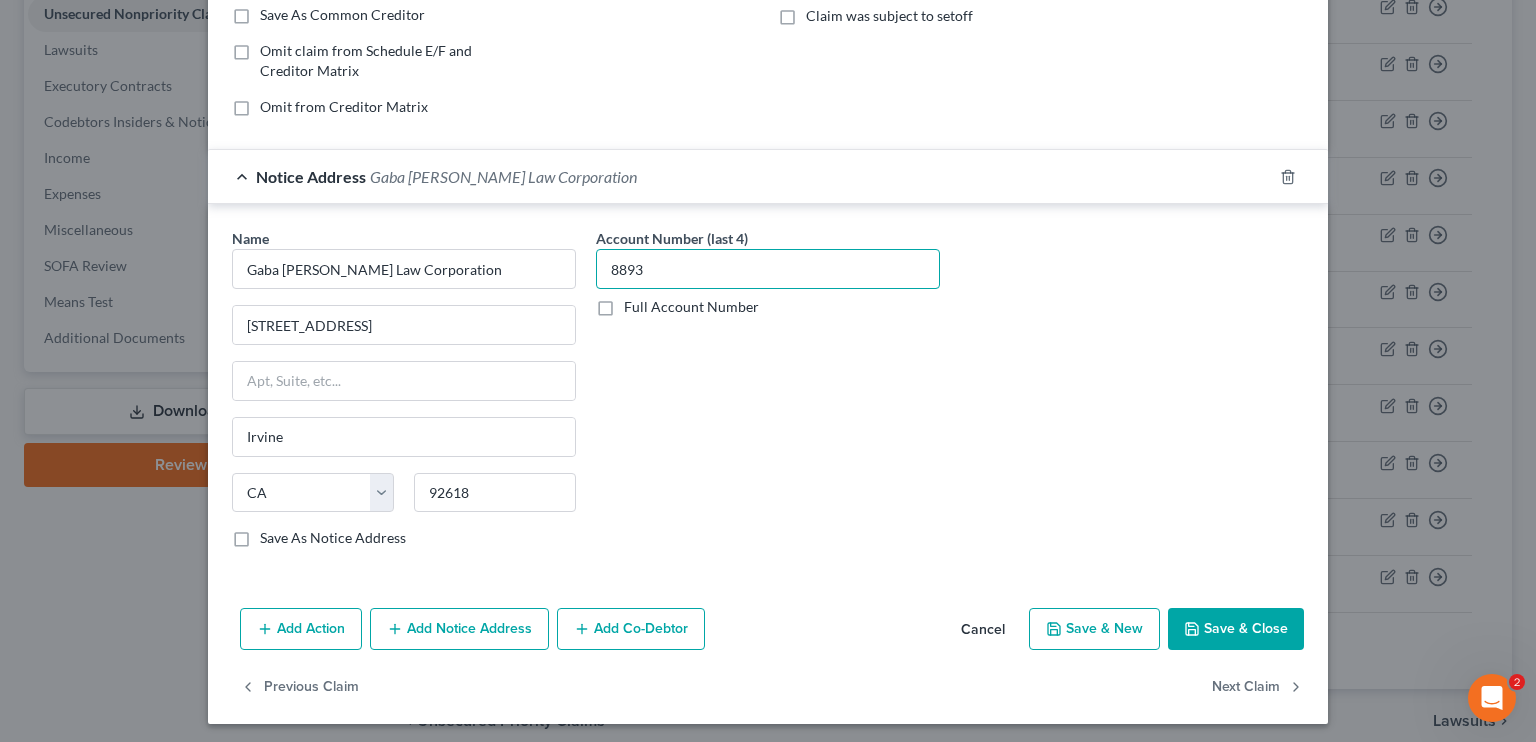 type on "8893" 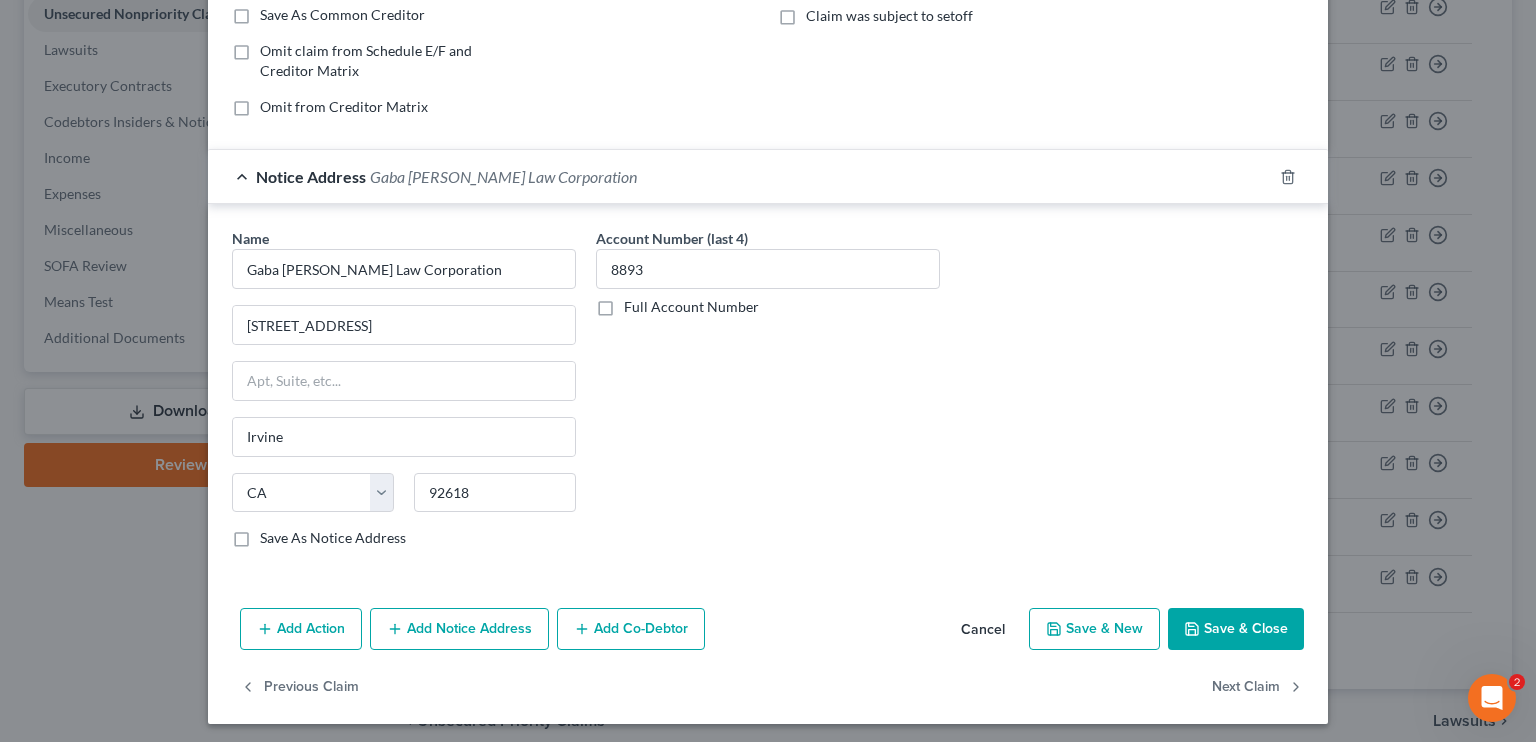 click on "Save & Close" at bounding box center [1236, 629] 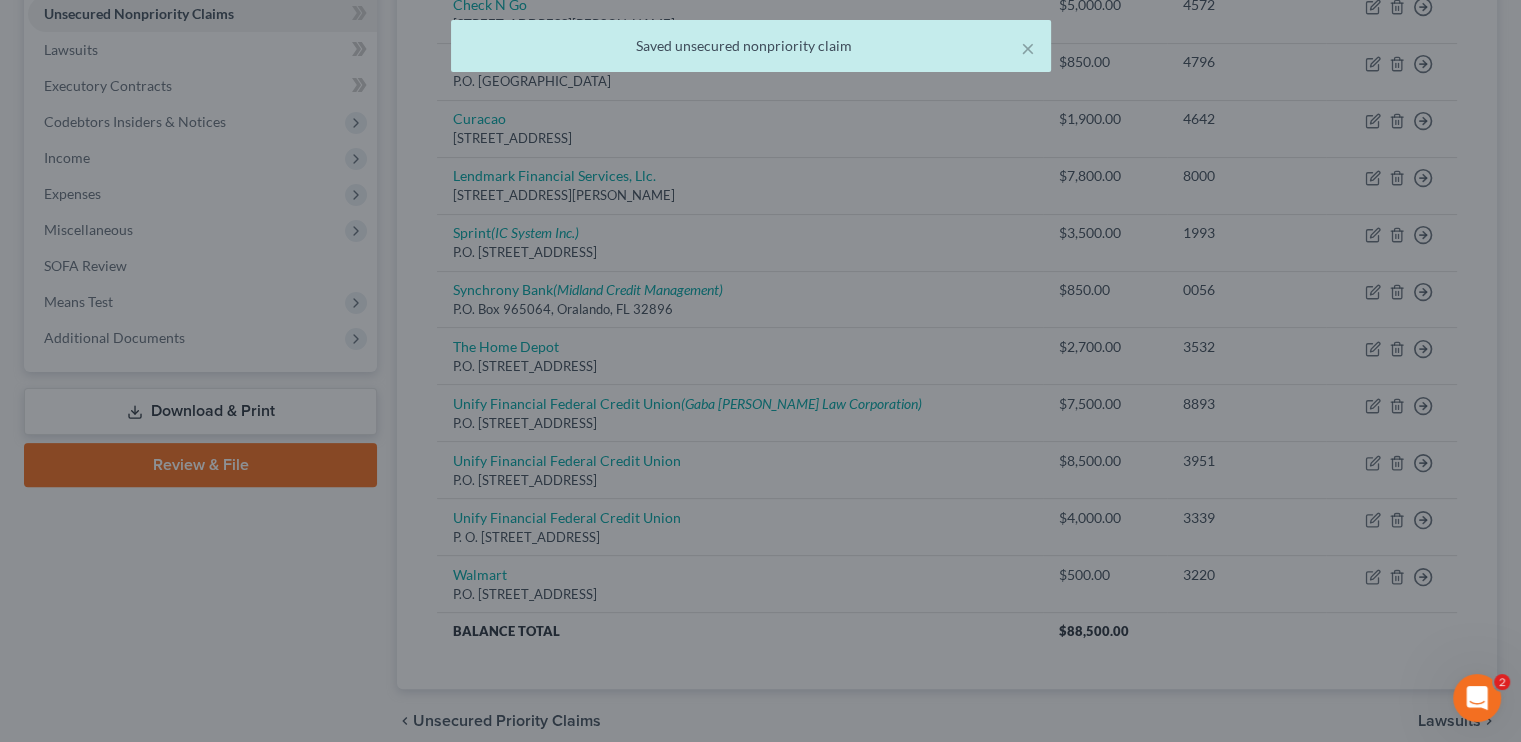scroll, scrollTop: 0, scrollLeft: 0, axis: both 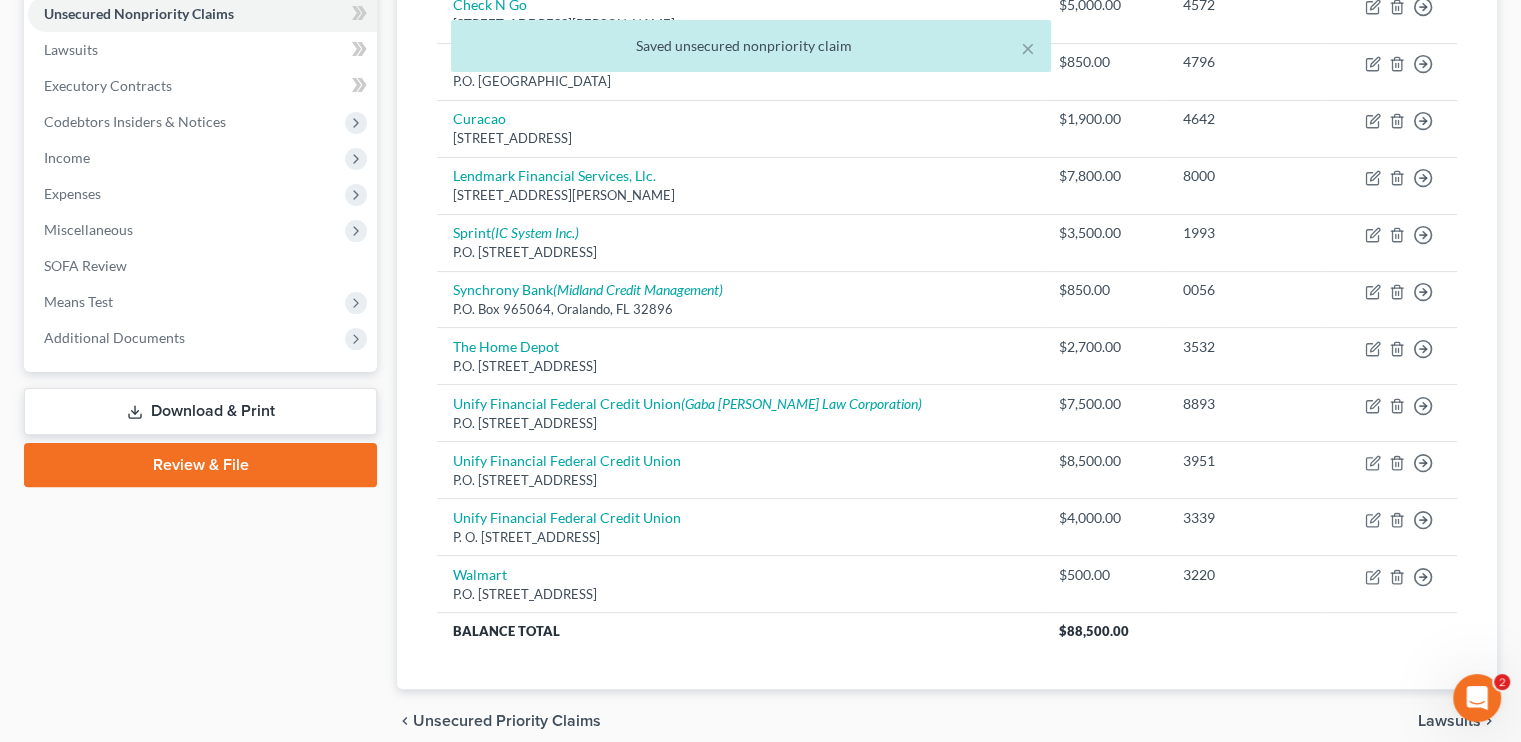 click on "Download & Print" at bounding box center [200, 411] 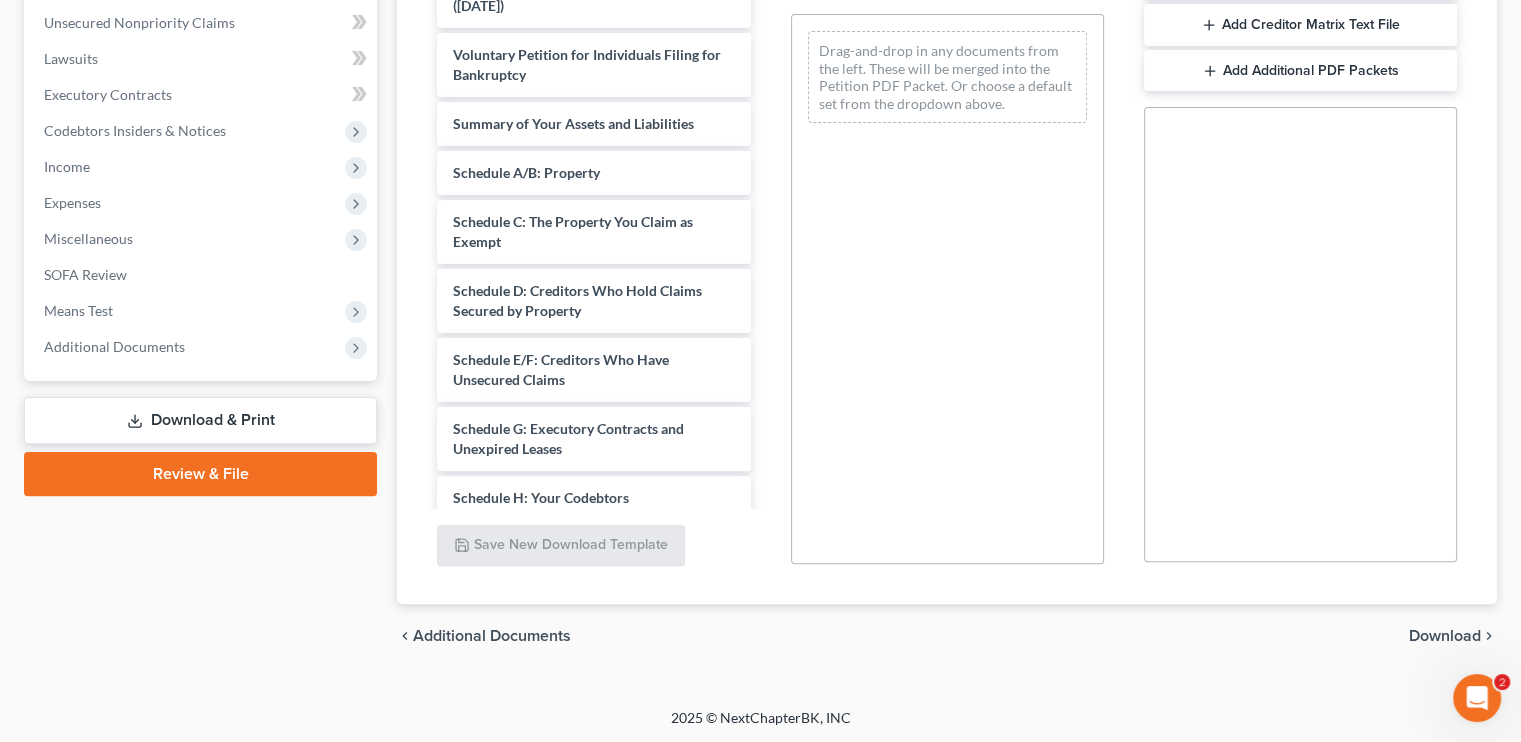 scroll, scrollTop: 191, scrollLeft: 0, axis: vertical 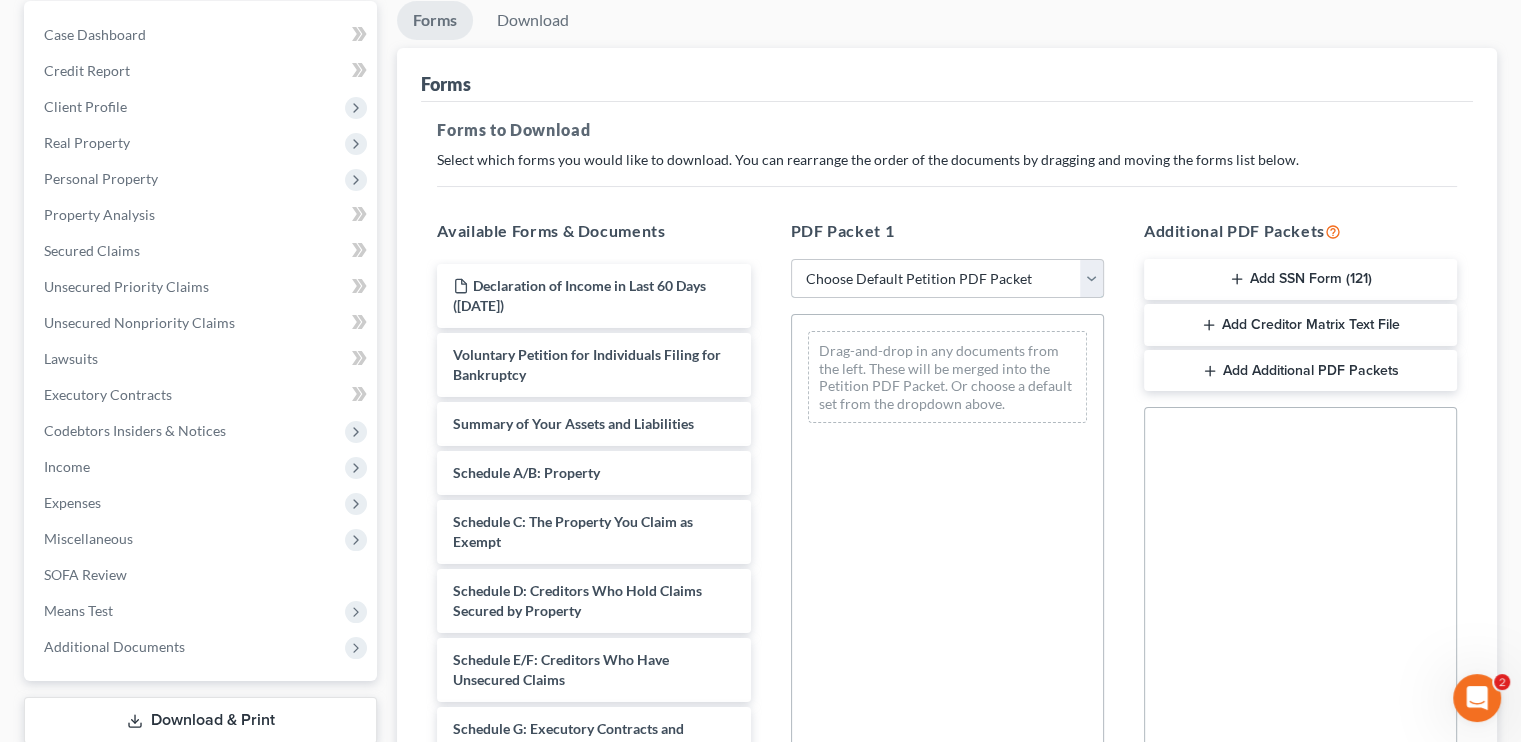 click on "Choose Default Petition PDF Packet Complete Bankruptcy Petition (all forms and schedules) Emergency Filing Forms (Petition and Creditor List Only) Amended Forms Signature Pages Only [PERSON_NAME] 2021" at bounding box center (947, 279) 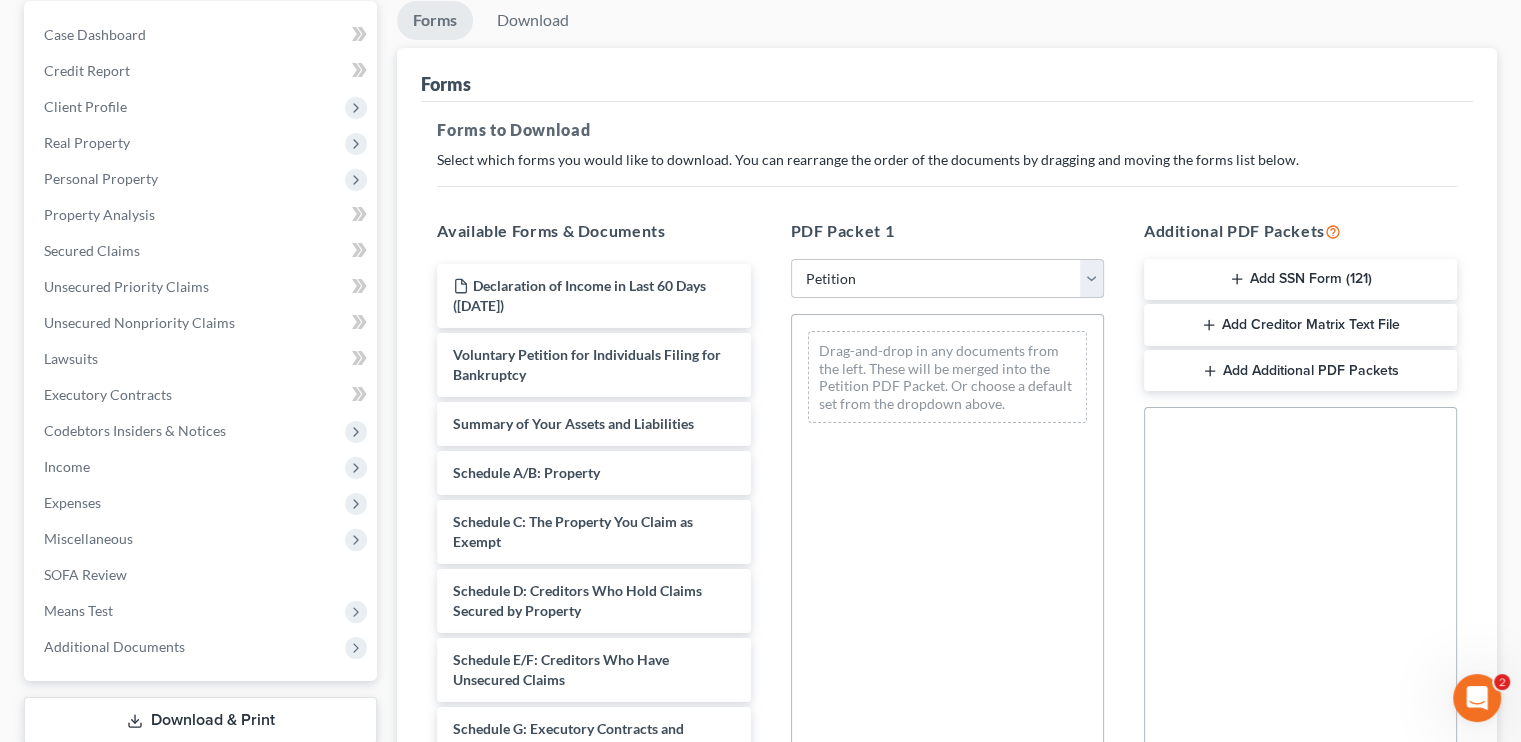 click on "Choose Default Petition PDF Packet Complete Bankruptcy Petition (all forms and schedules) Emergency Filing Forms (Petition and Creditor List Only) Amended Forms Signature Pages Only [PERSON_NAME] 2021" at bounding box center [947, 279] 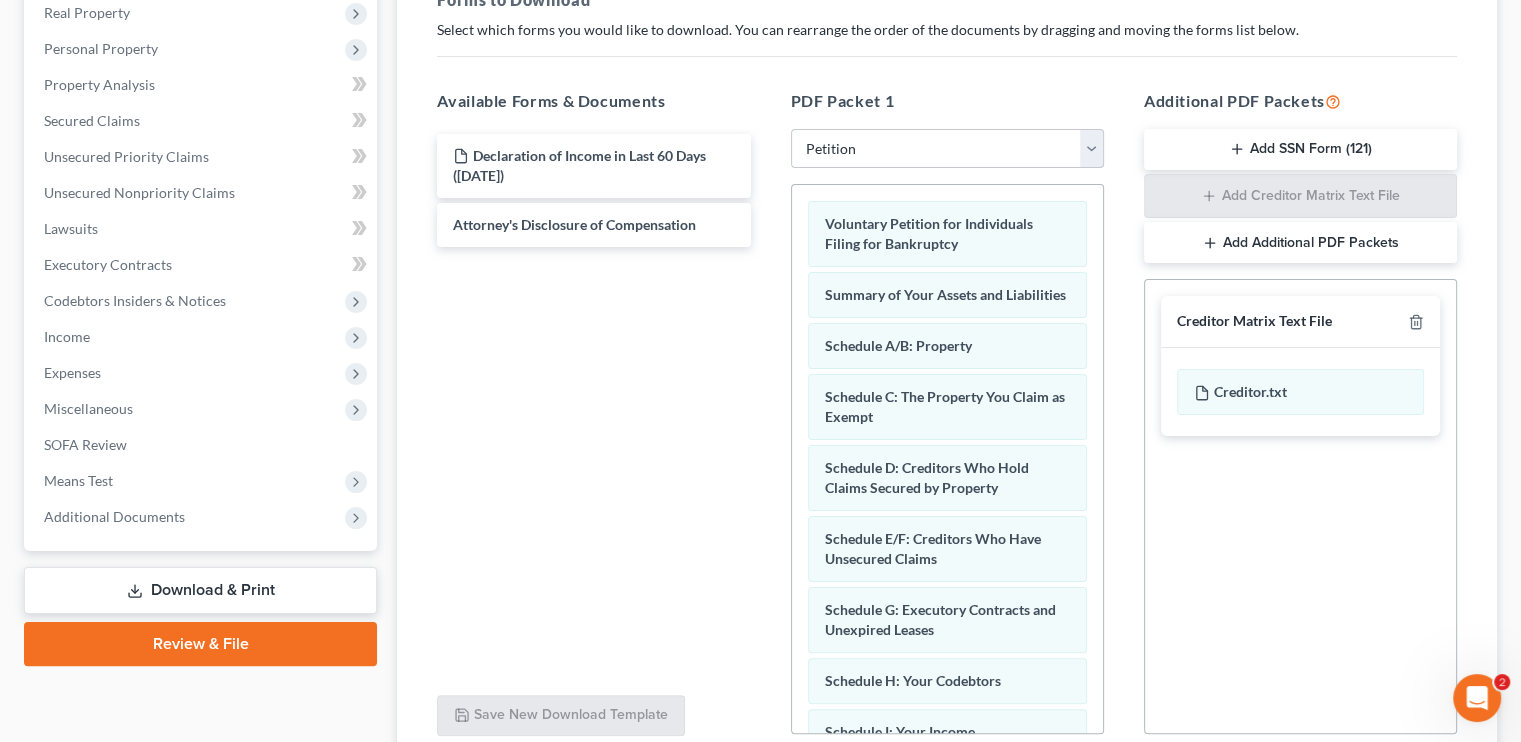 scroll, scrollTop: 491, scrollLeft: 0, axis: vertical 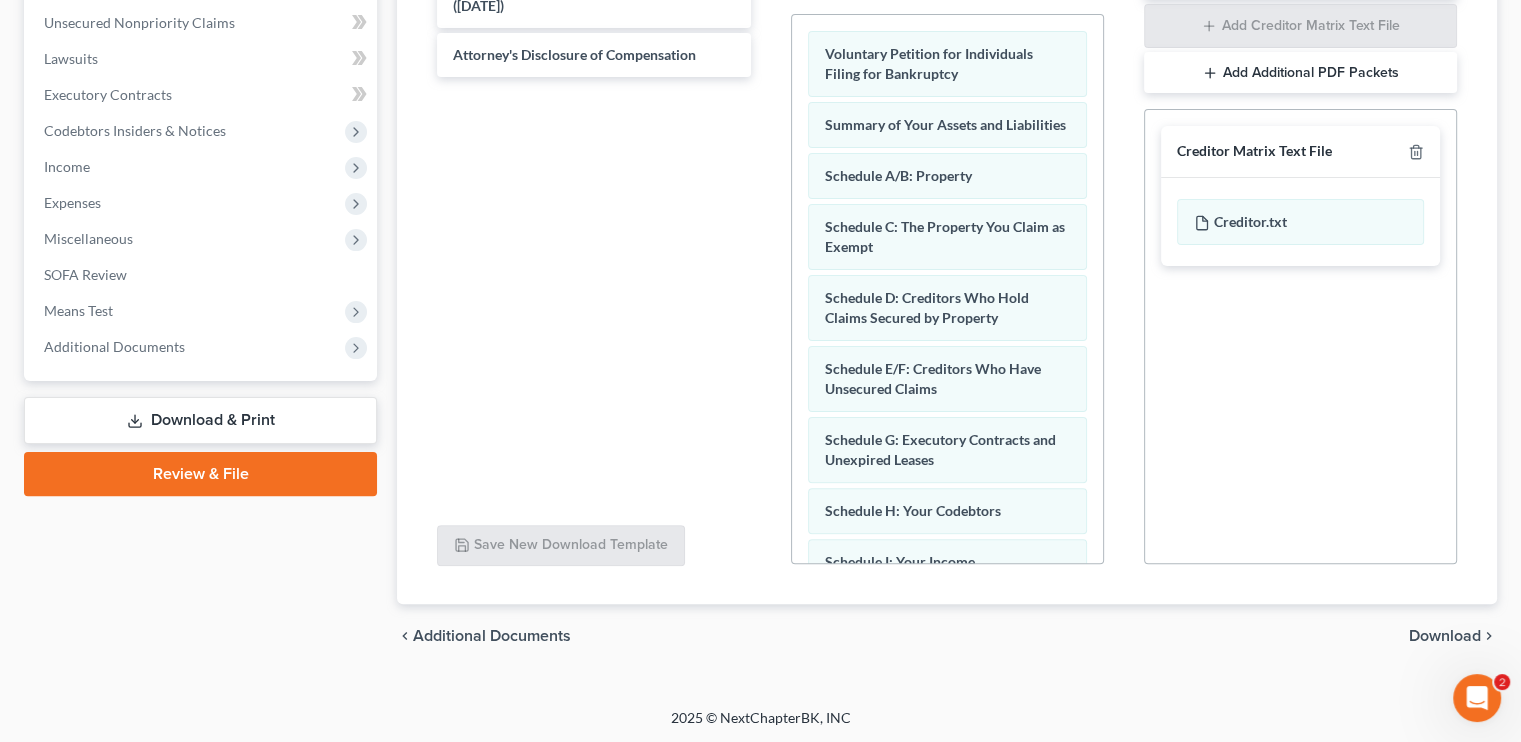 click on "Download" at bounding box center (1445, 636) 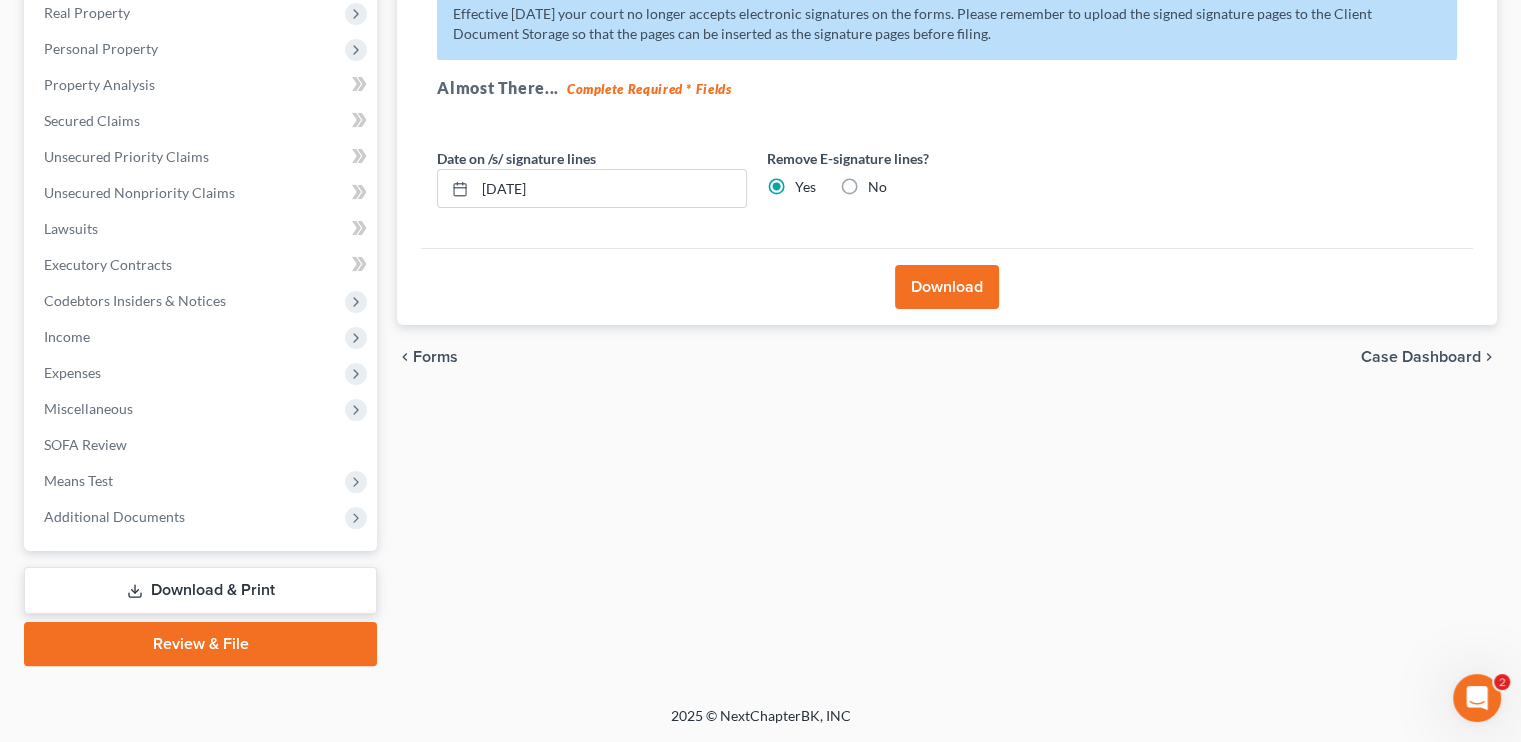 scroll, scrollTop: 319, scrollLeft: 0, axis: vertical 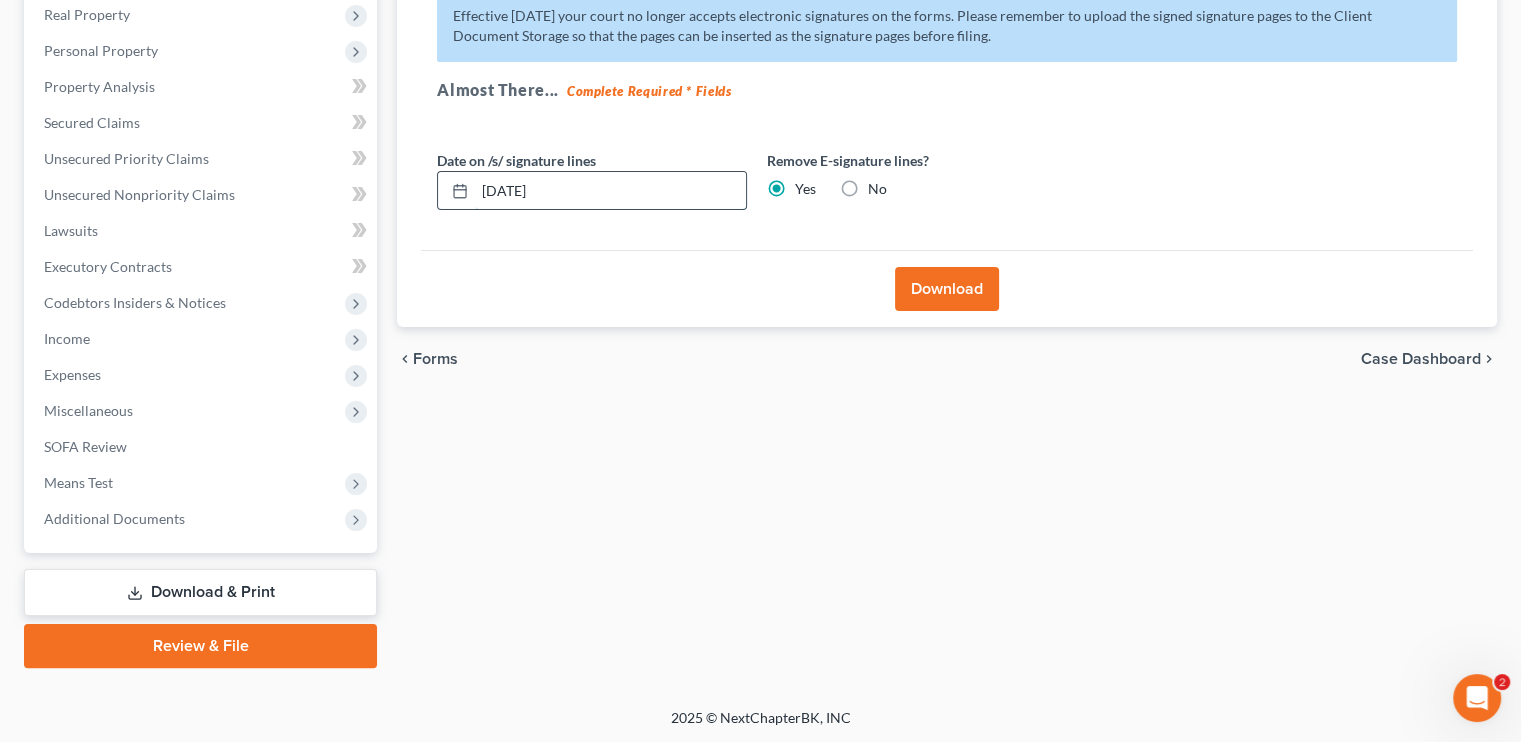 drag, startPoint x: 557, startPoint y: 190, endPoint x: 469, endPoint y: 201, distance: 88.68484 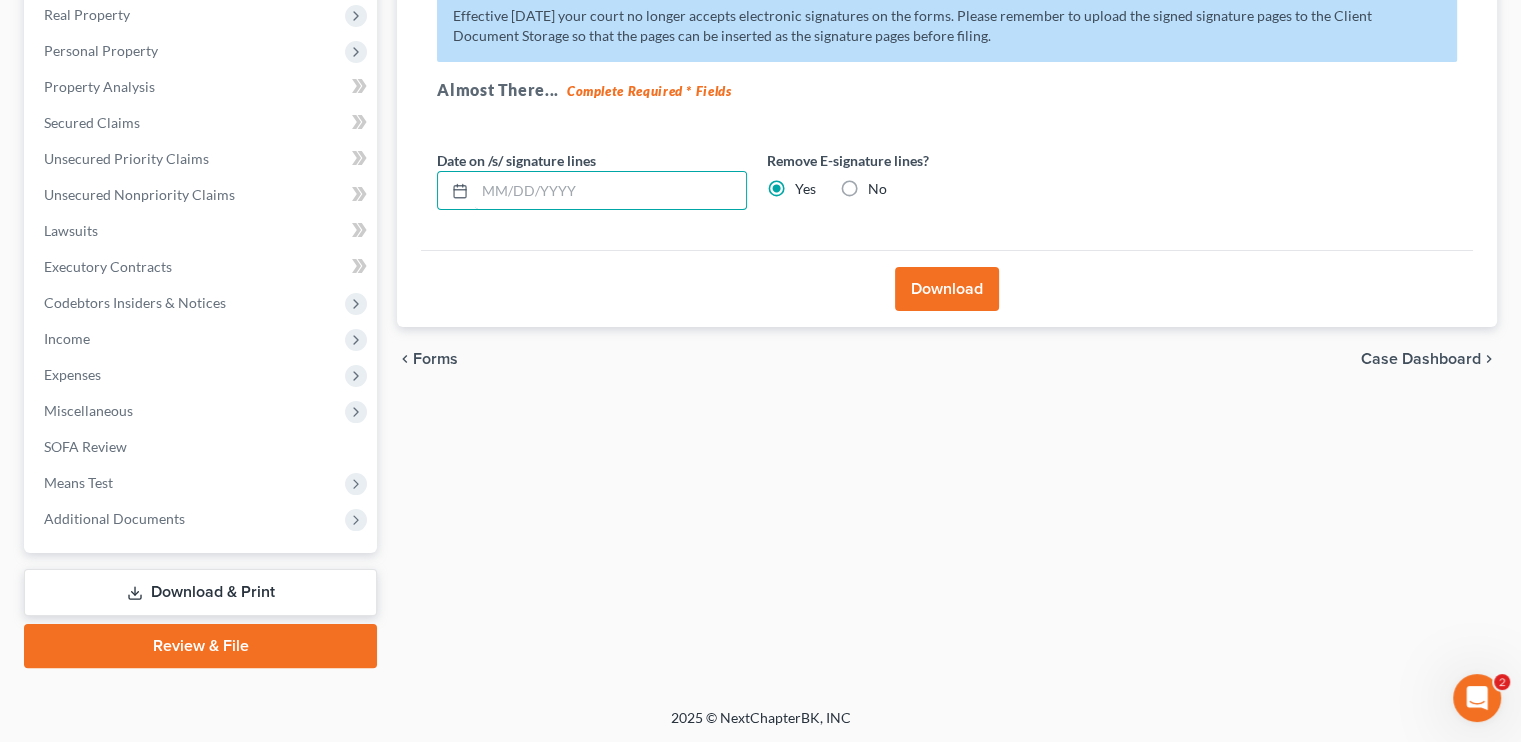type 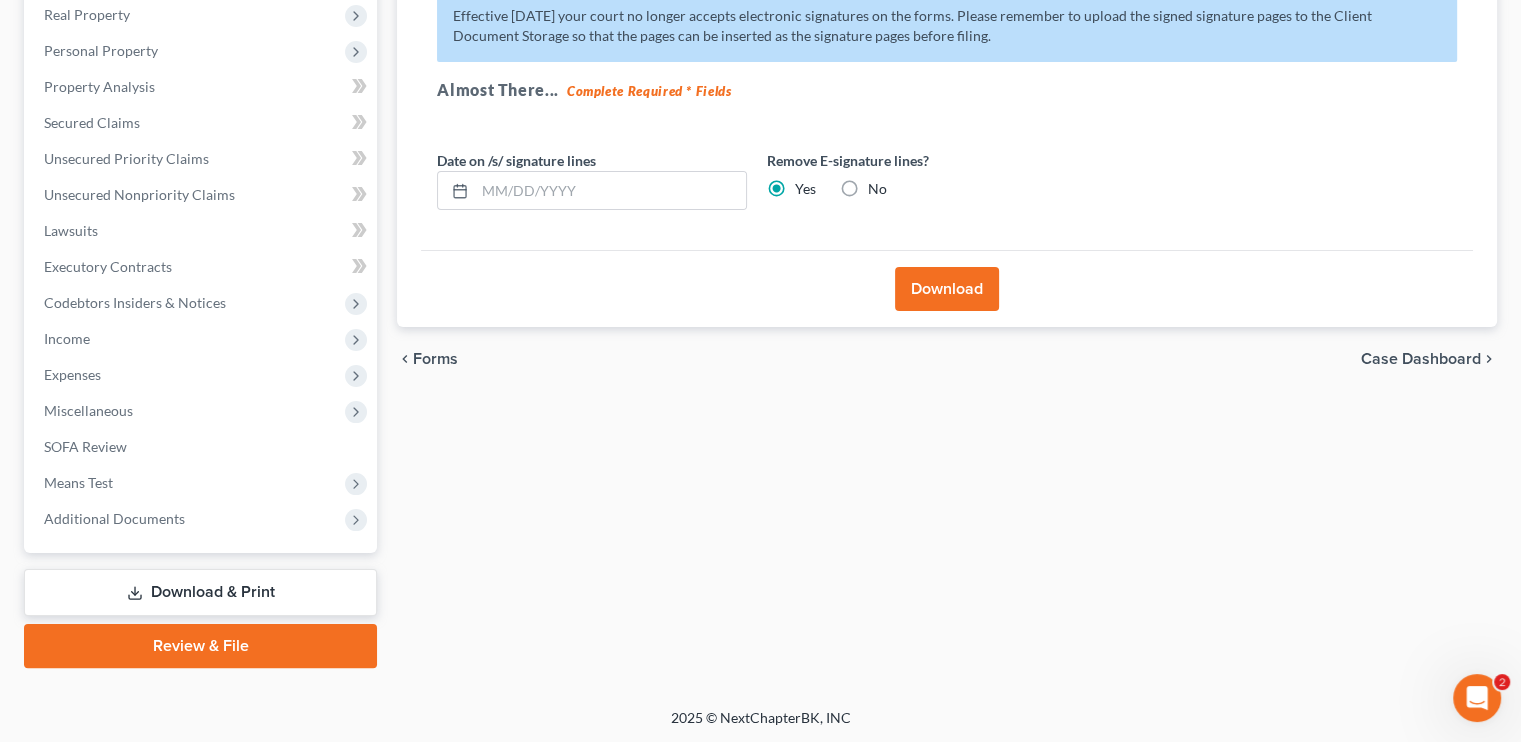 click on "Download" at bounding box center (947, 289) 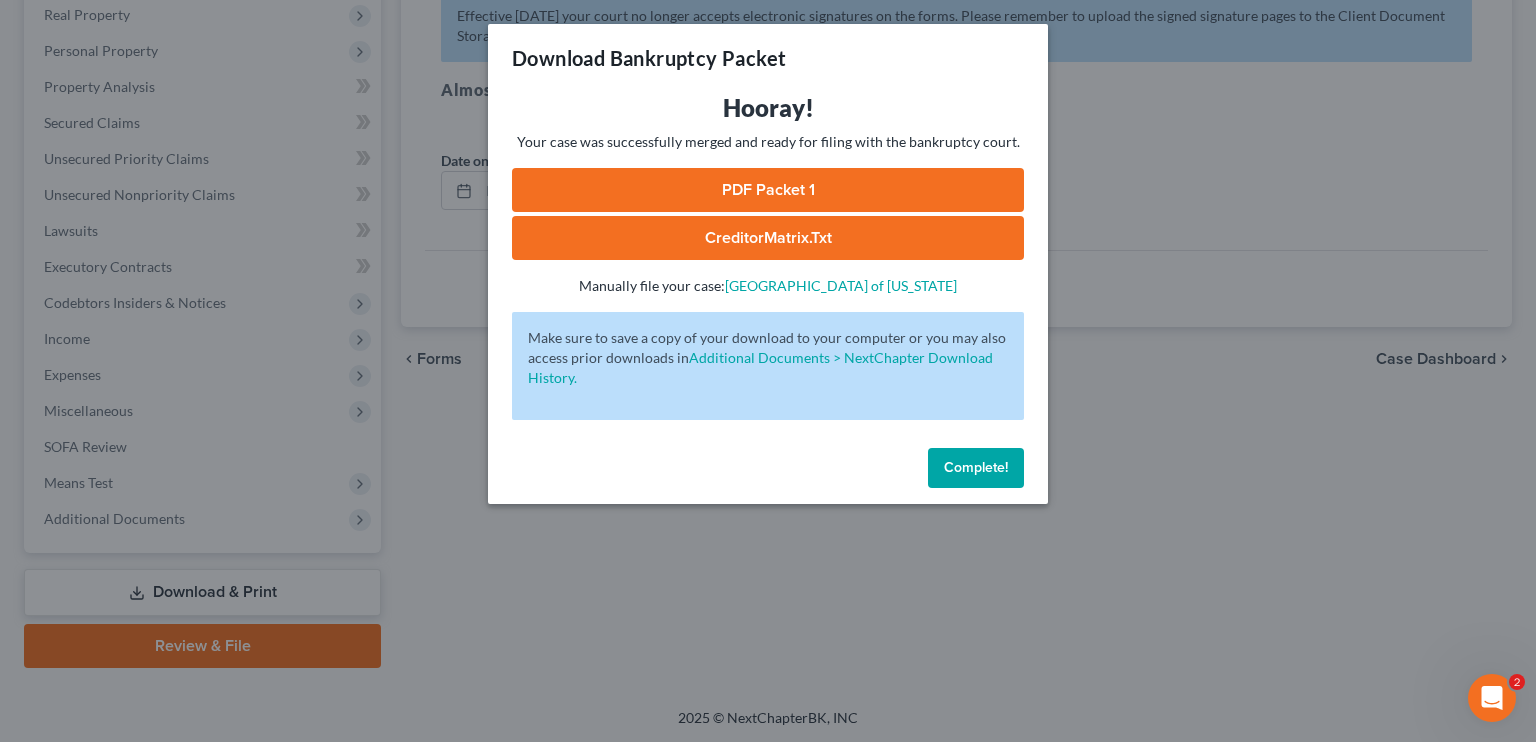 click on "PDF Packet 1" at bounding box center (768, 190) 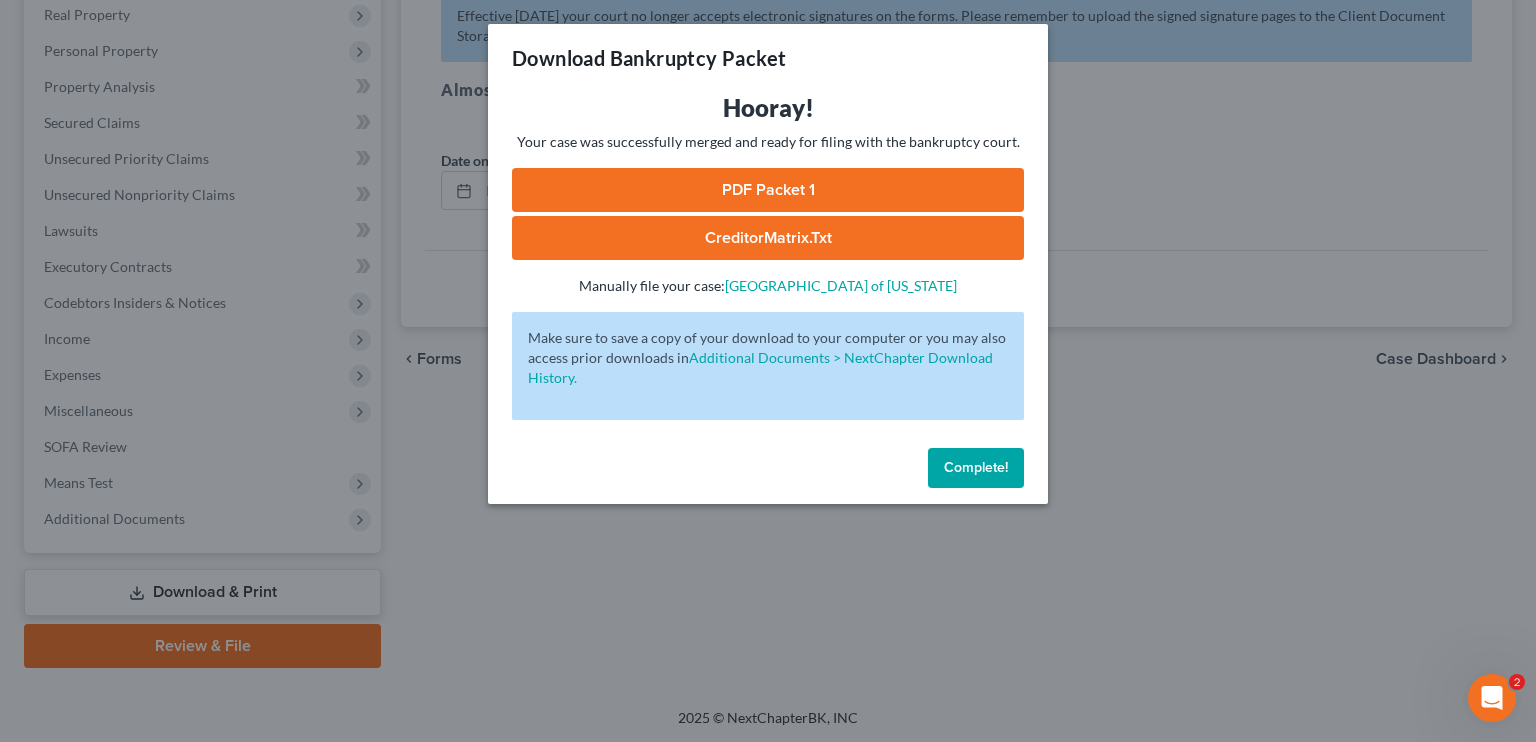 click on "Complete!" at bounding box center [976, 467] 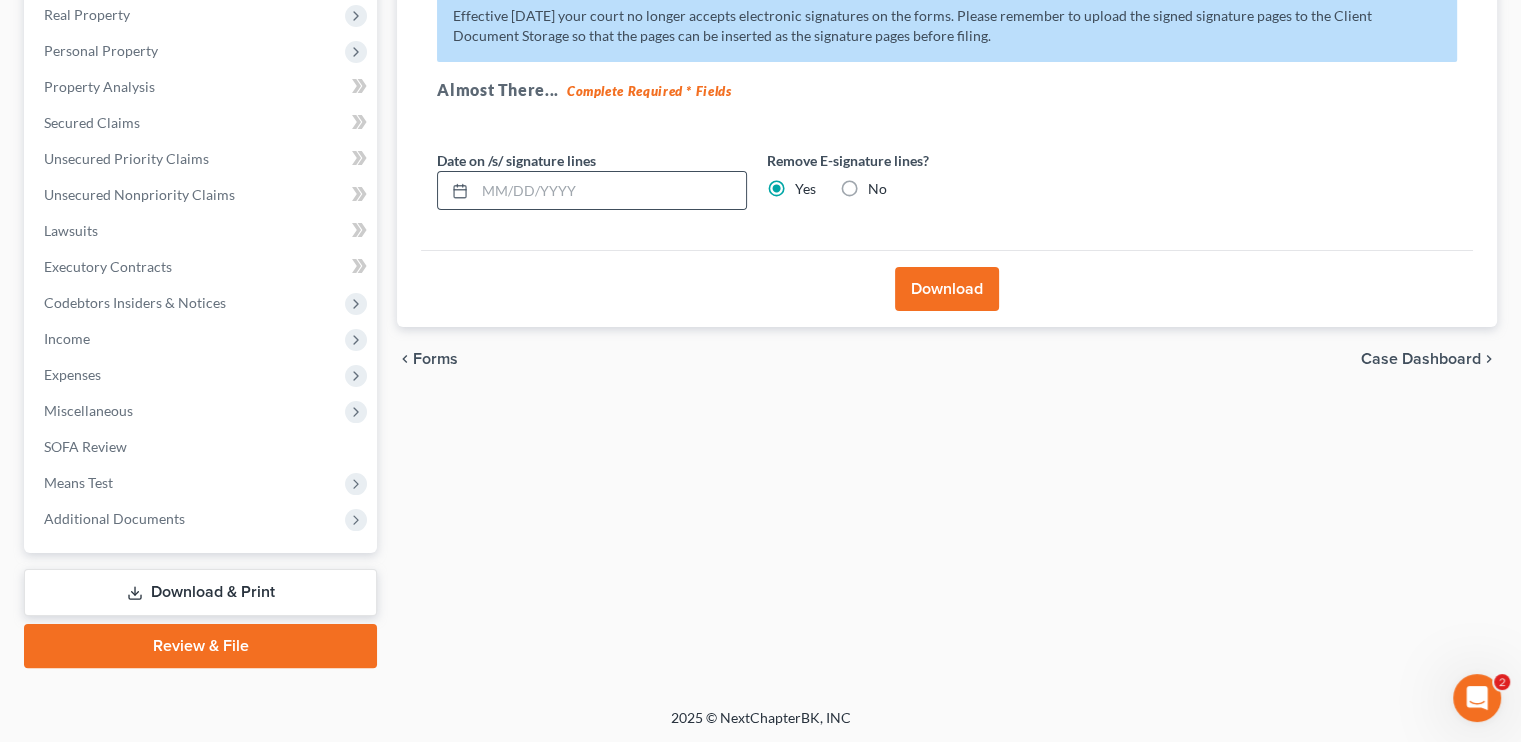 scroll, scrollTop: 0, scrollLeft: 0, axis: both 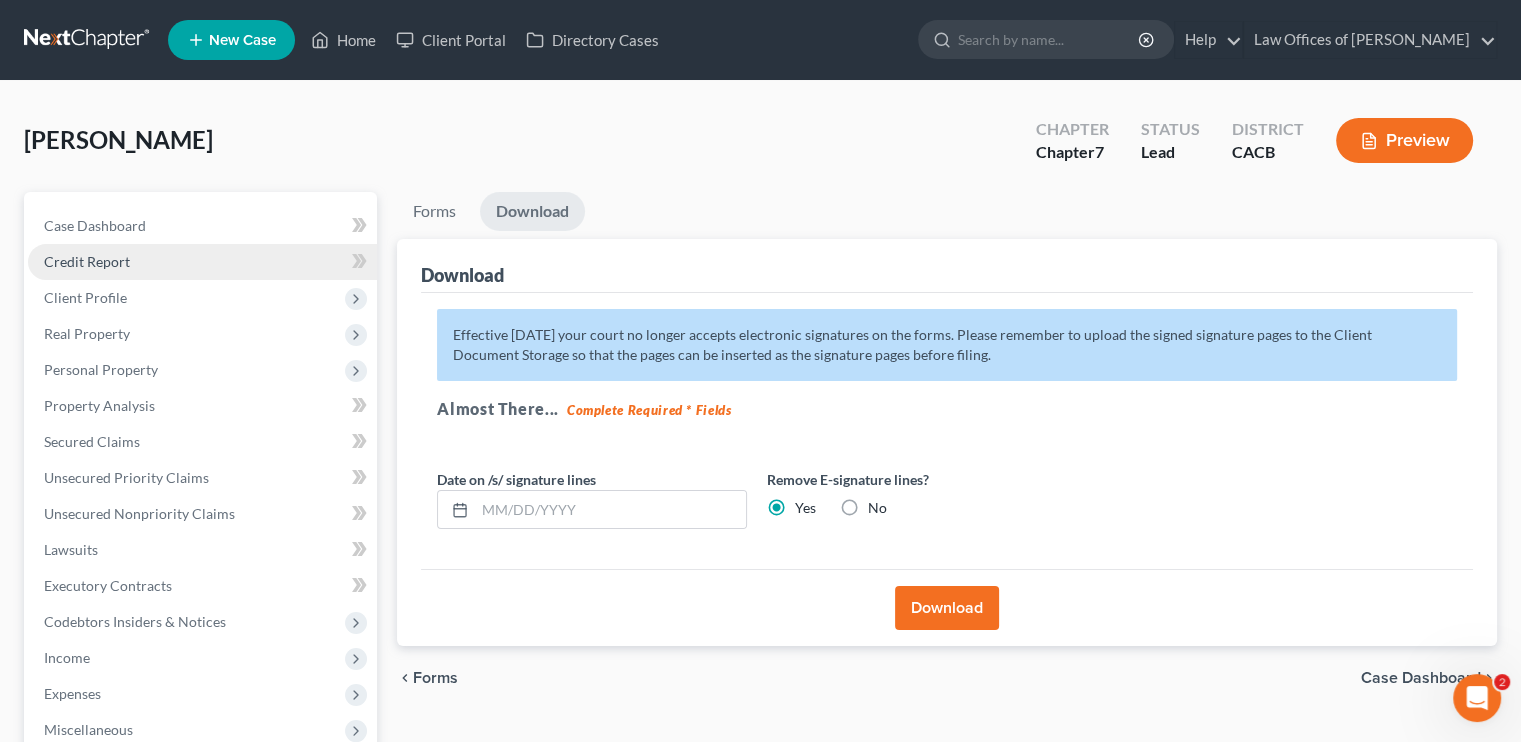 click on "Credit Report" at bounding box center [87, 261] 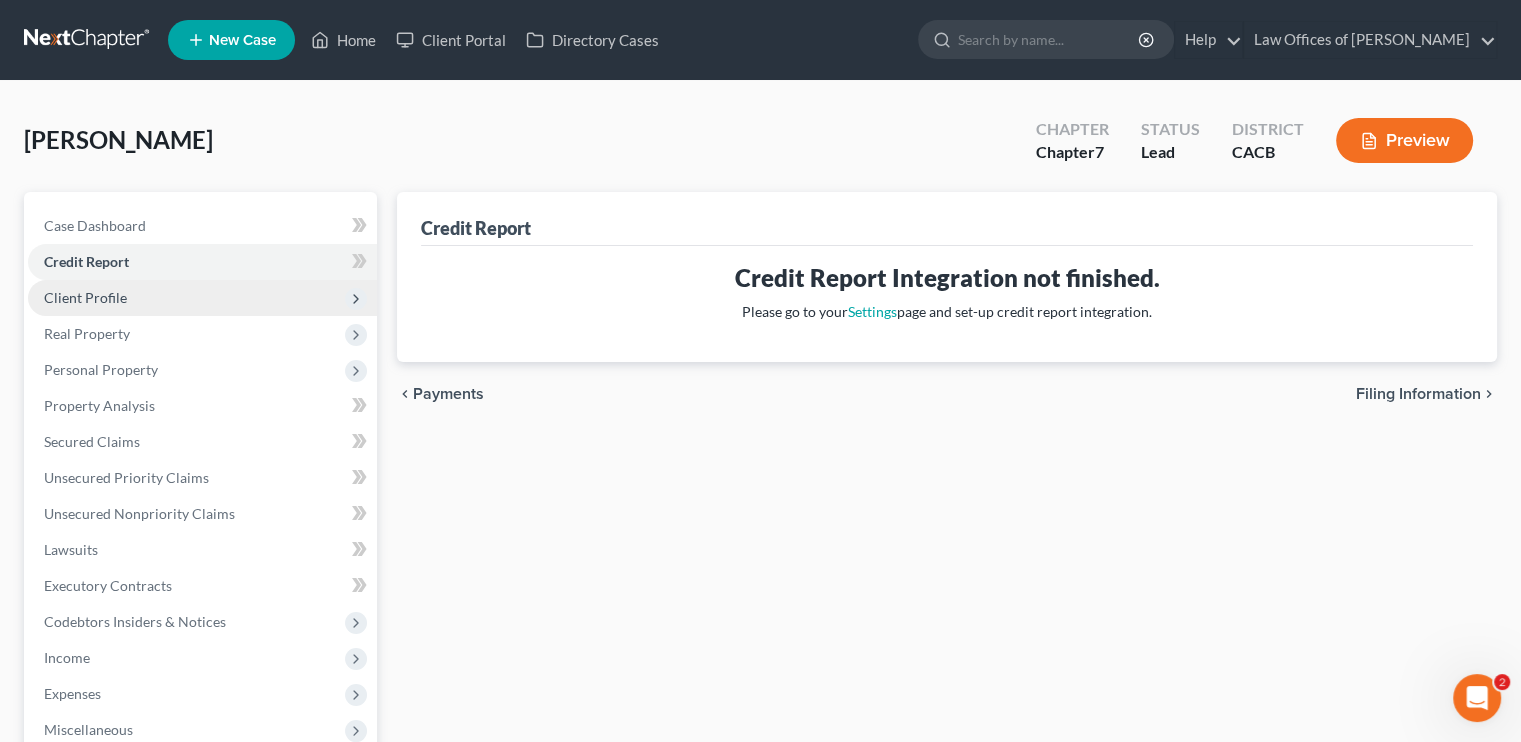 click on "Client Profile" at bounding box center (85, 297) 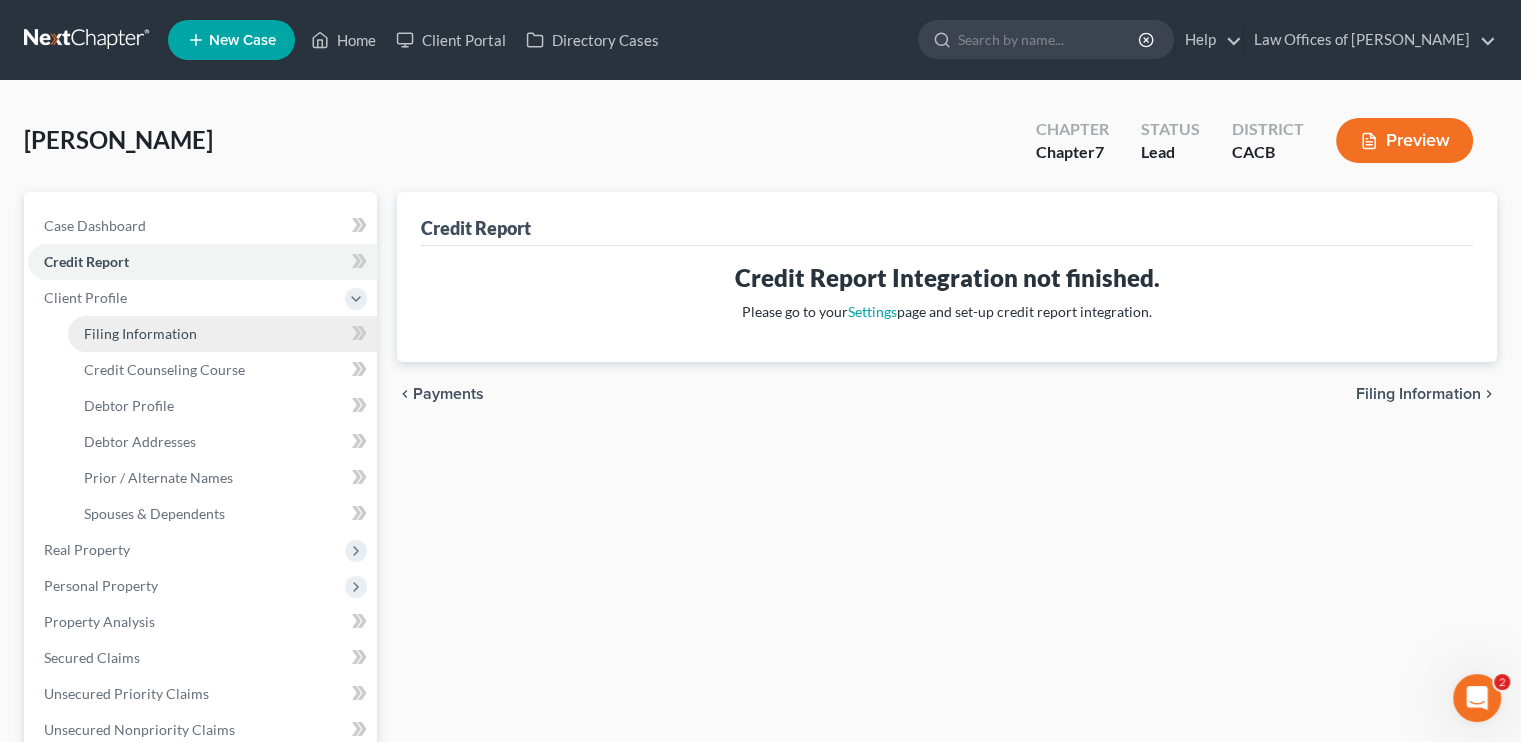 click on "Filing Information" at bounding box center [140, 333] 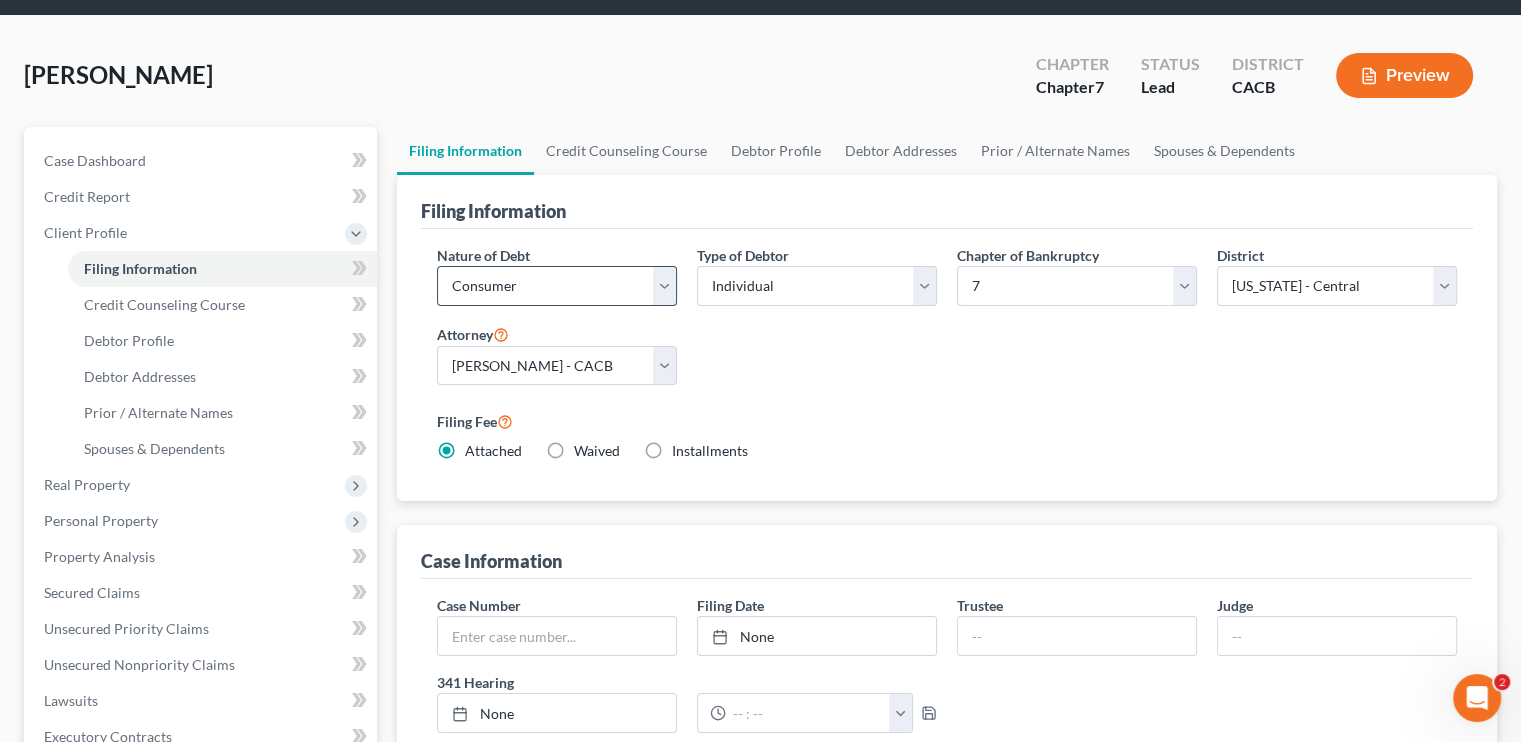 scroll, scrollTop: 100, scrollLeft: 0, axis: vertical 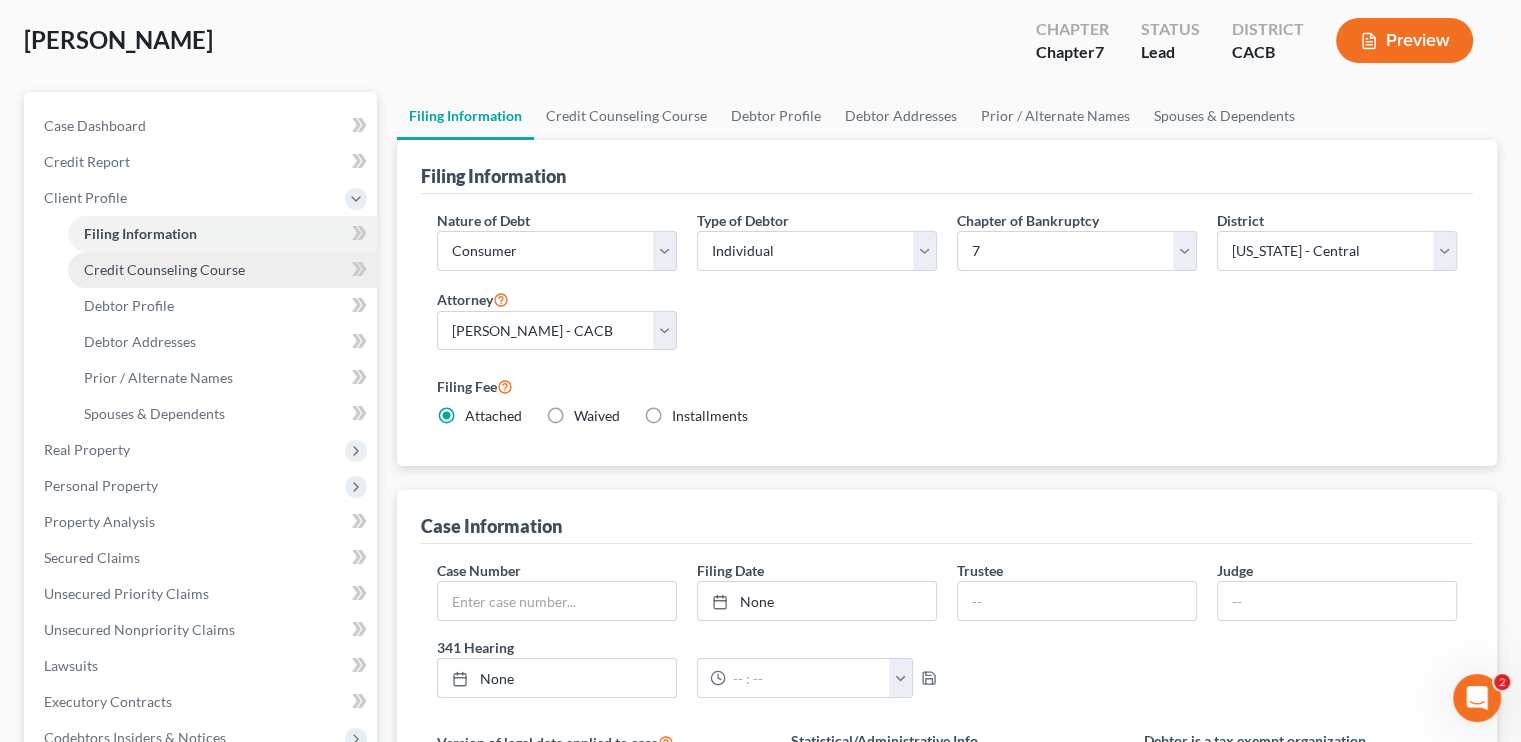 click on "Credit Counseling Course" at bounding box center (164, 269) 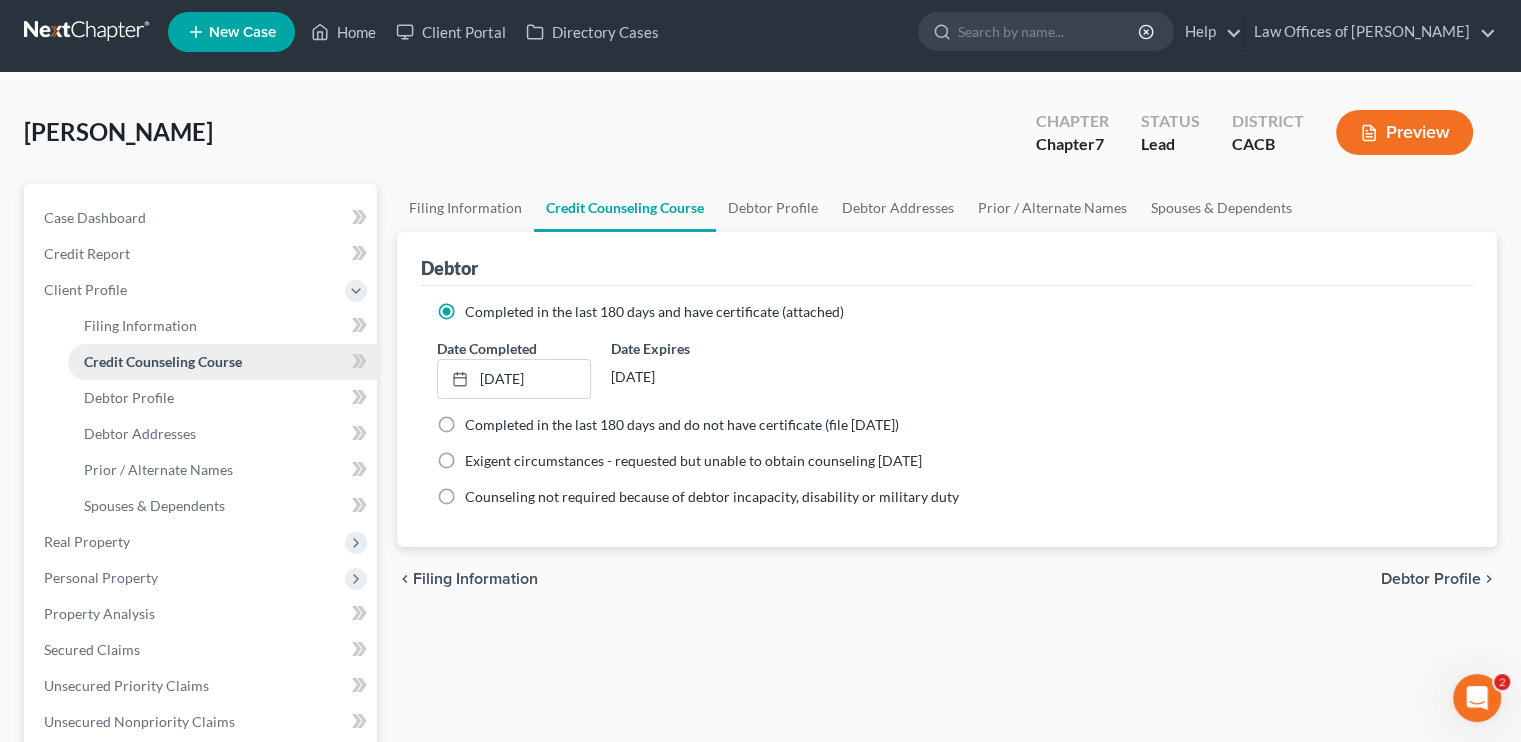 scroll, scrollTop: 0, scrollLeft: 0, axis: both 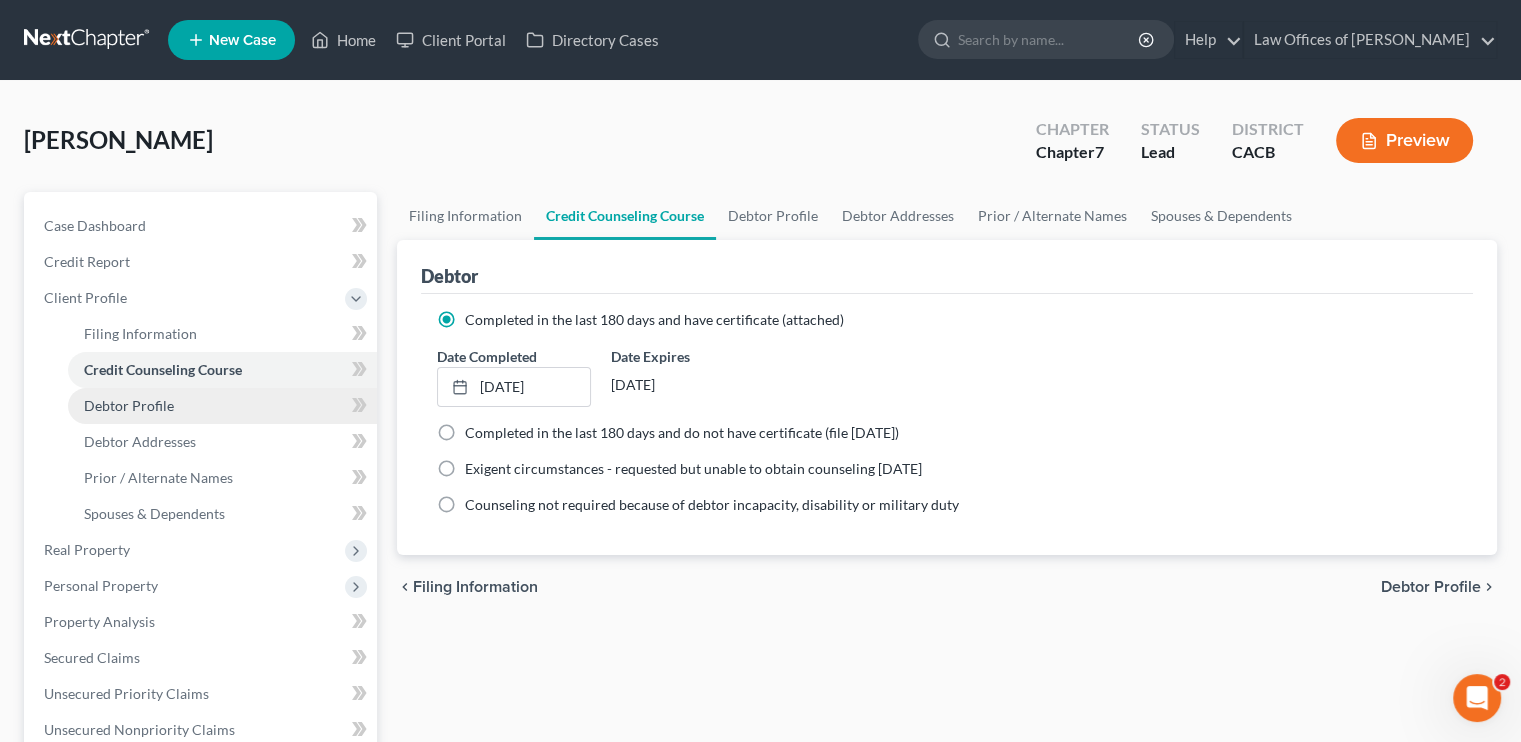 click on "Debtor Profile" at bounding box center [129, 405] 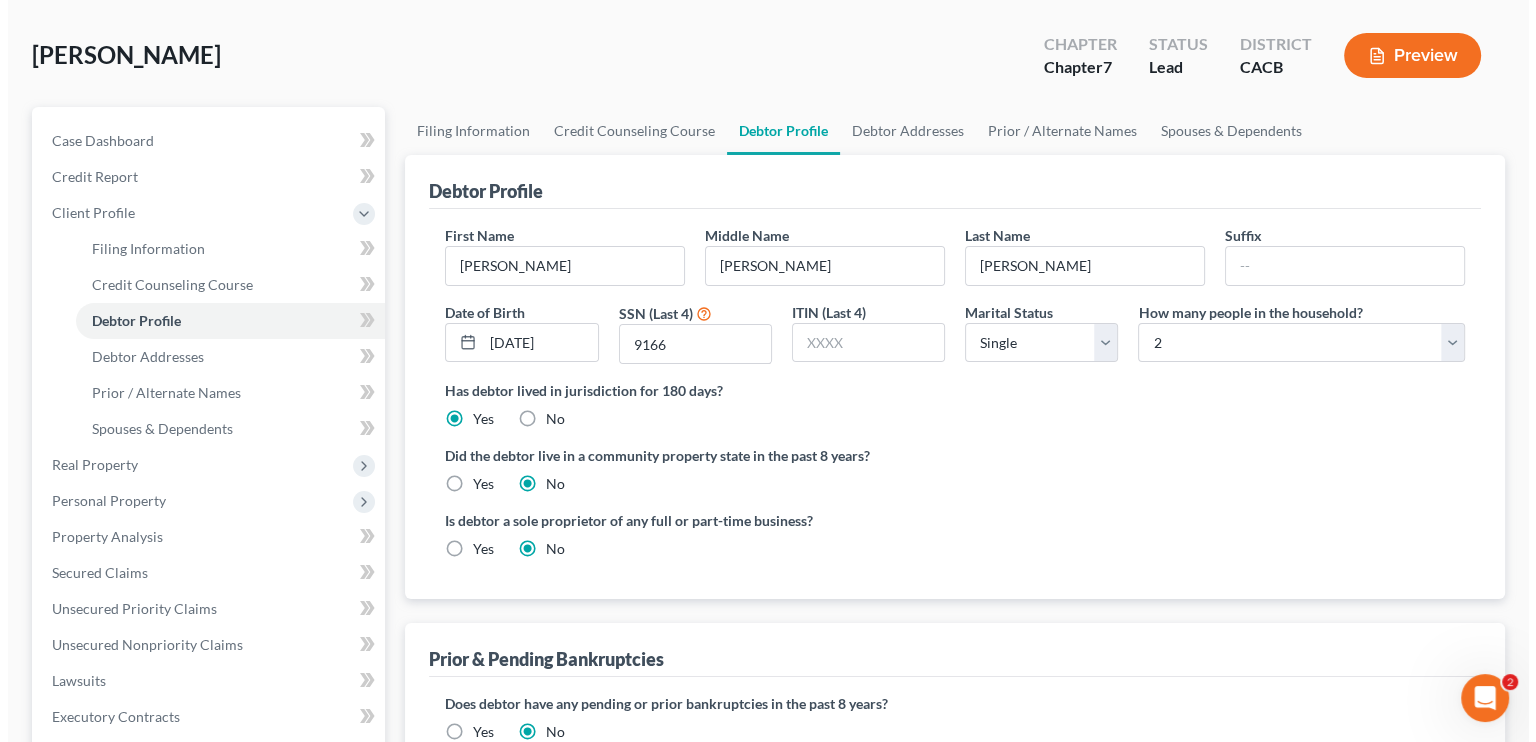 scroll, scrollTop: 0, scrollLeft: 0, axis: both 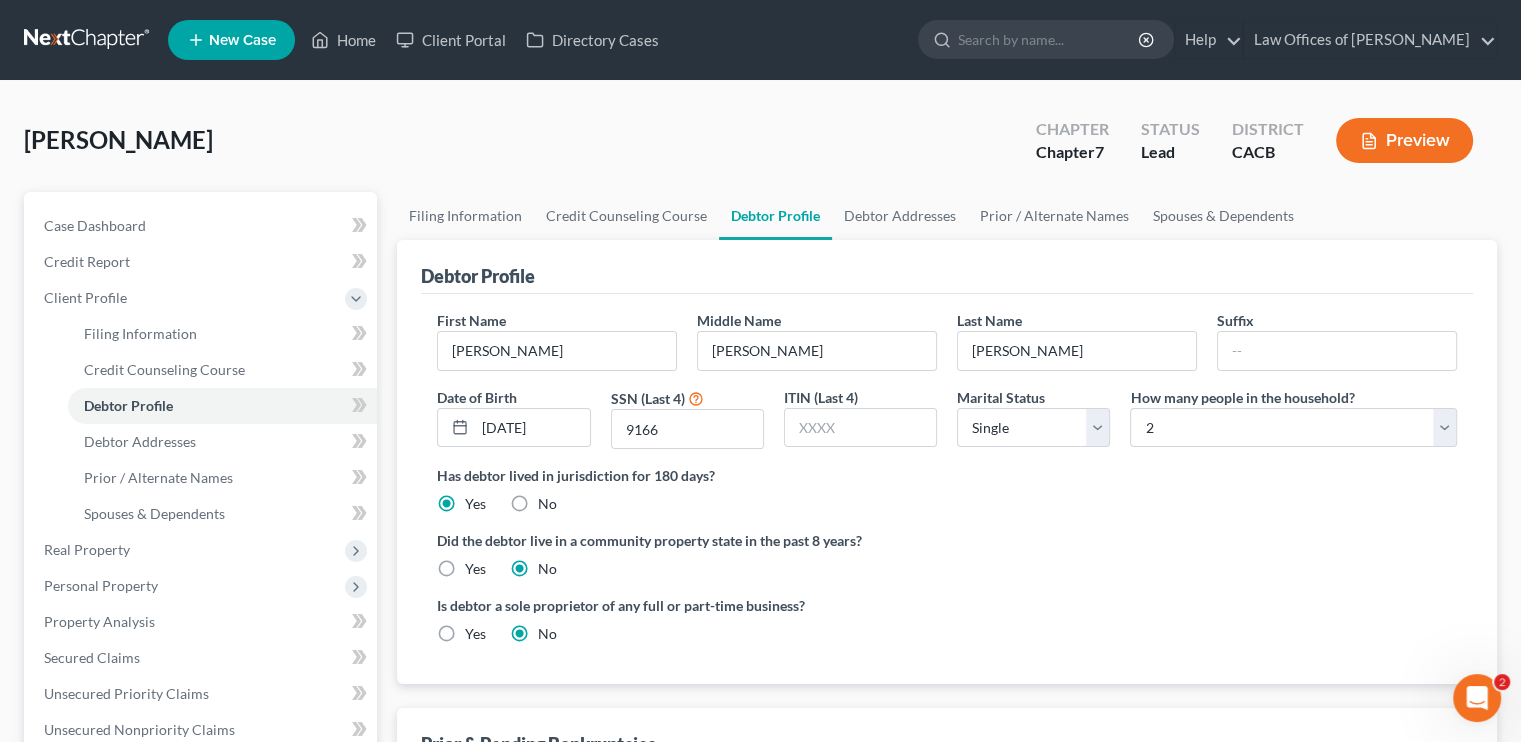 click on "Preview" at bounding box center [1404, 140] 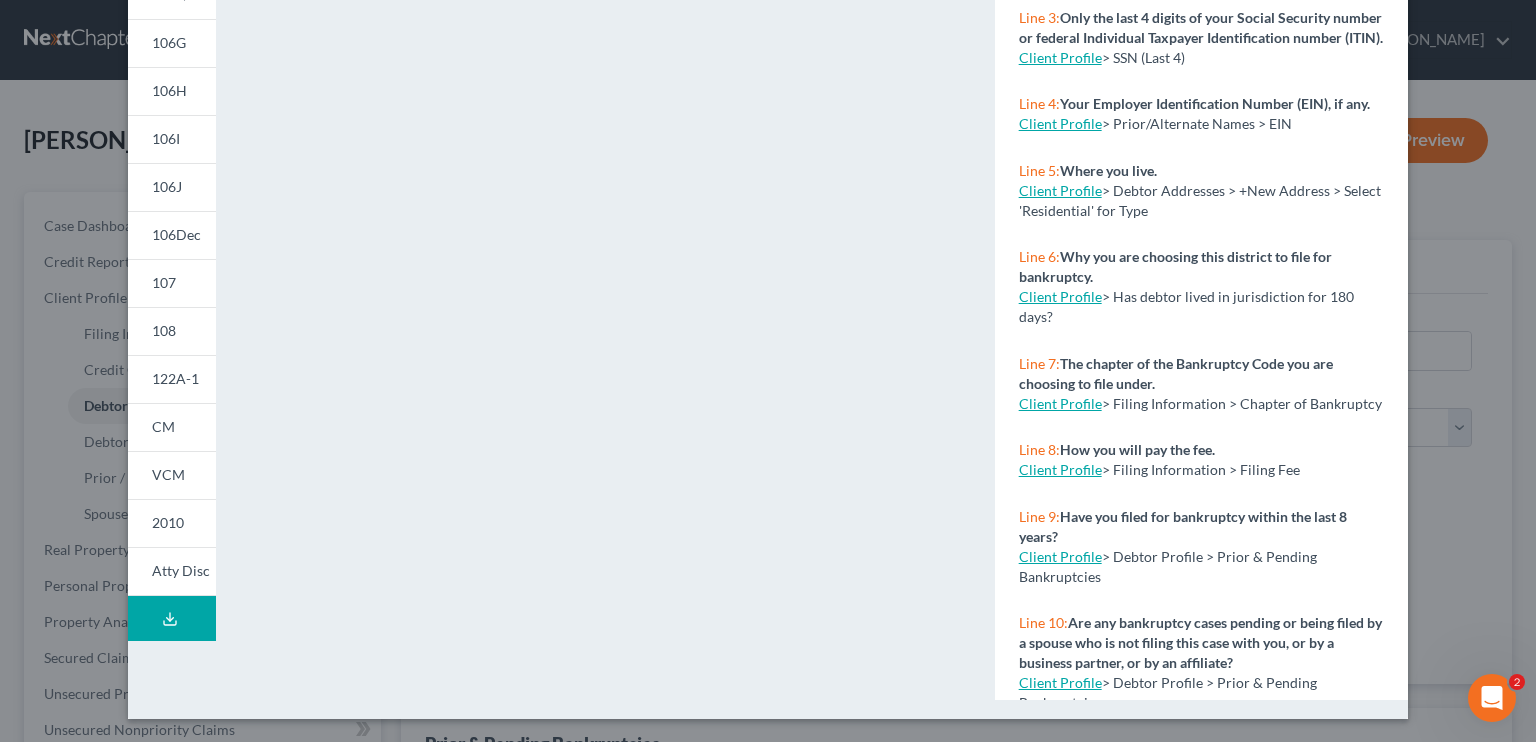 scroll, scrollTop: 0, scrollLeft: 0, axis: both 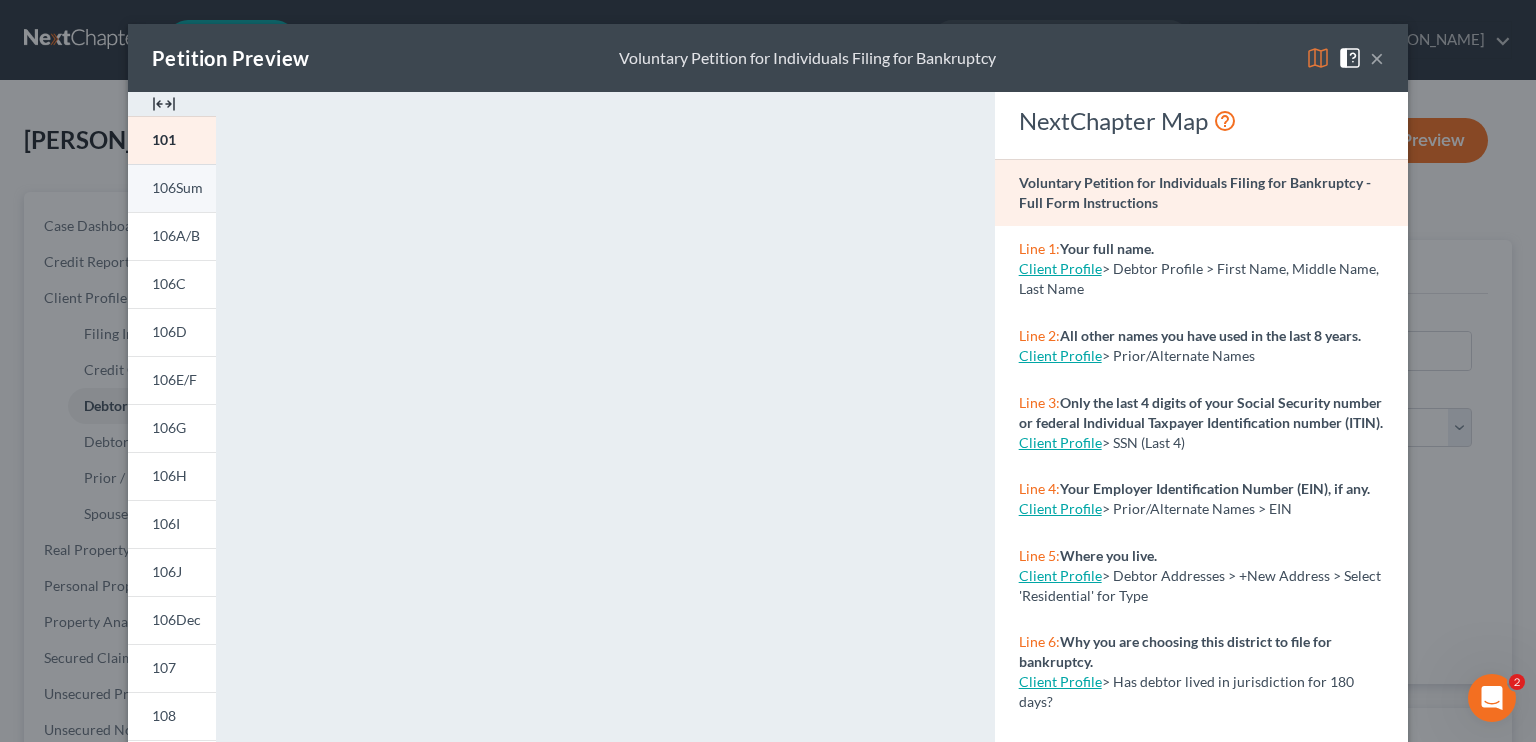 click on "106Sum" at bounding box center [177, 187] 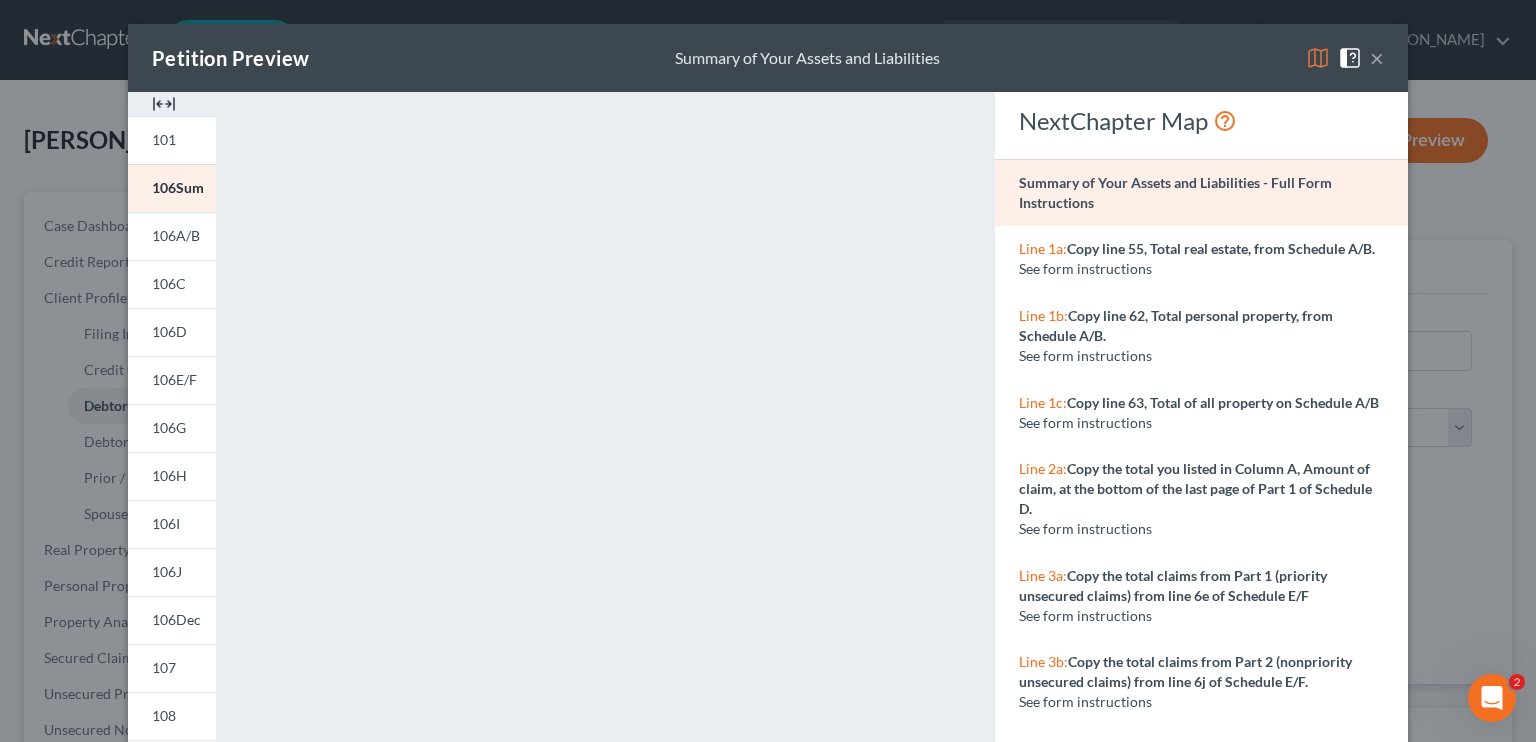 scroll, scrollTop: 0, scrollLeft: 0, axis: both 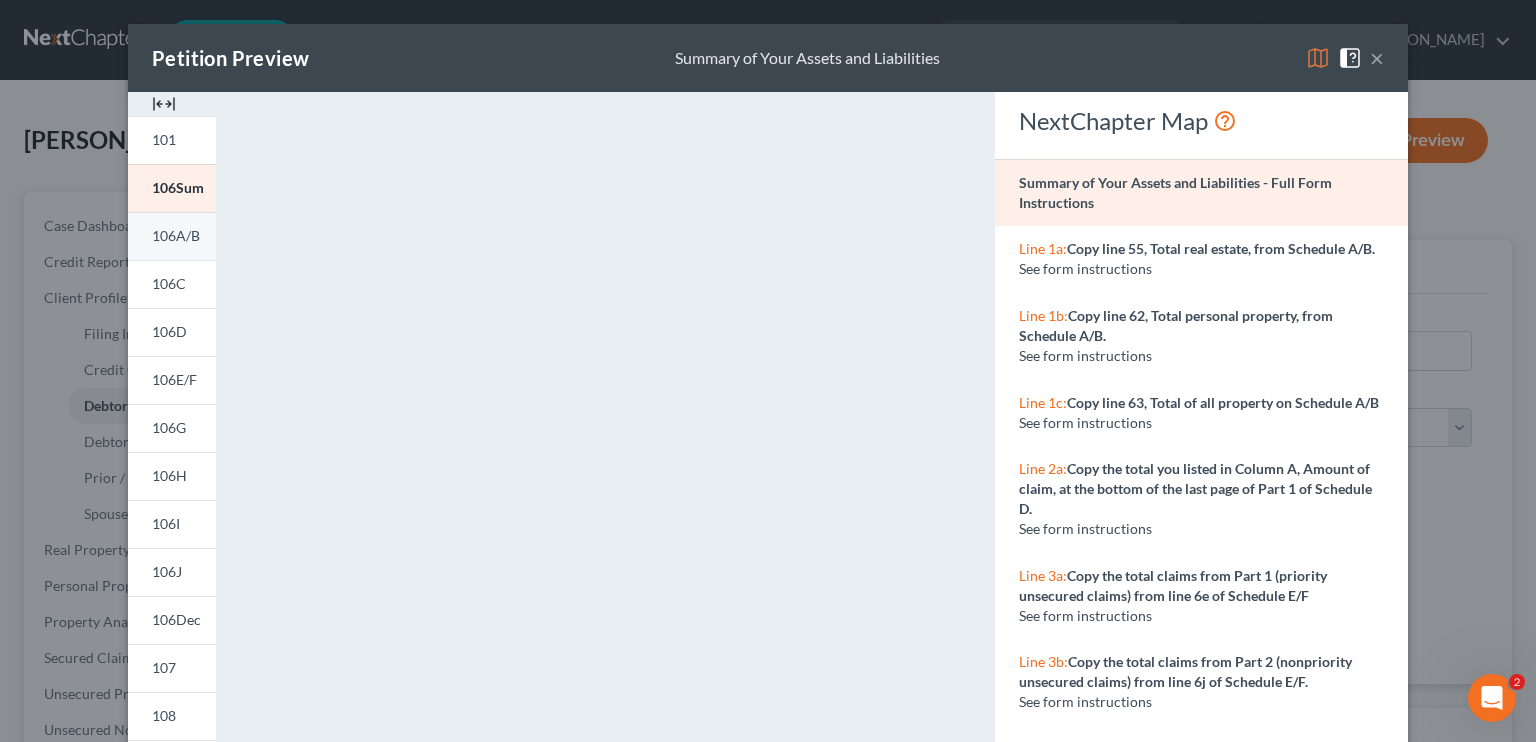 click on "106A/B" at bounding box center (176, 235) 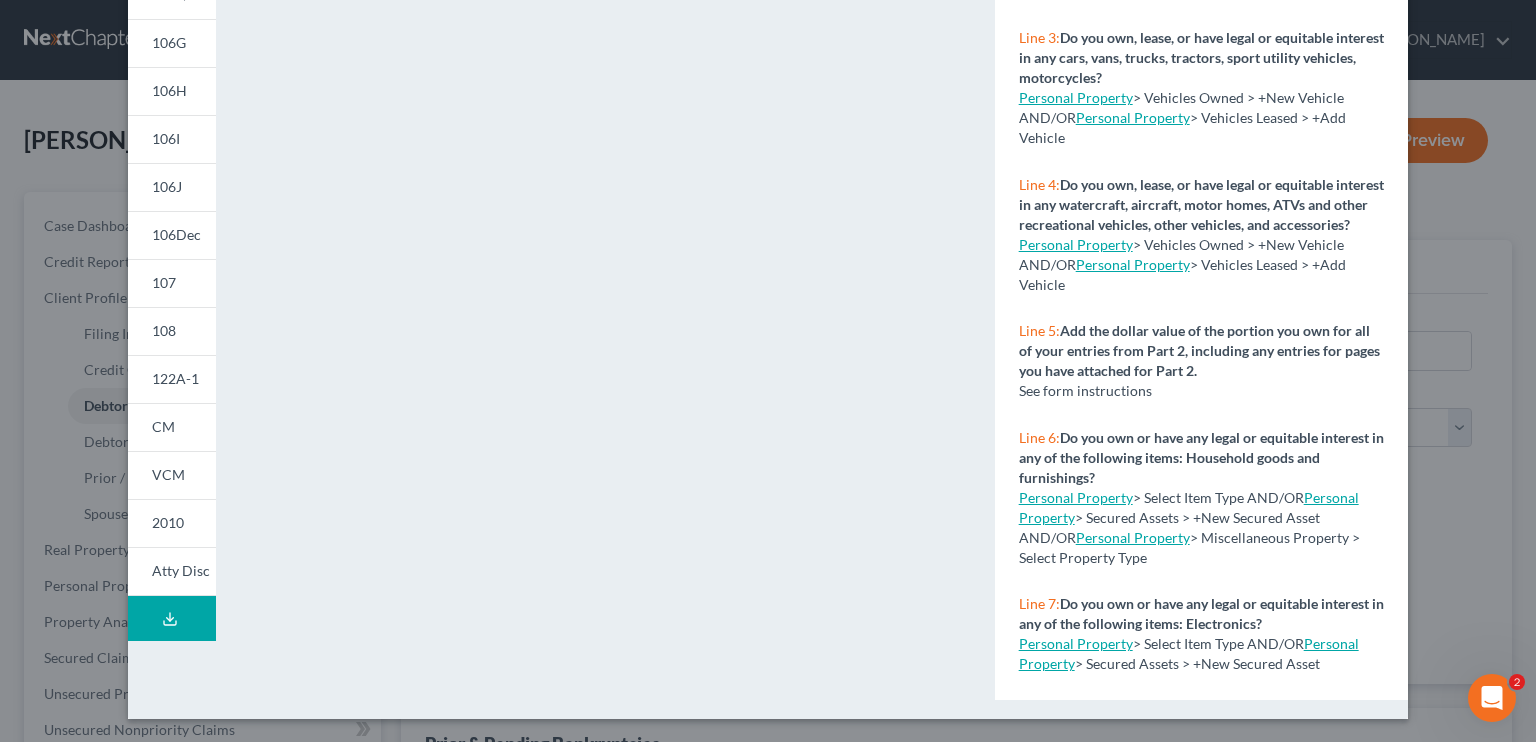 scroll, scrollTop: 164, scrollLeft: 0, axis: vertical 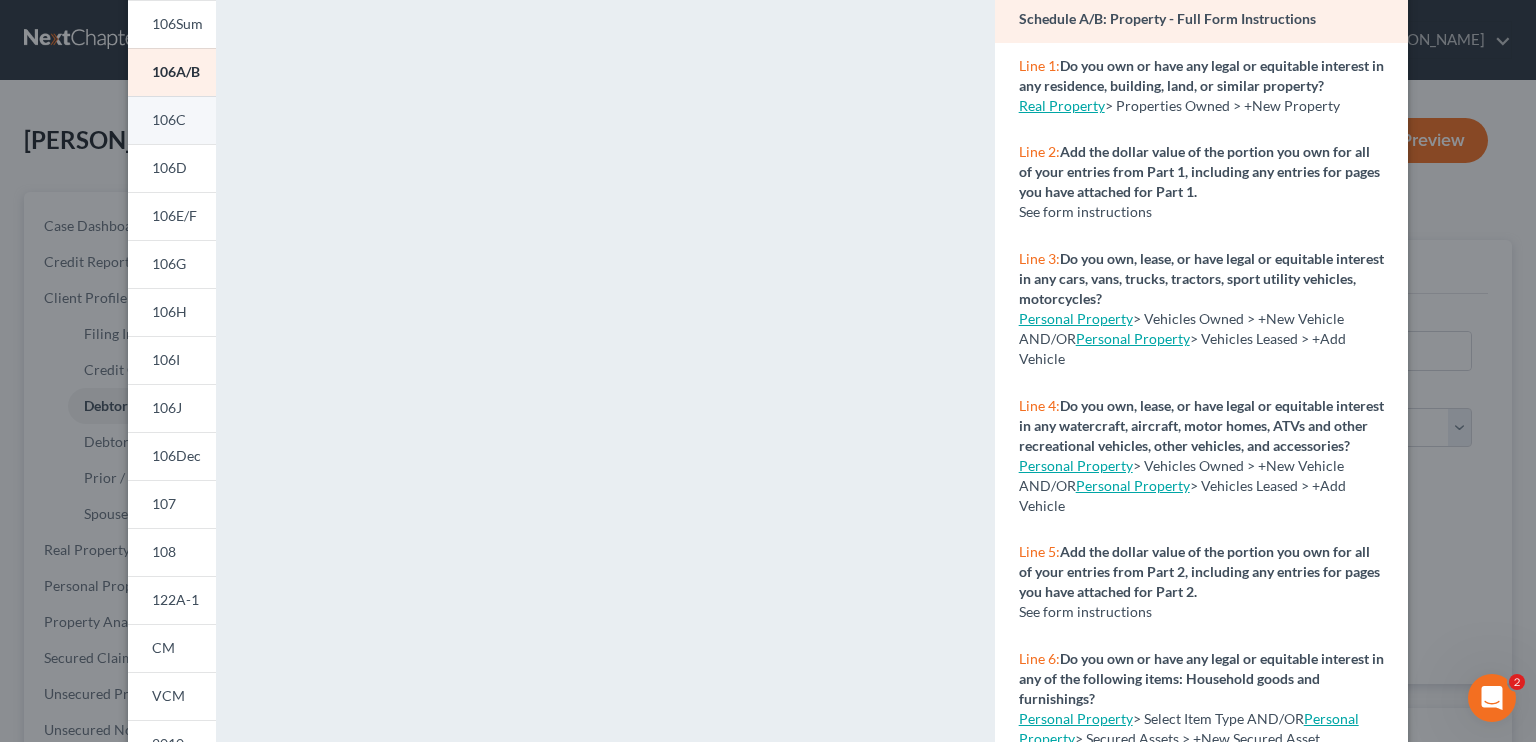 click on "106C" at bounding box center [172, 120] 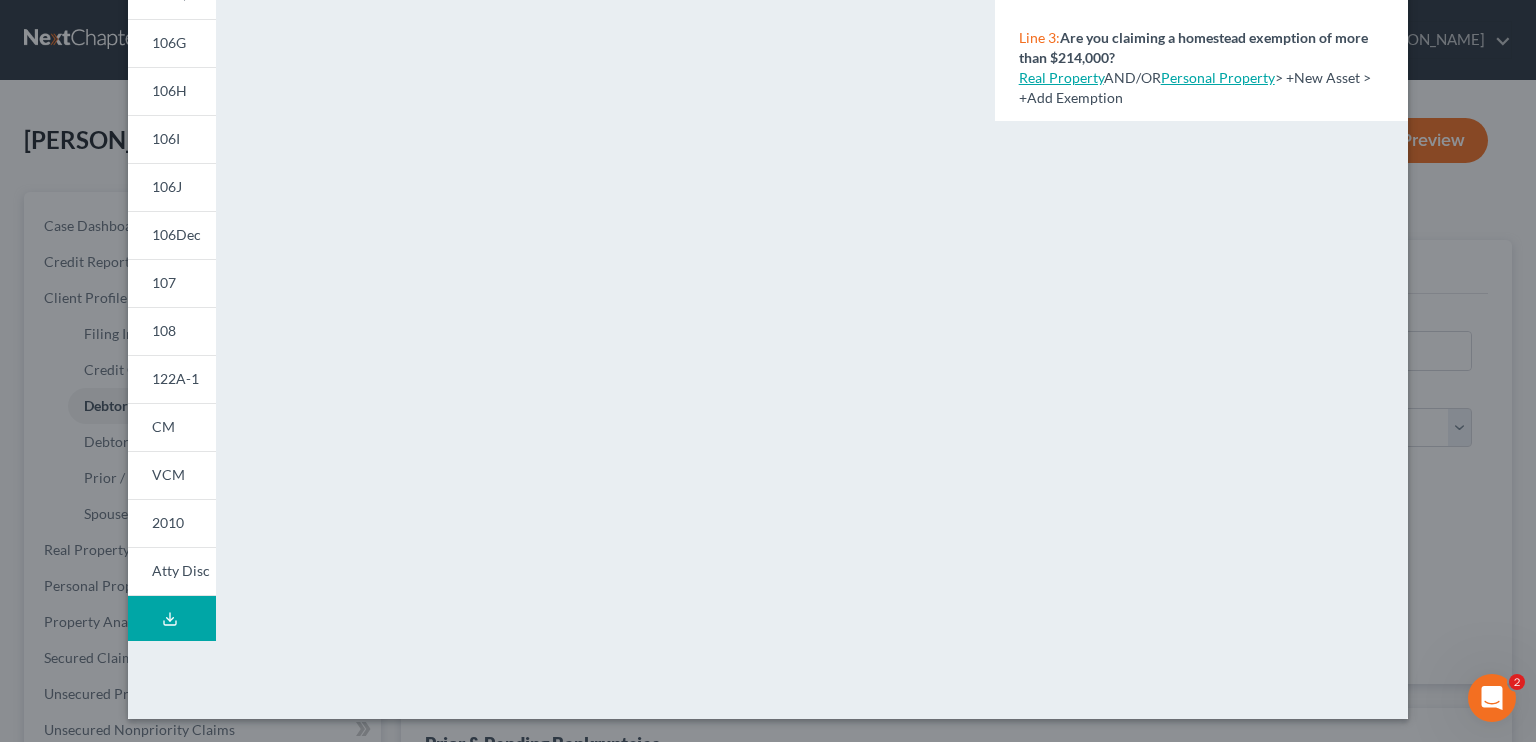 scroll, scrollTop: 164, scrollLeft: 0, axis: vertical 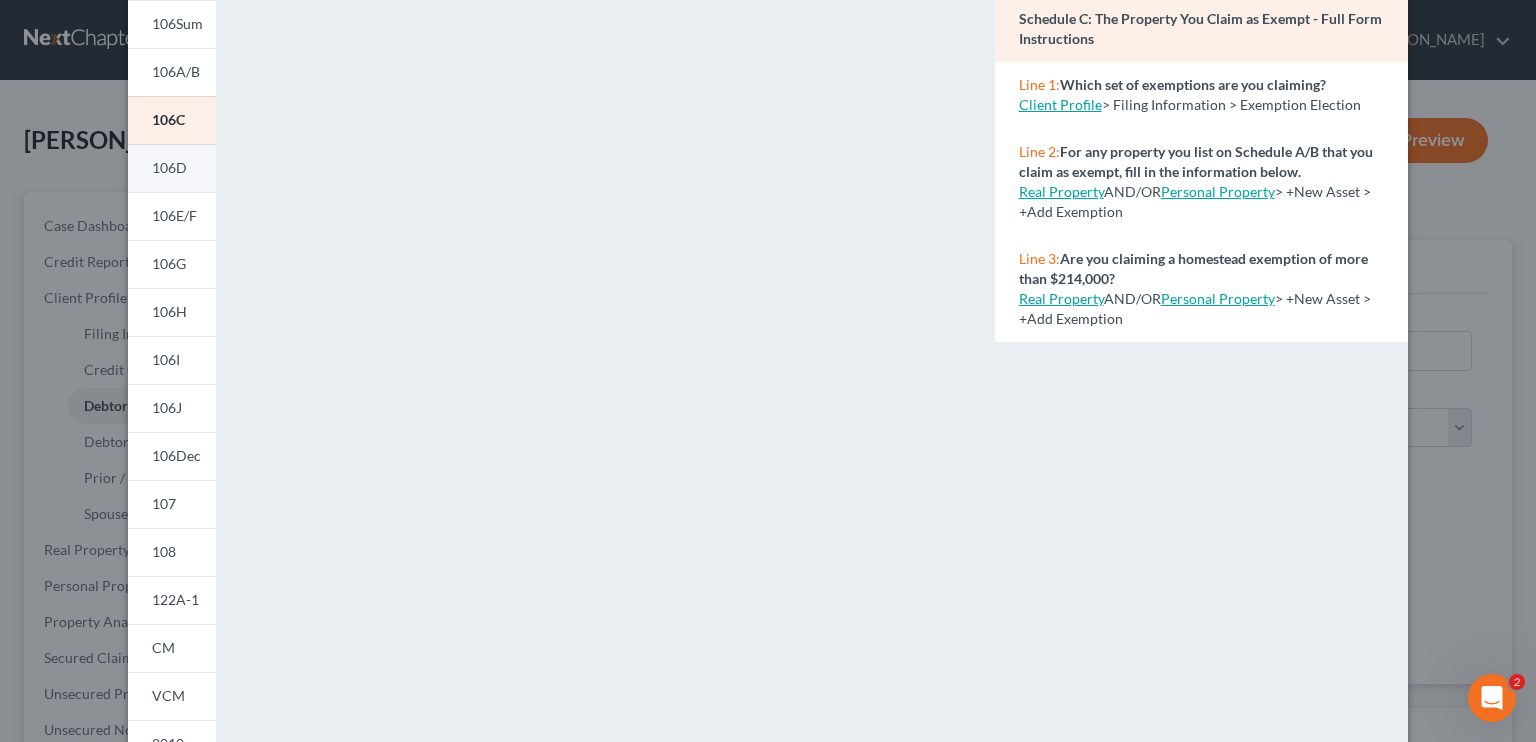 click on "106D" at bounding box center (169, 167) 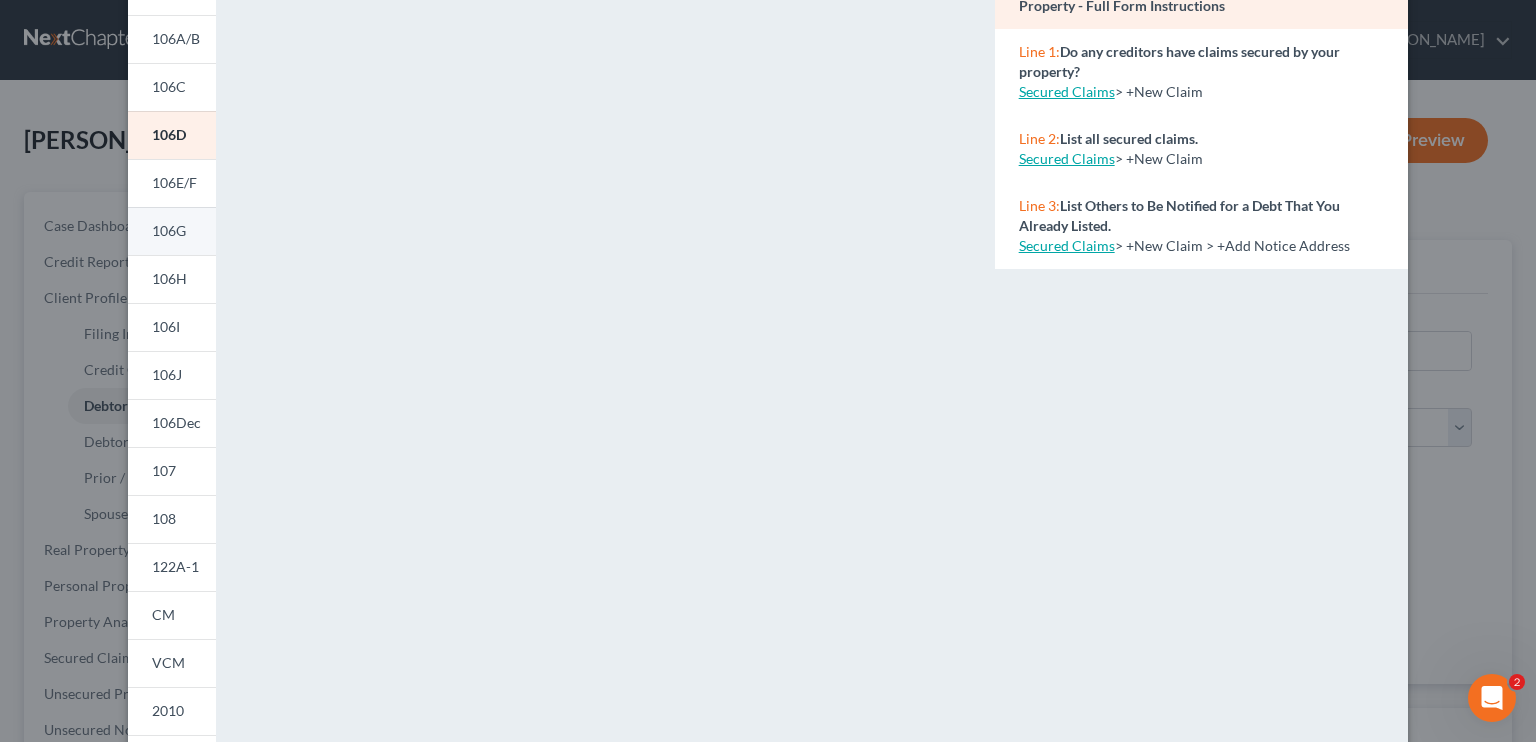 scroll, scrollTop: 185, scrollLeft: 0, axis: vertical 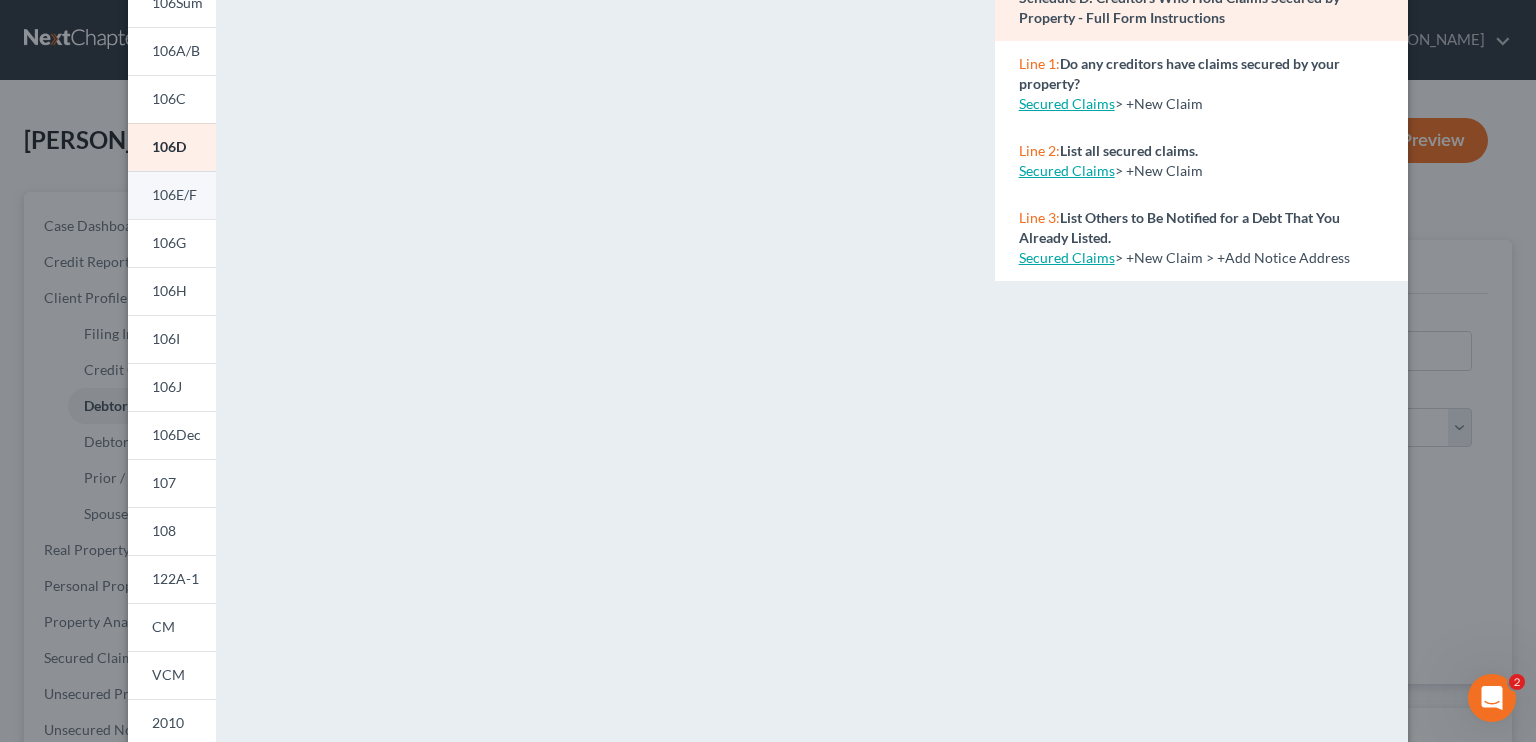 click on "106E/F" at bounding box center [174, 194] 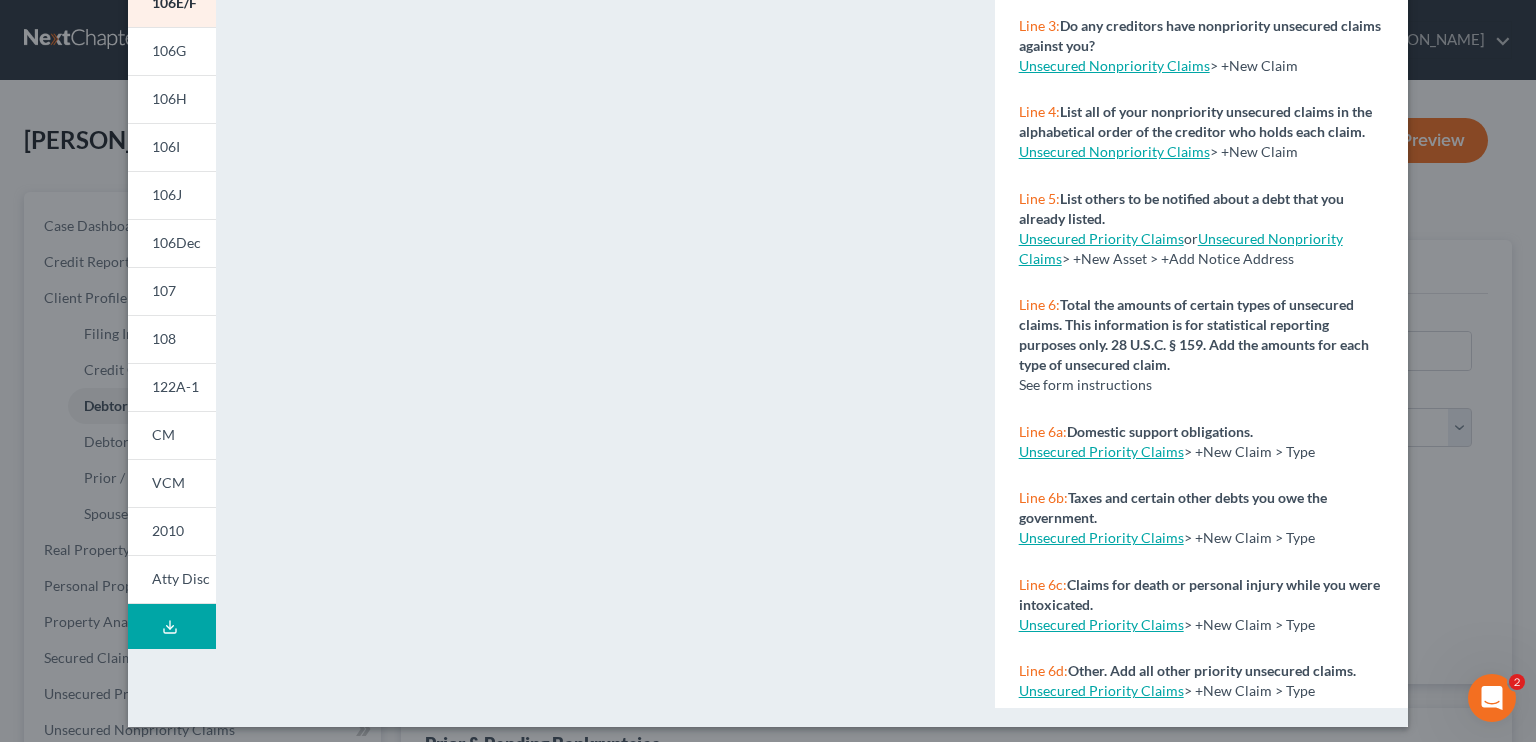 scroll, scrollTop: 385, scrollLeft: 0, axis: vertical 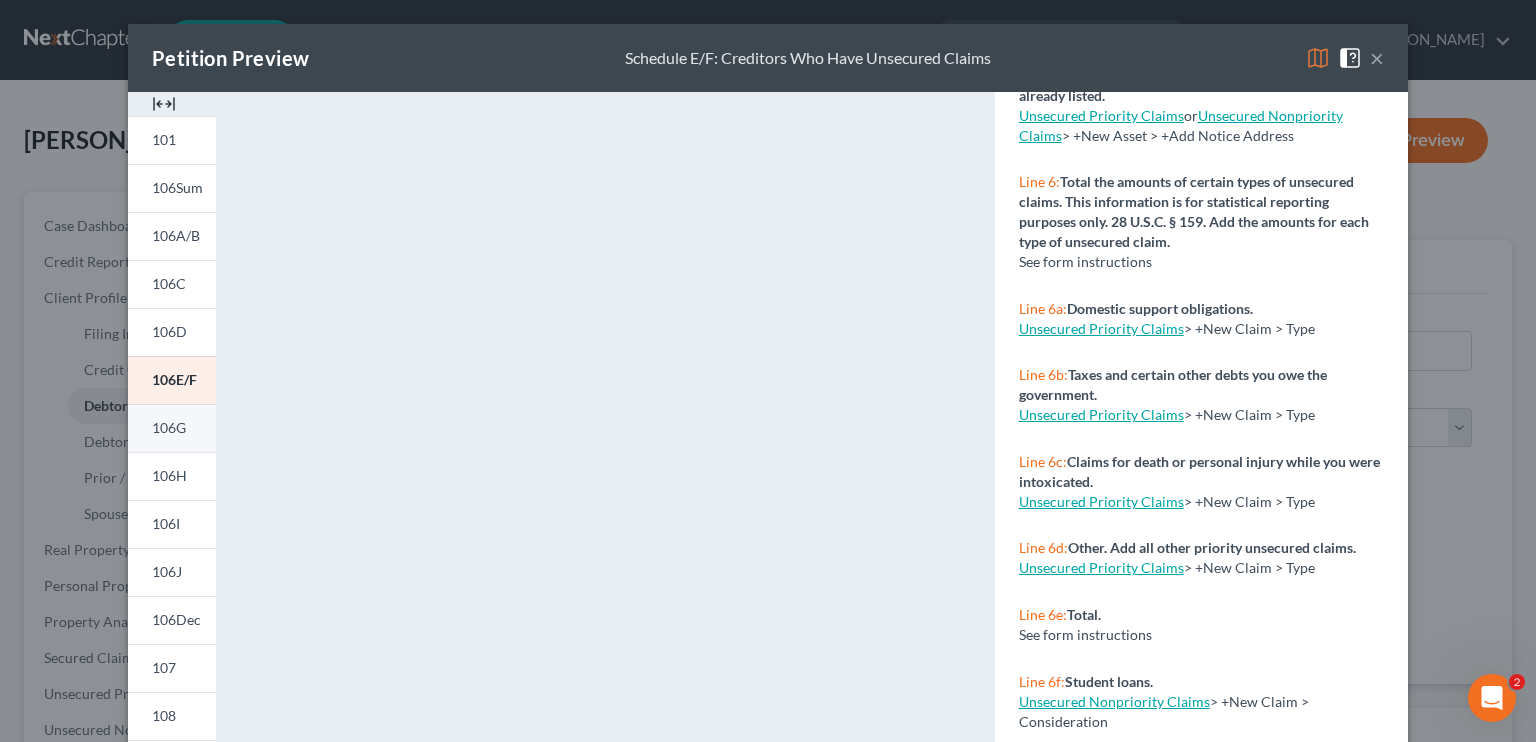 click on "106G" at bounding box center [169, 427] 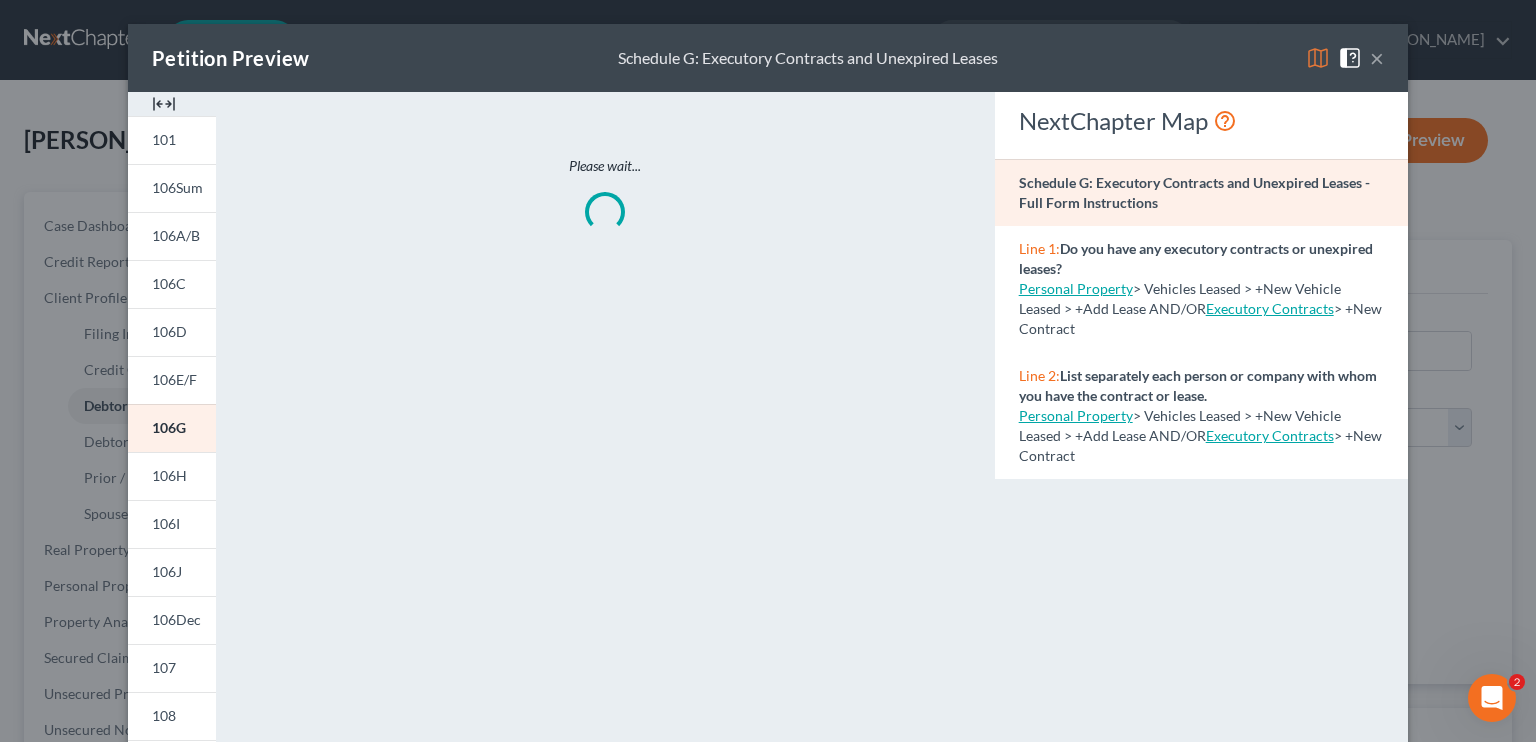 scroll, scrollTop: 0, scrollLeft: 0, axis: both 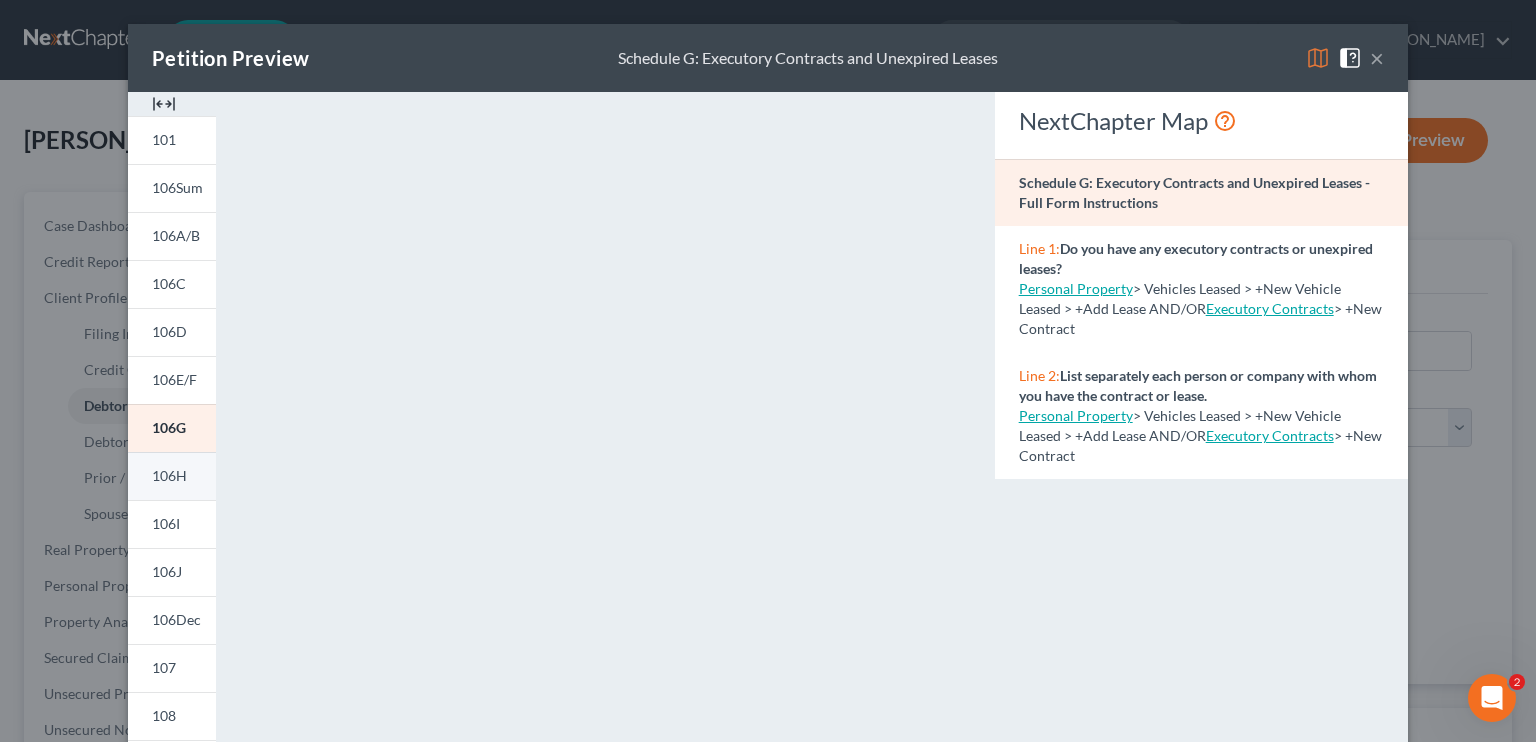 click on "106H" at bounding box center [169, 475] 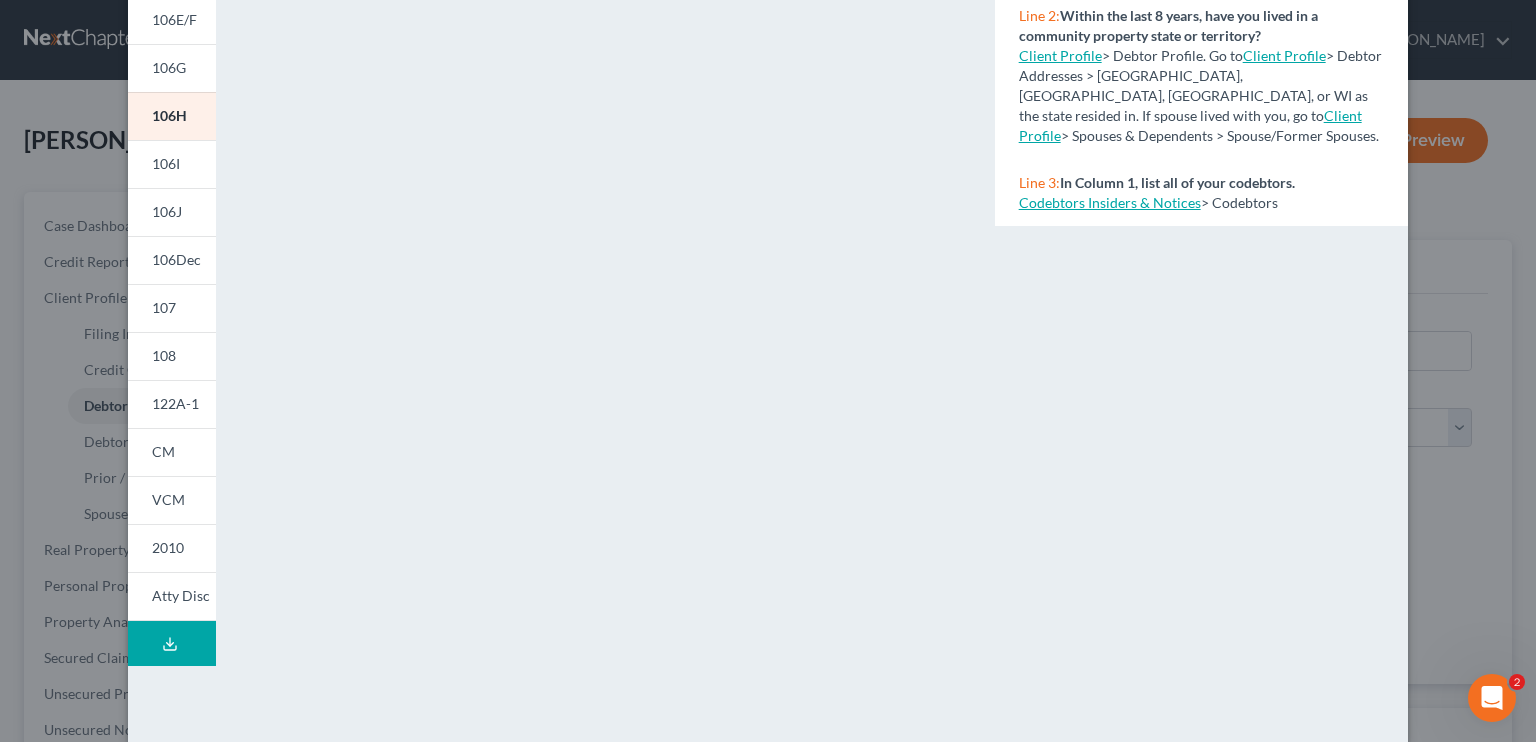scroll, scrollTop: 385, scrollLeft: 0, axis: vertical 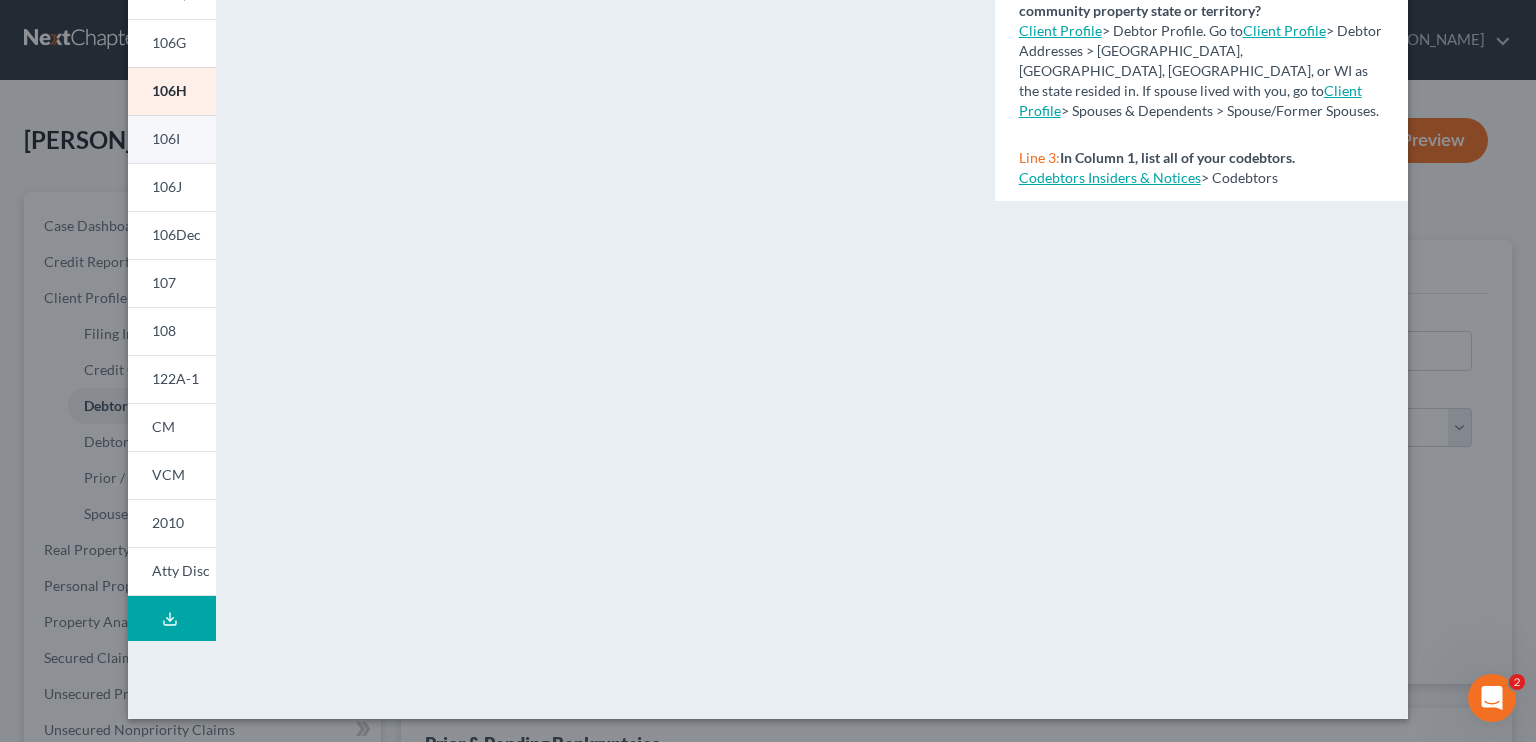 click on "106I" at bounding box center (166, 138) 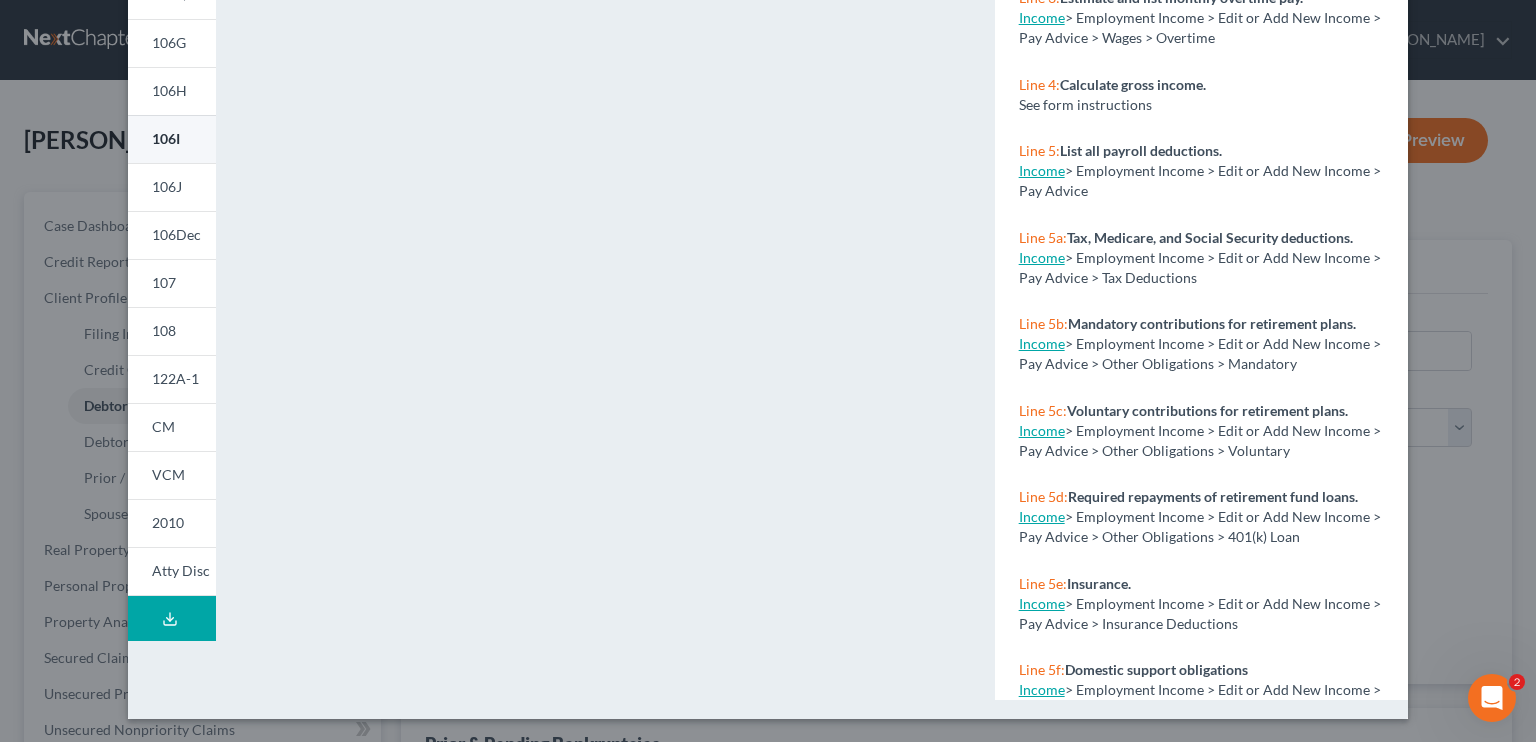 scroll, scrollTop: 164, scrollLeft: 0, axis: vertical 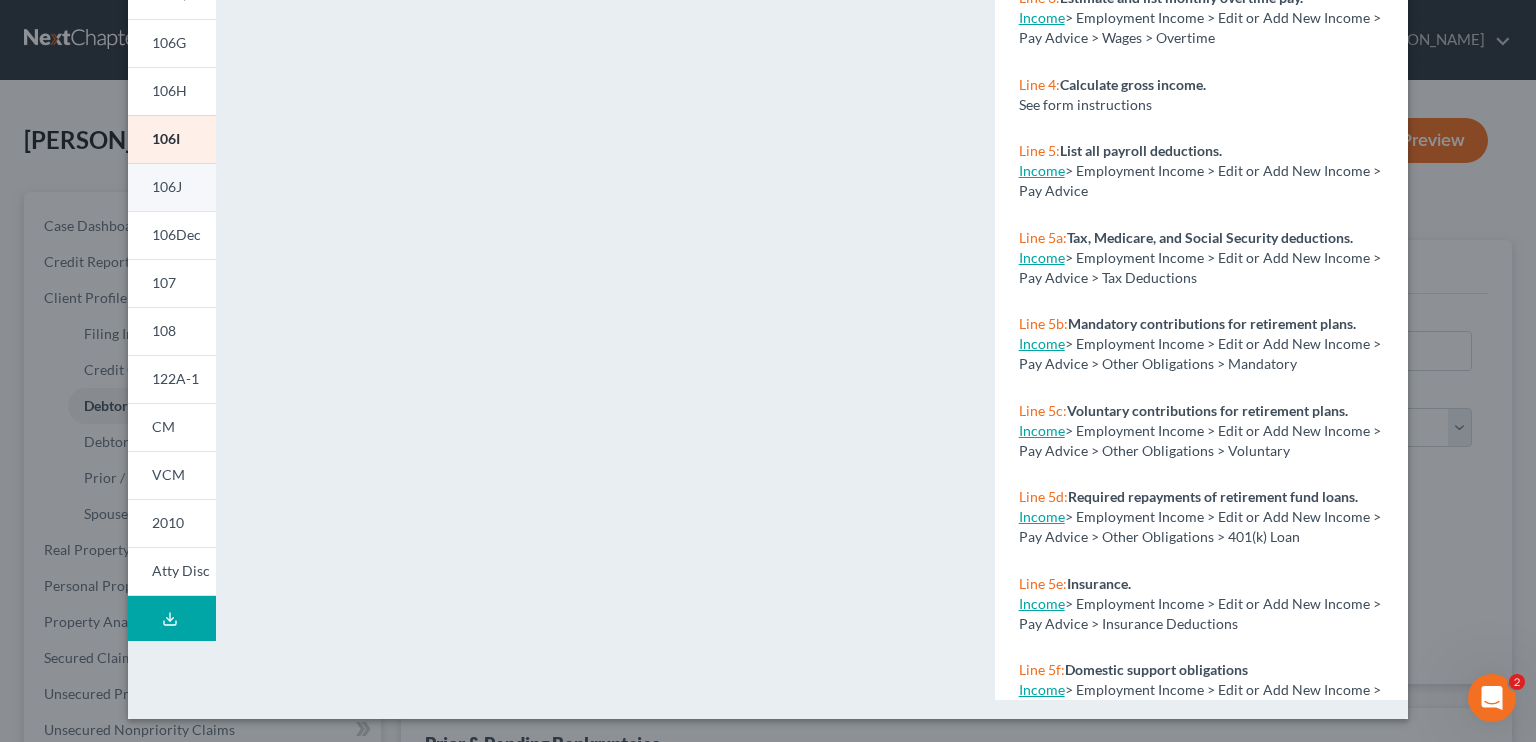 click on "106J" at bounding box center (167, 186) 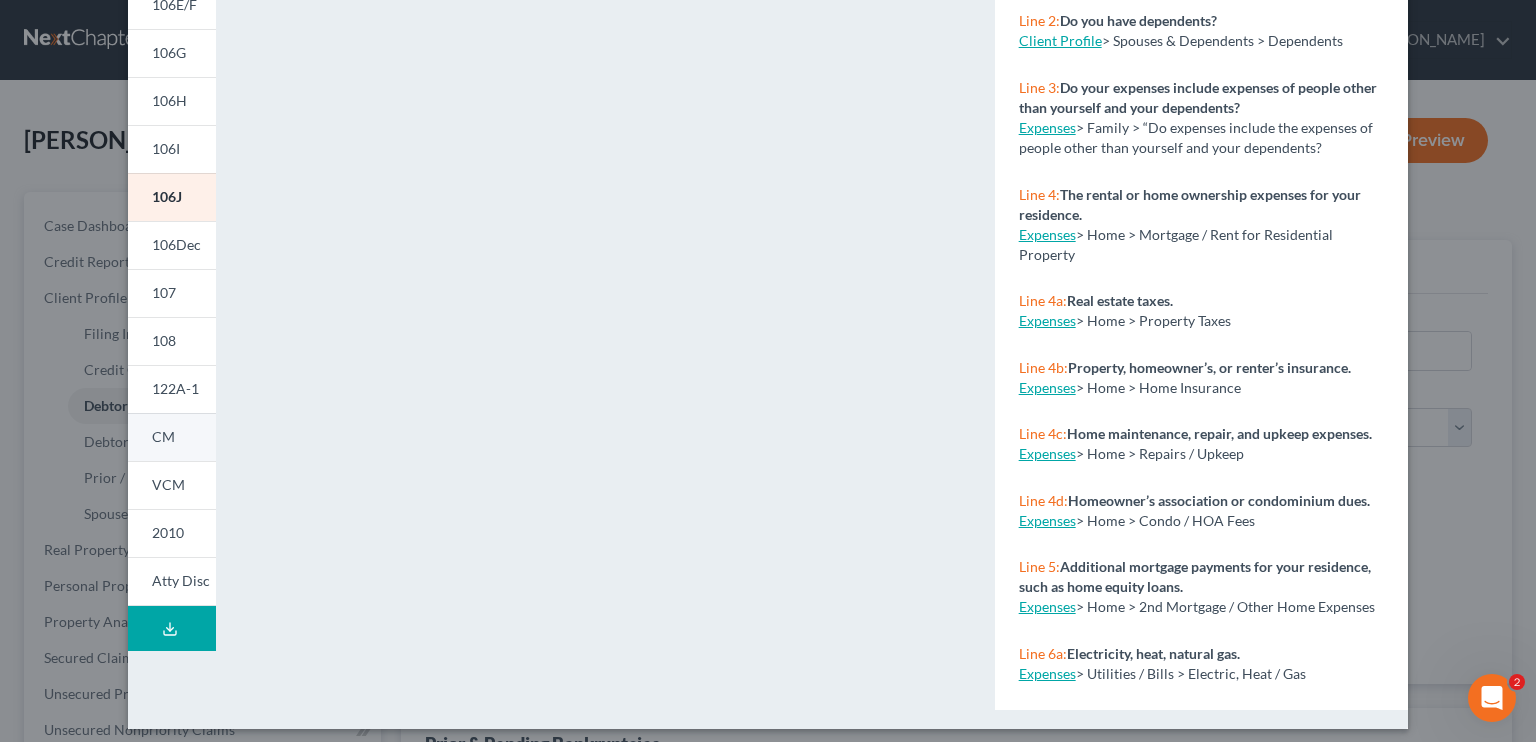 scroll, scrollTop: 385, scrollLeft: 0, axis: vertical 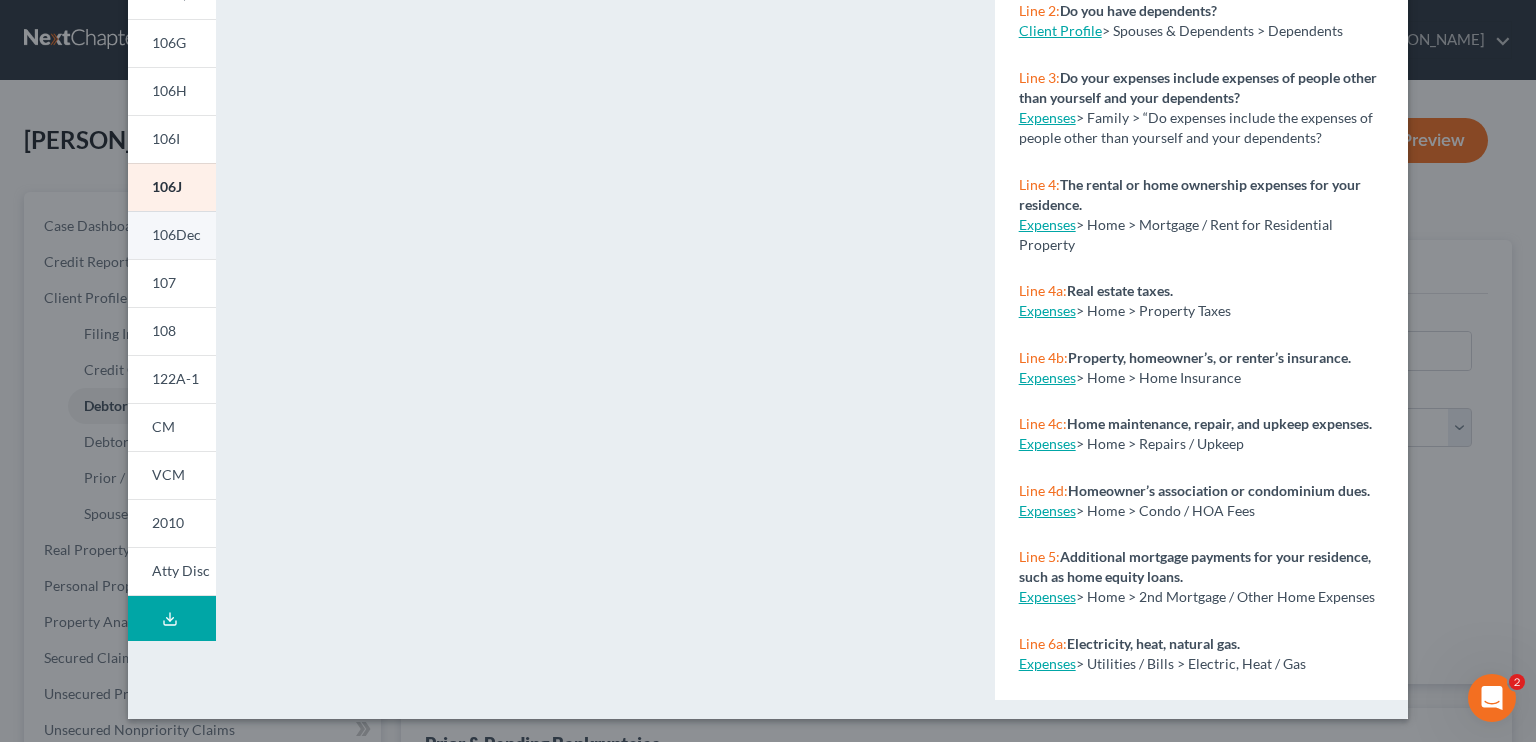 click on "106Dec" at bounding box center [176, 234] 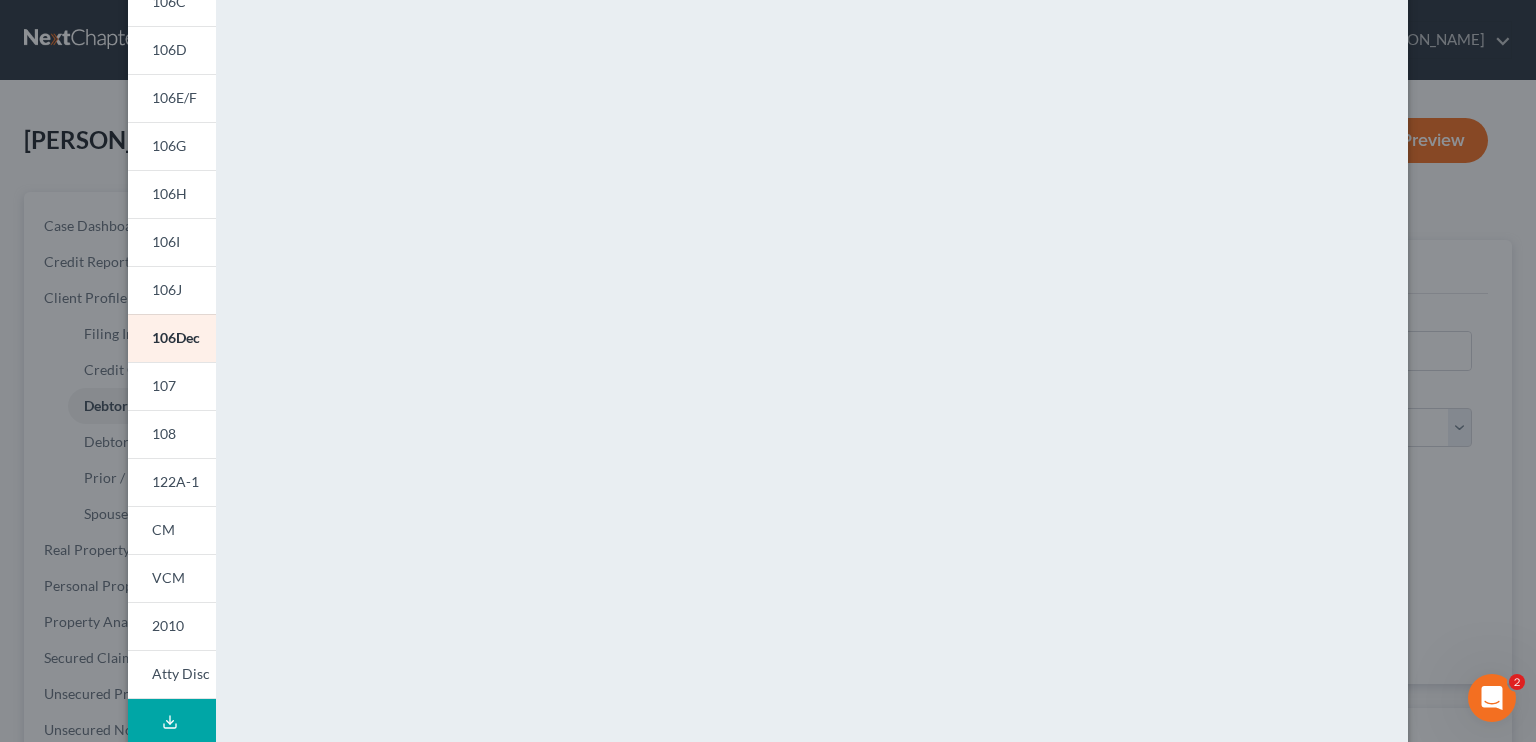 scroll, scrollTop: 300, scrollLeft: 0, axis: vertical 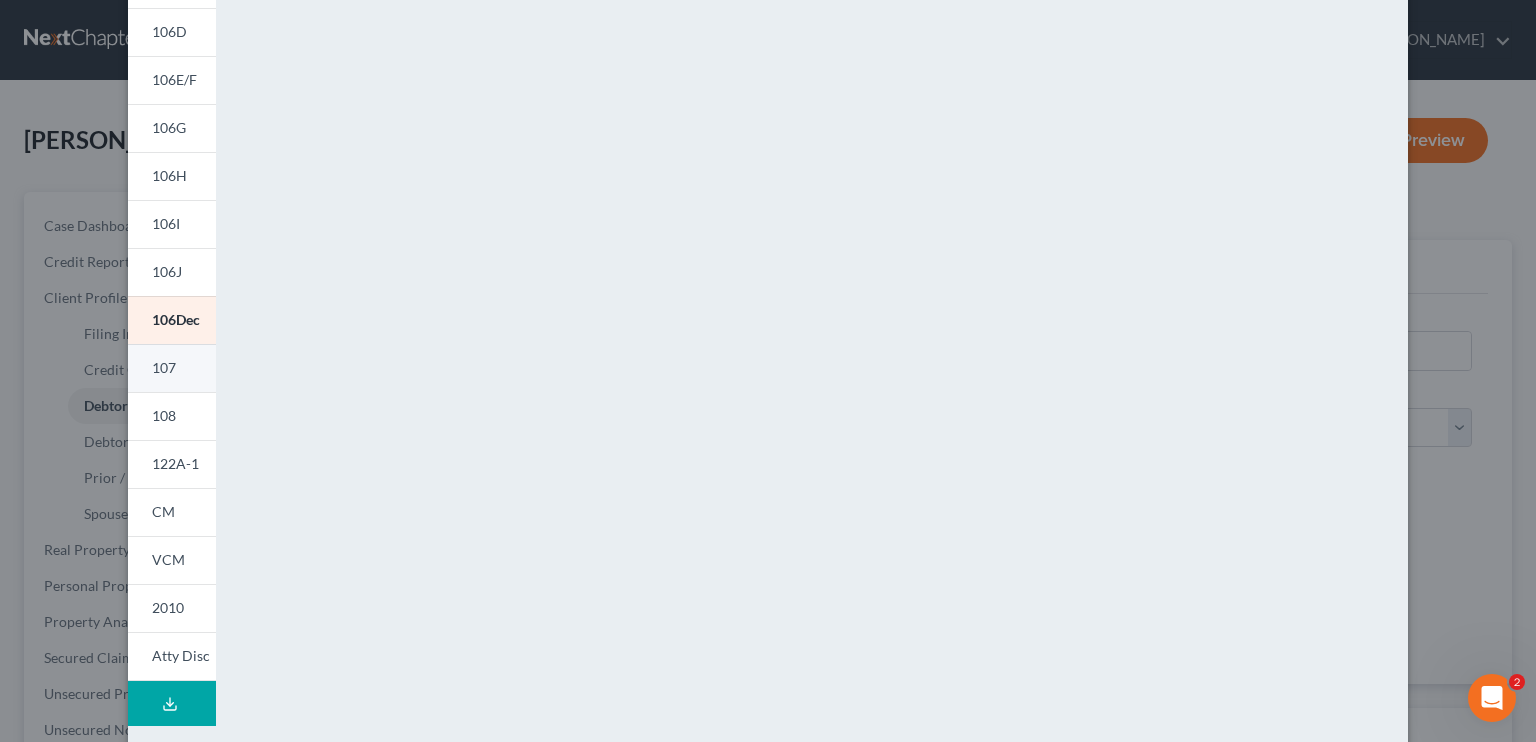 click on "107" at bounding box center (164, 367) 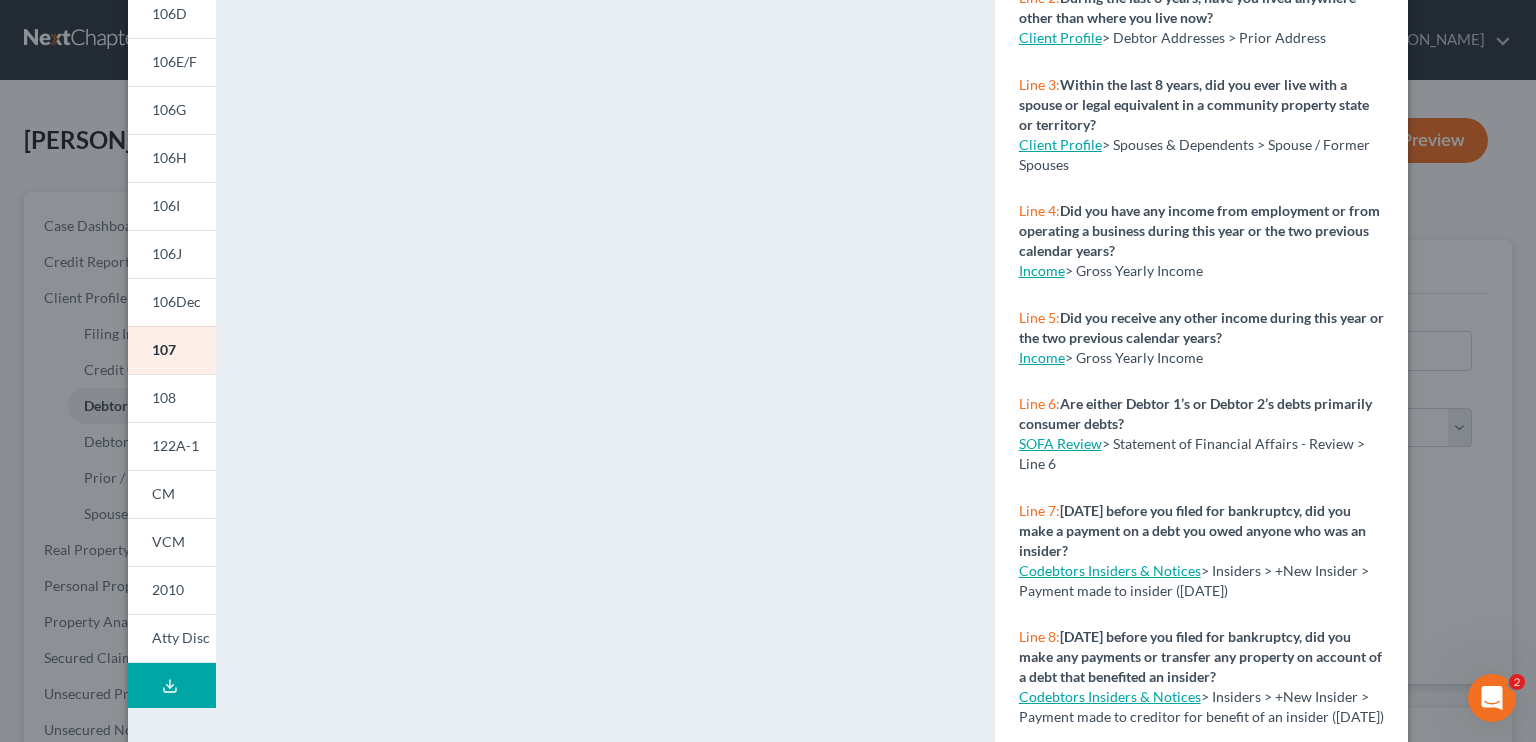 scroll, scrollTop: 385, scrollLeft: 0, axis: vertical 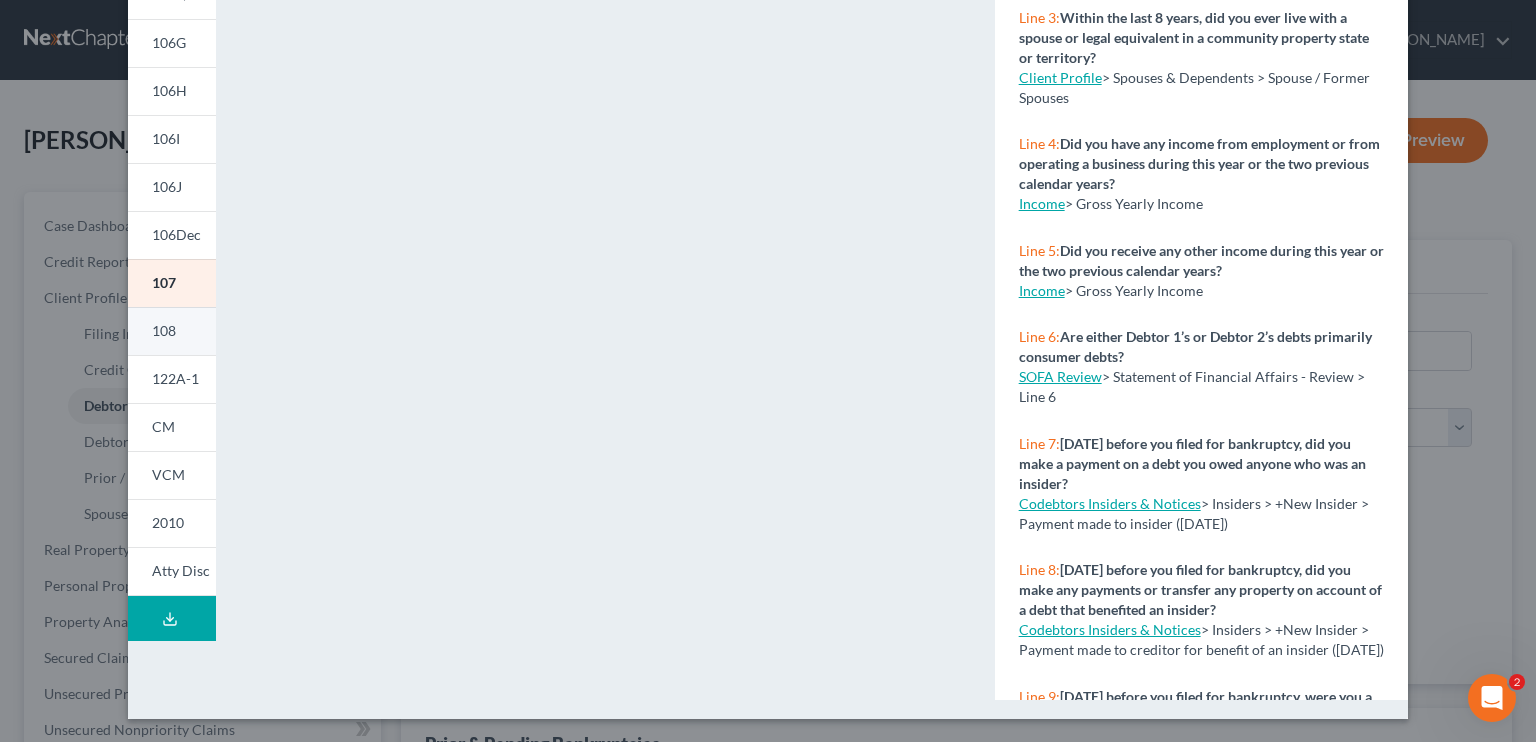 click on "108" at bounding box center (164, 330) 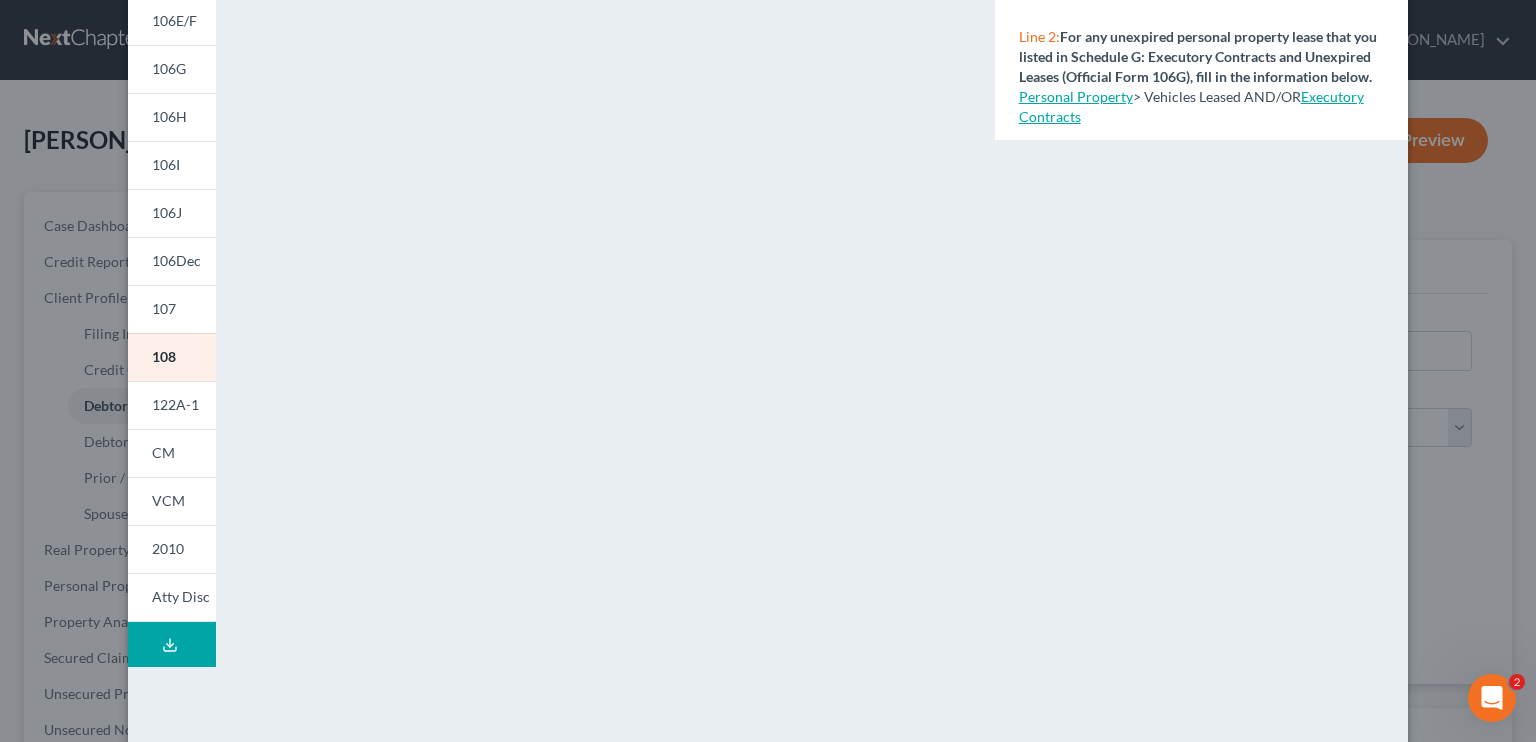 scroll, scrollTop: 385, scrollLeft: 0, axis: vertical 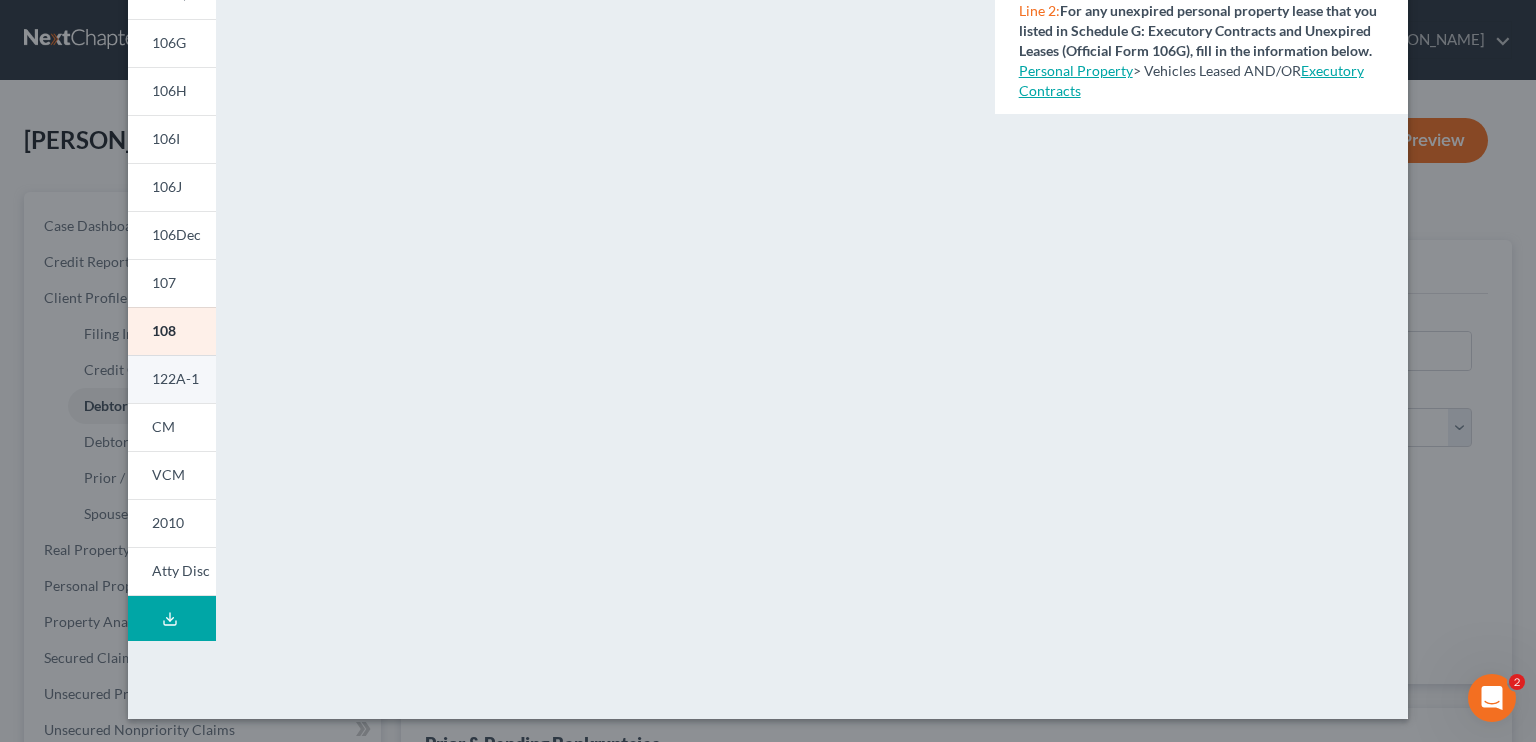 click on "122A-1" at bounding box center (175, 378) 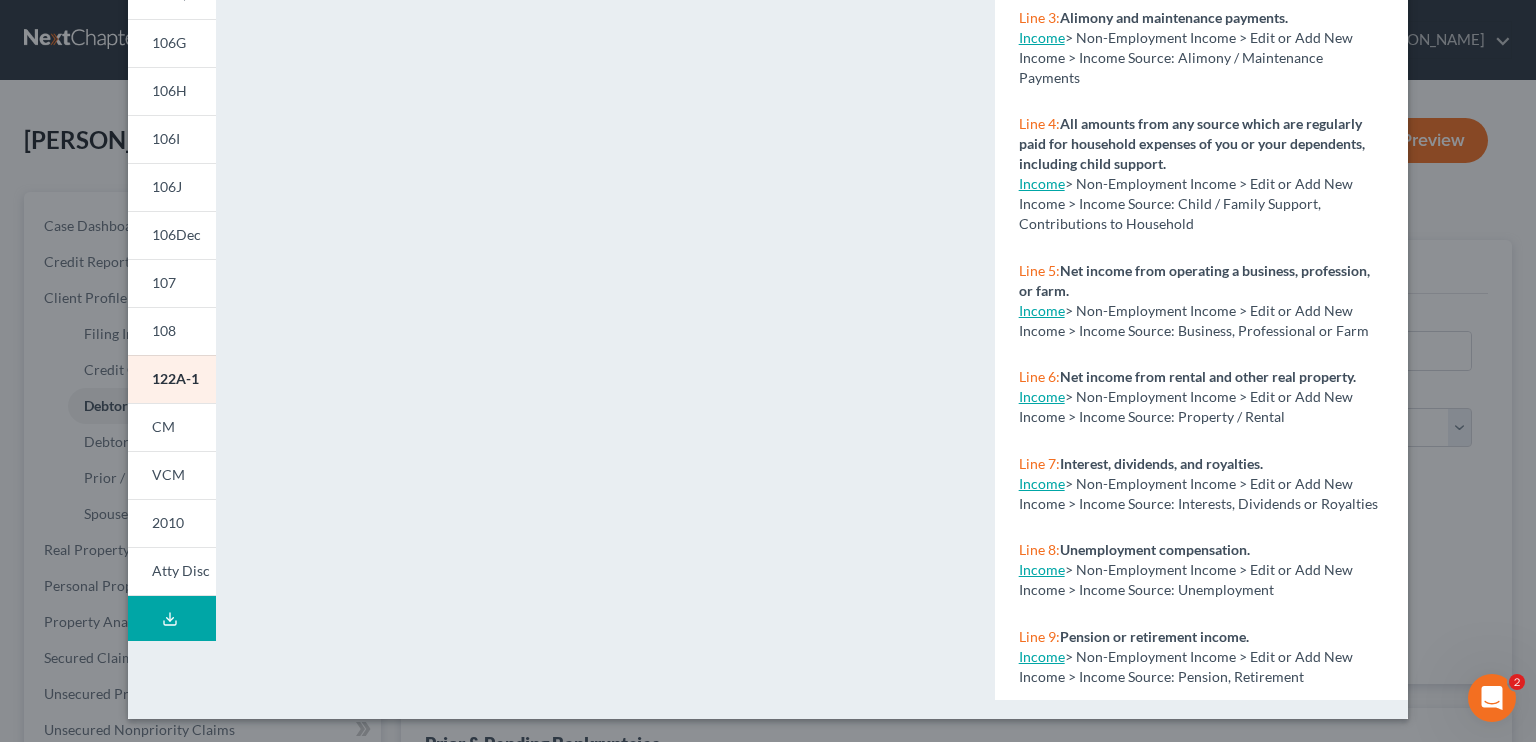 scroll, scrollTop: 164, scrollLeft: 0, axis: vertical 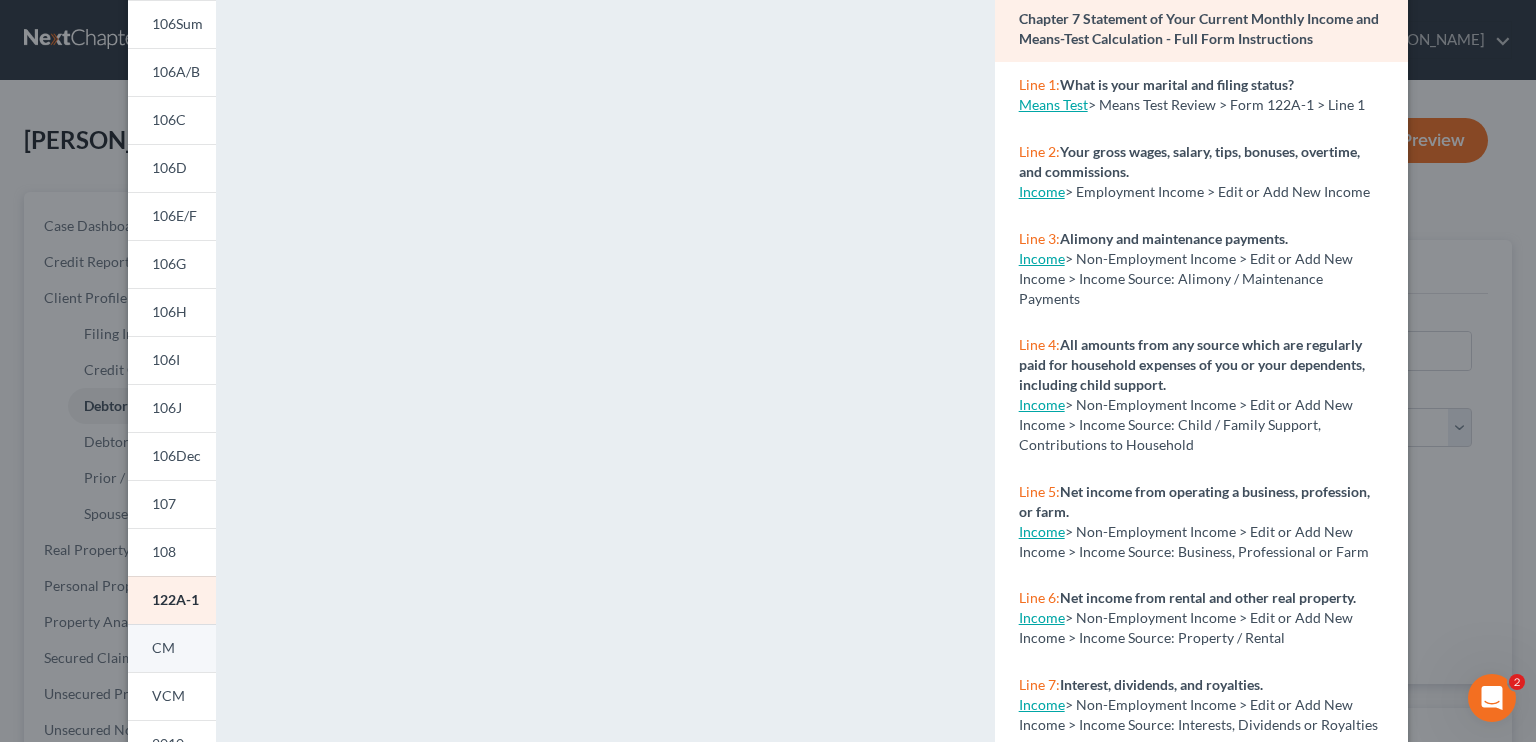 click on "CM" at bounding box center [172, 648] 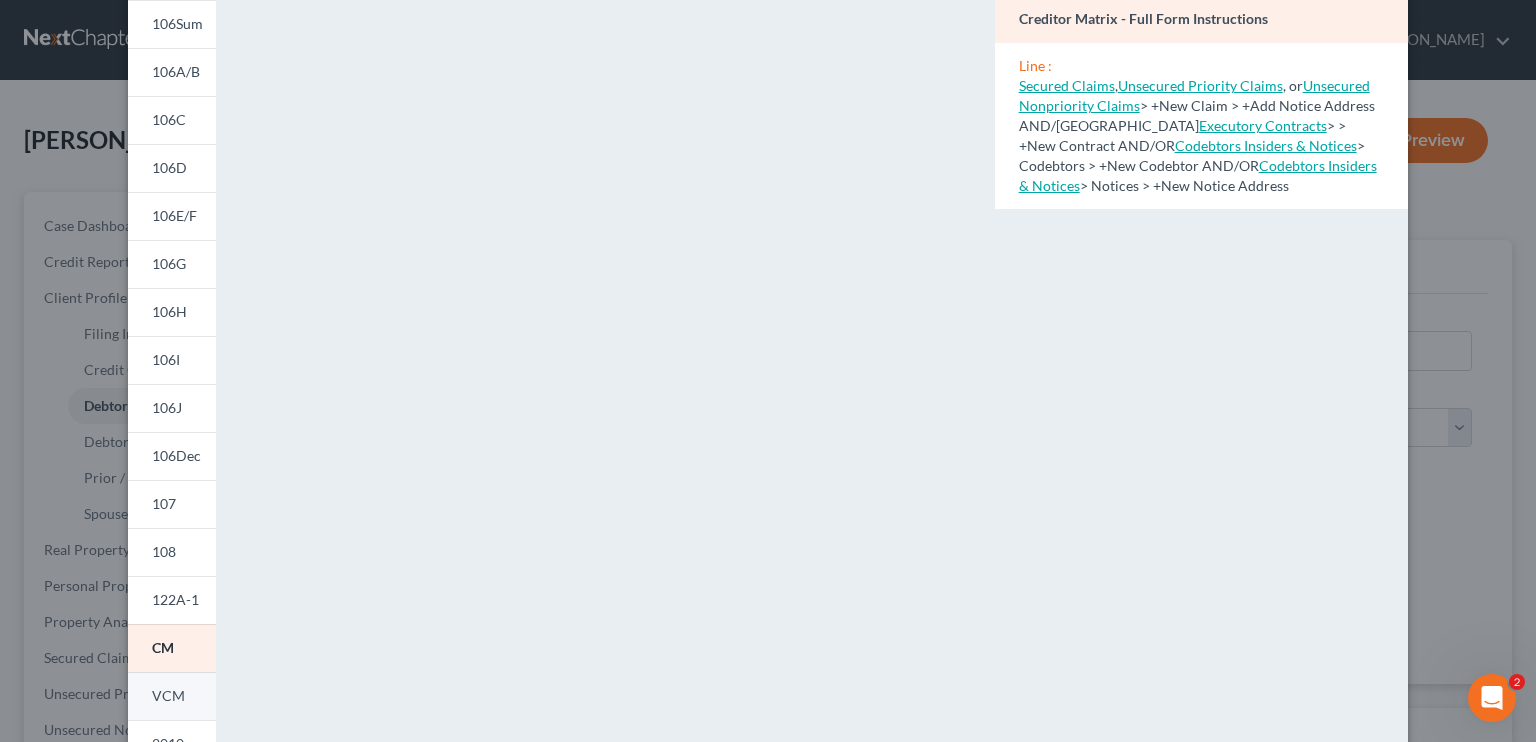 click on "VCM" at bounding box center (168, 695) 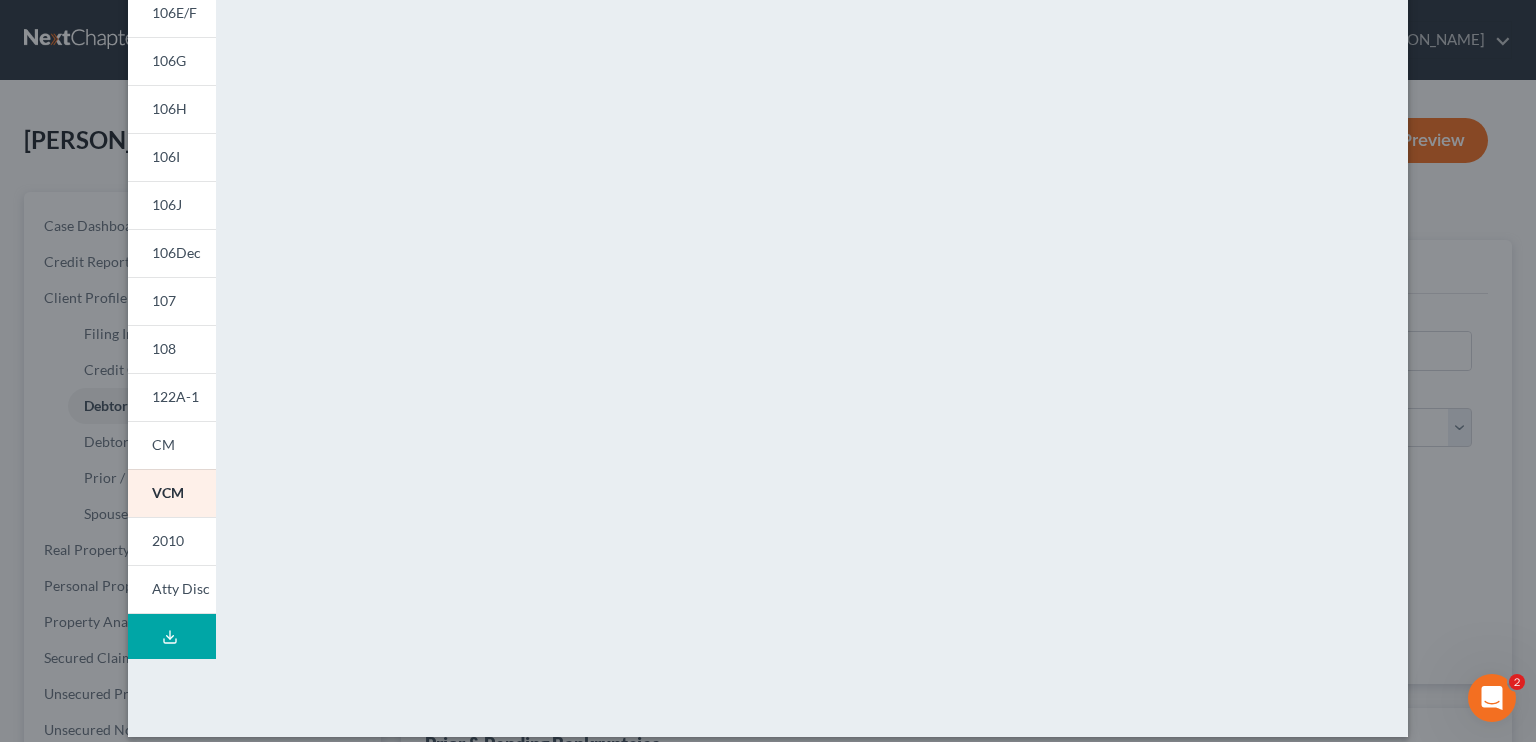 scroll, scrollTop: 385, scrollLeft: 0, axis: vertical 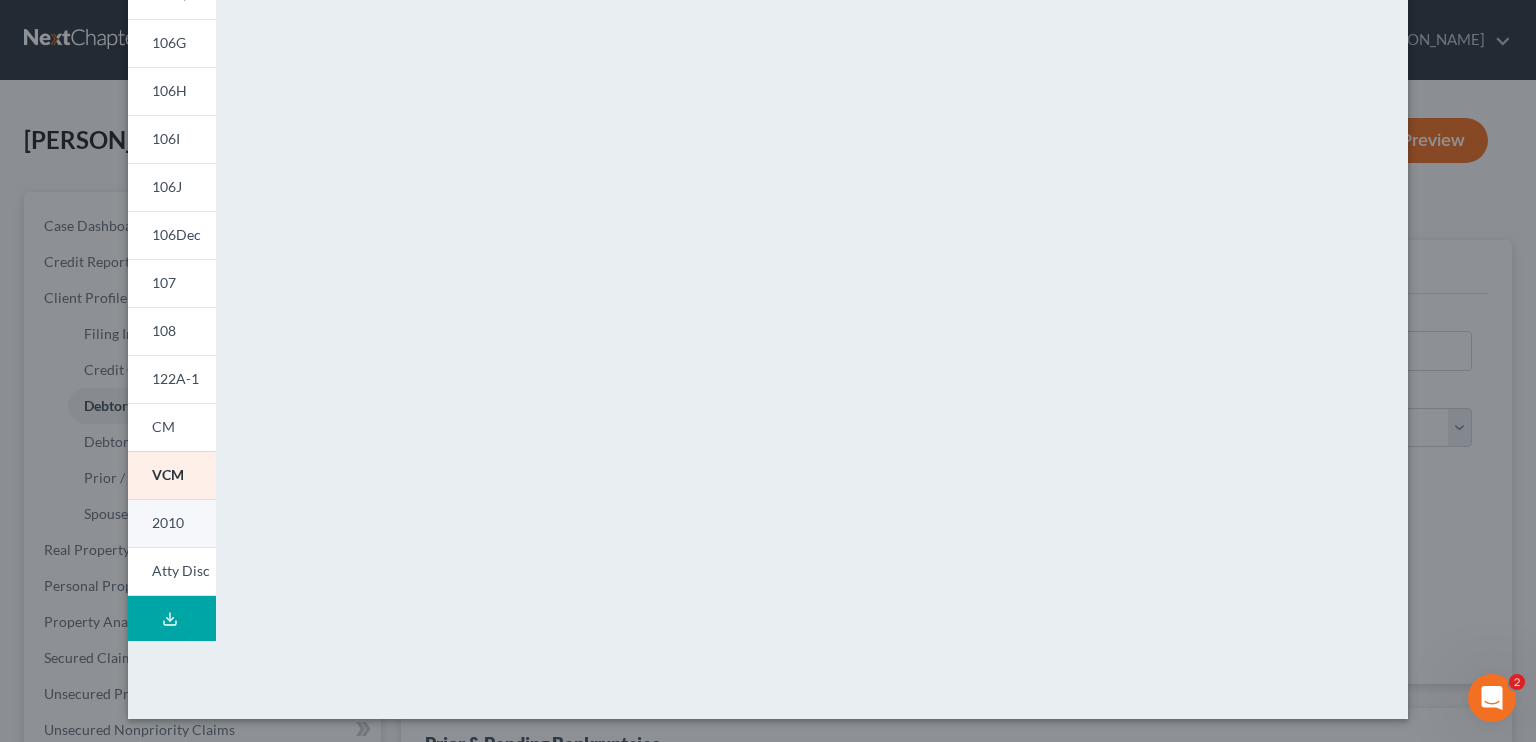 click on "2010" at bounding box center (168, 522) 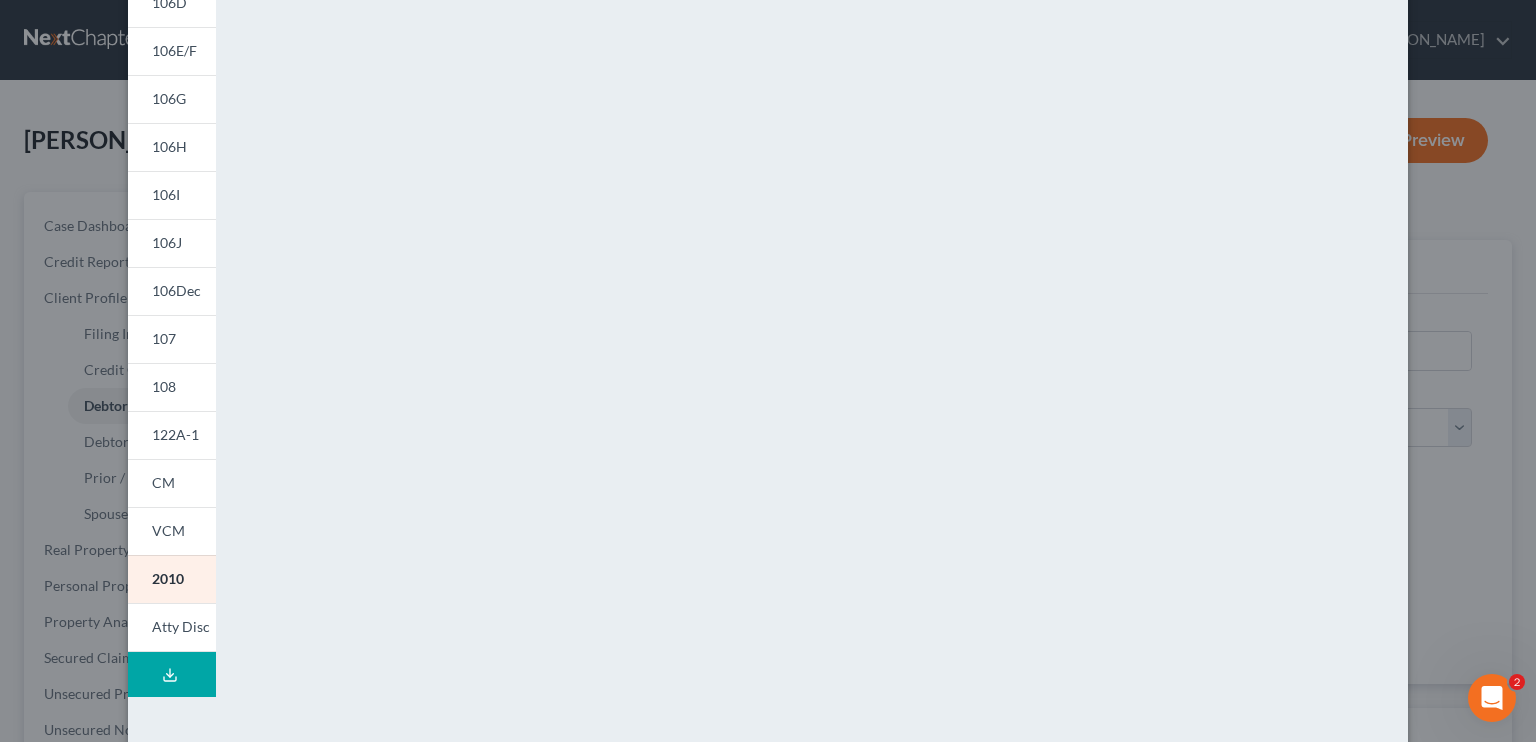 scroll, scrollTop: 385, scrollLeft: 0, axis: vertical 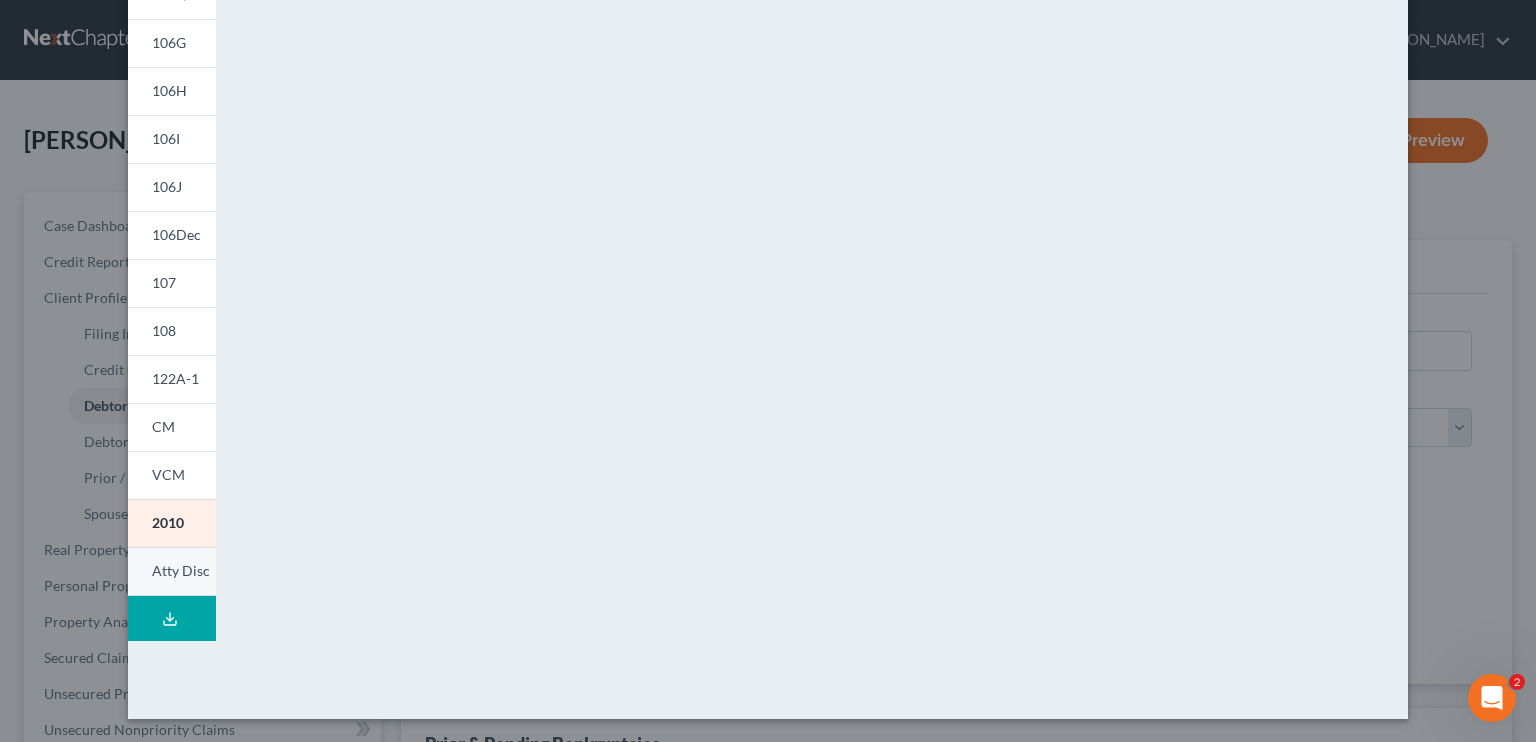 click on "Atty Disc" at bounding box center (181, 570) 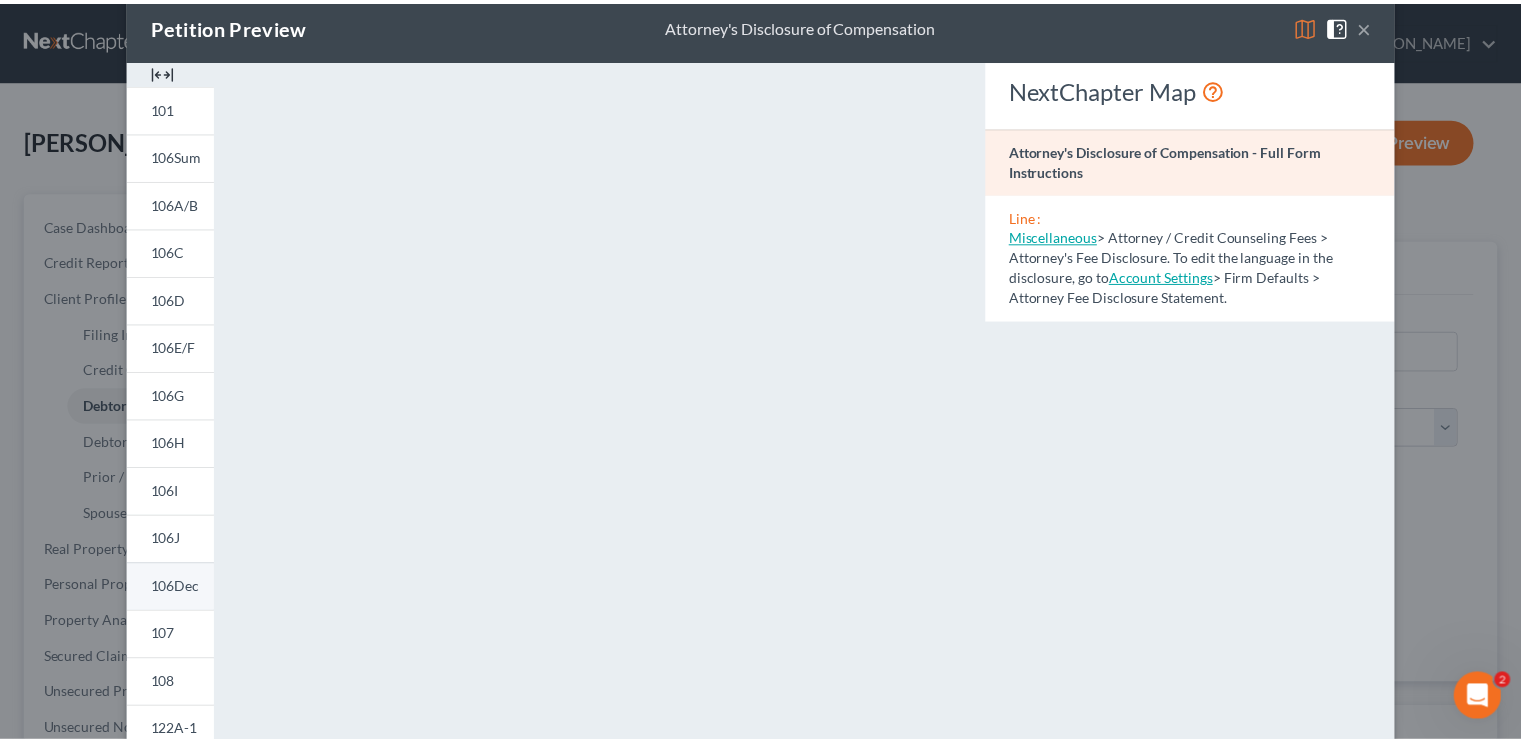scroll, scrollTop: 0, scrollLeft: 0, axis: both 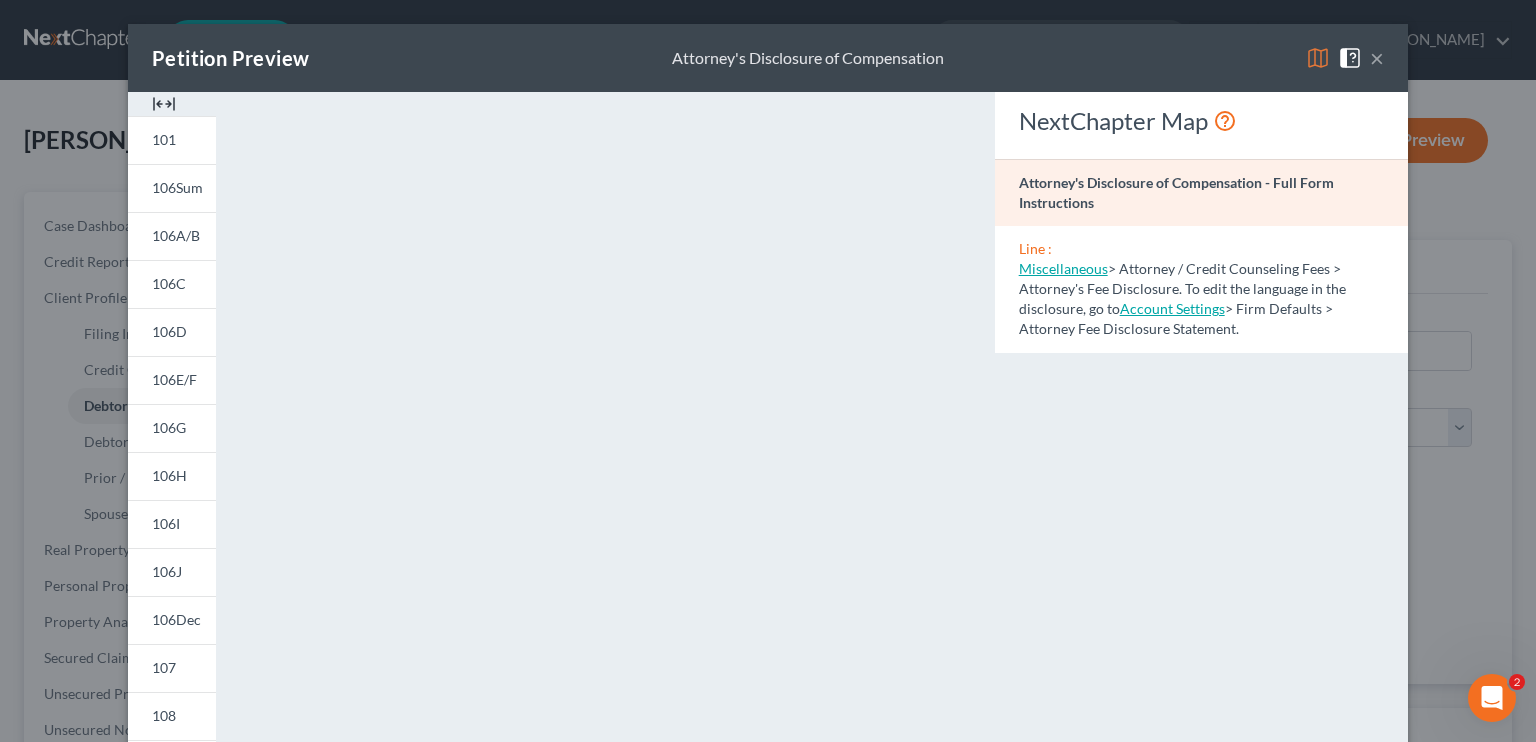 click on "×" at bounding box center (1377, 58) 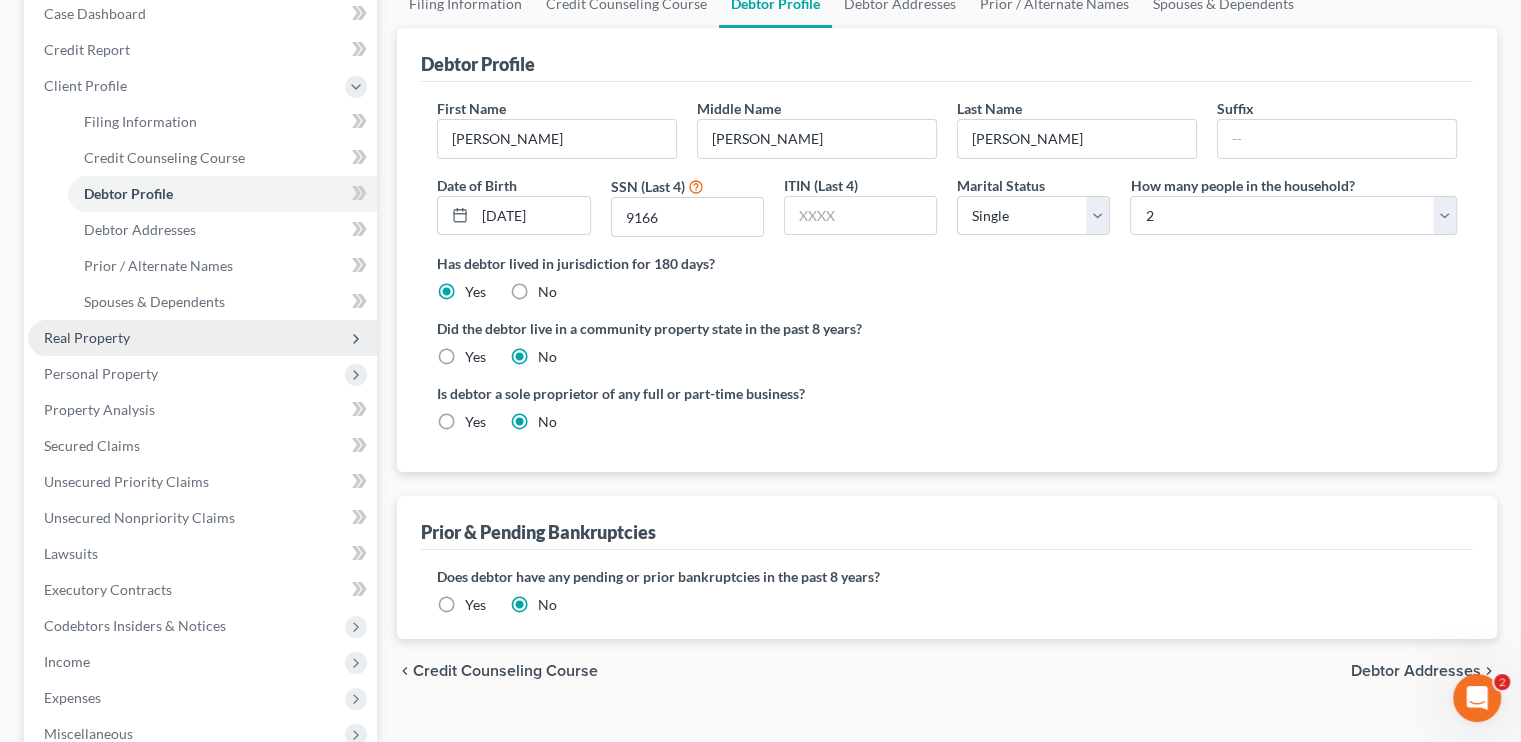 scroll, scrollTop: 200, scrollLeft: 0, axis: vertical 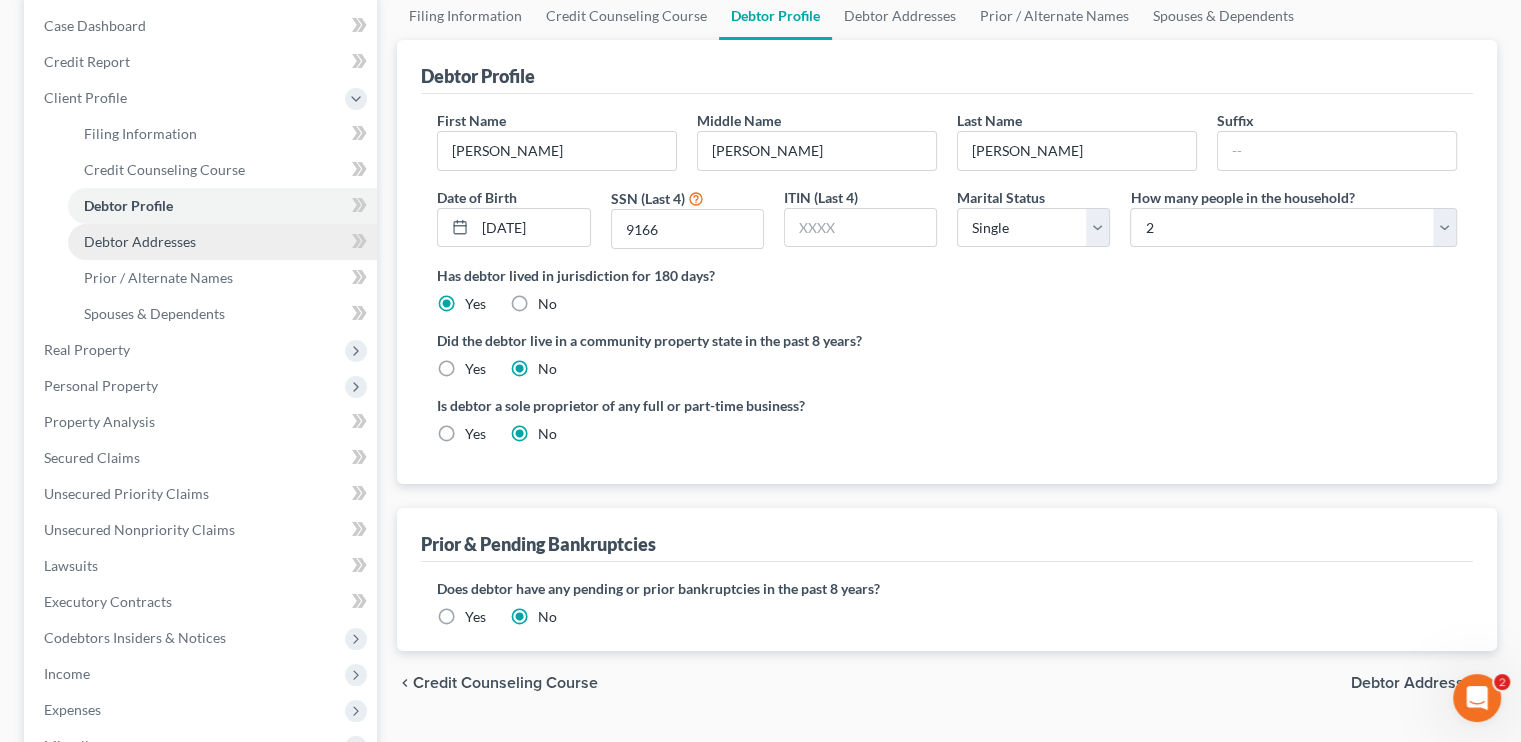 click on "Debtor Addresses" at bounding box center [222, 242] 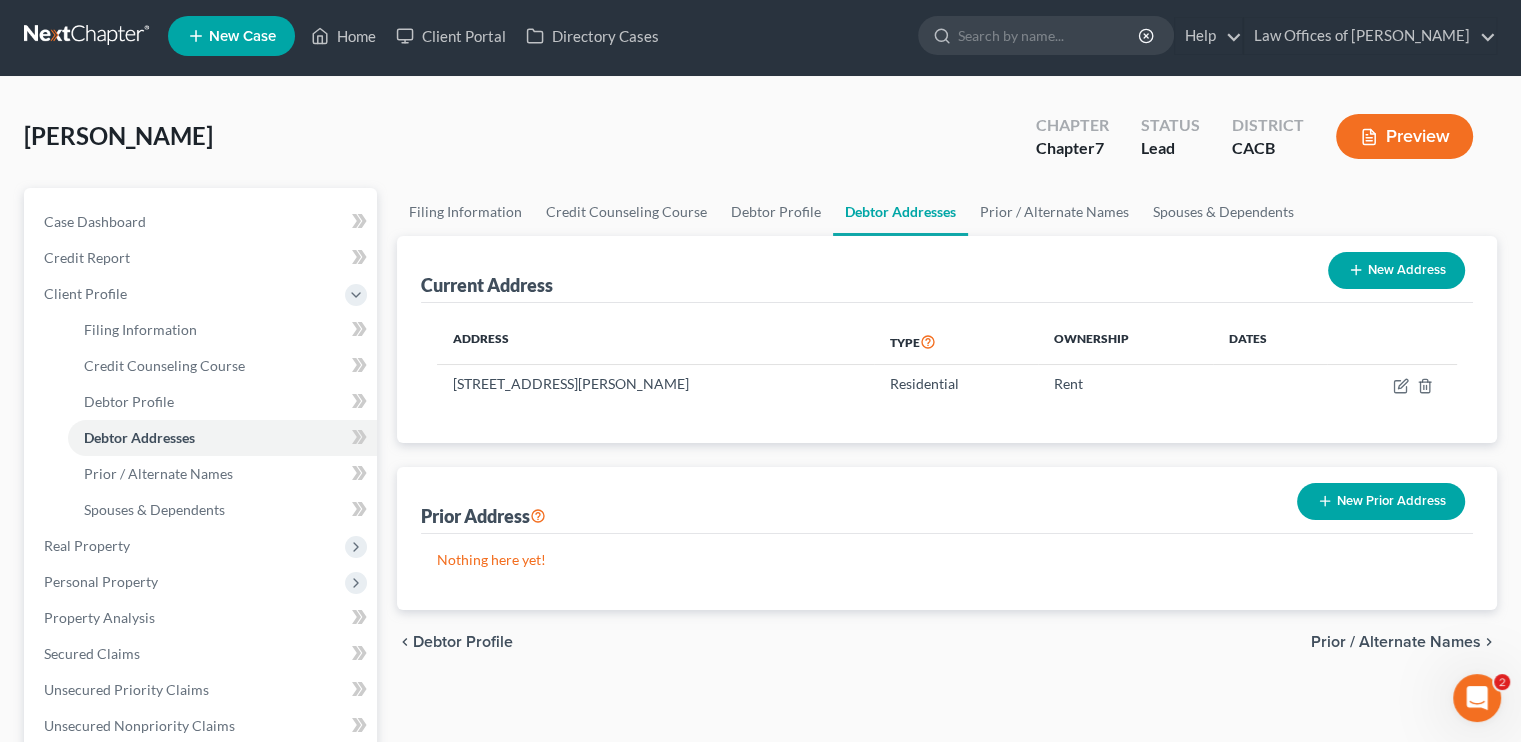 scroll, scrollTop: 0, scrollLeft: 0, axis: both 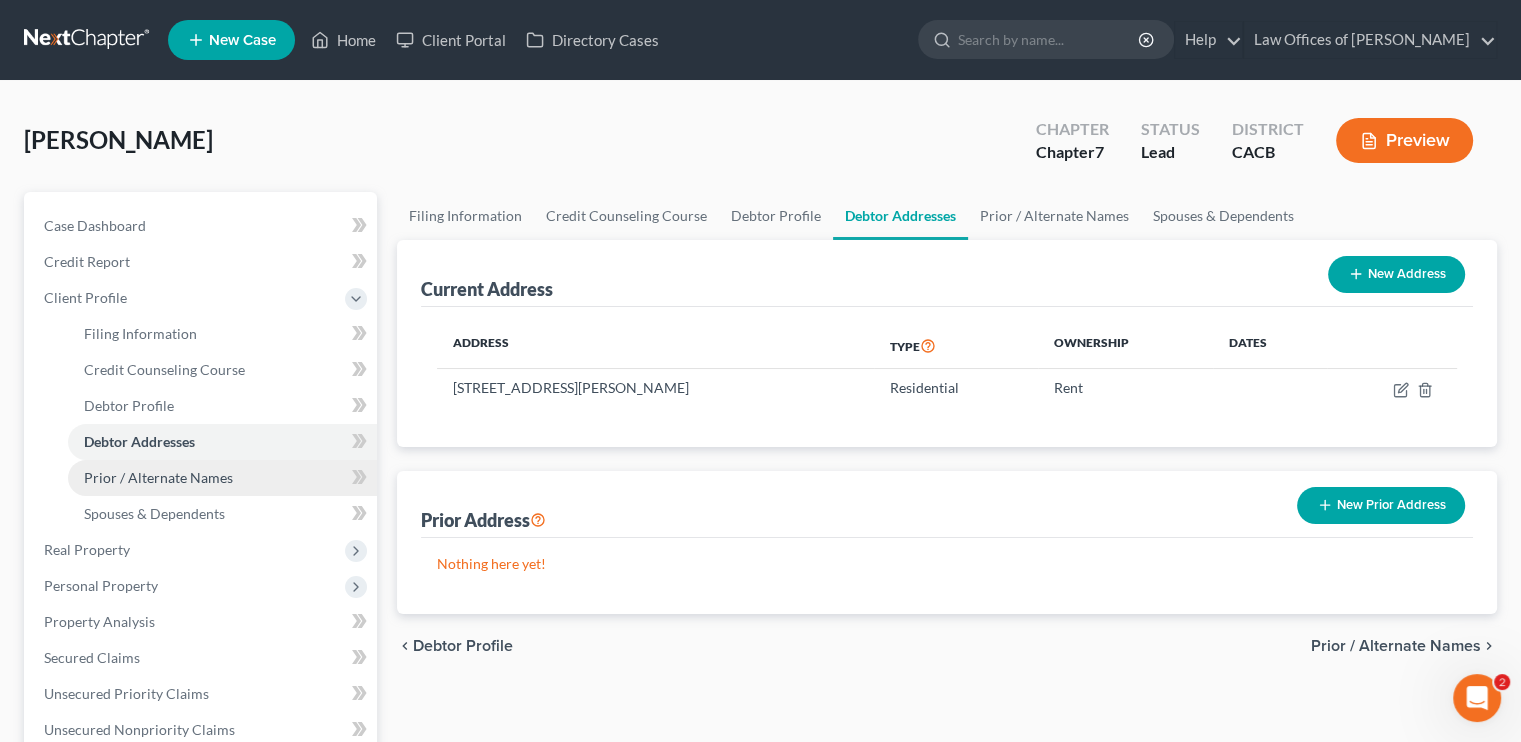 click on "Prior / Alternate Names" at bounding box center [158, 477] 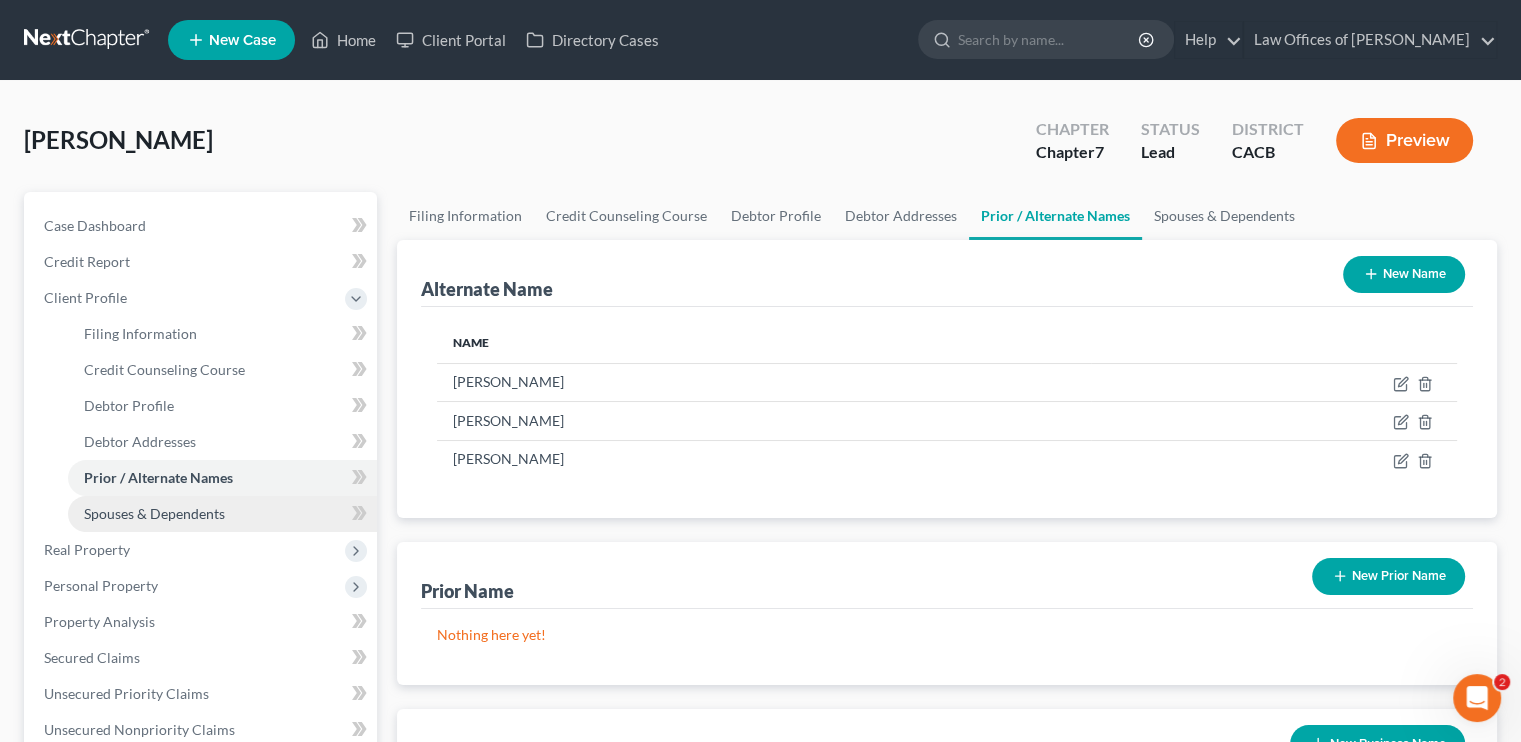 click on "Spouses & Dependents" at bounding box center (154, 513) 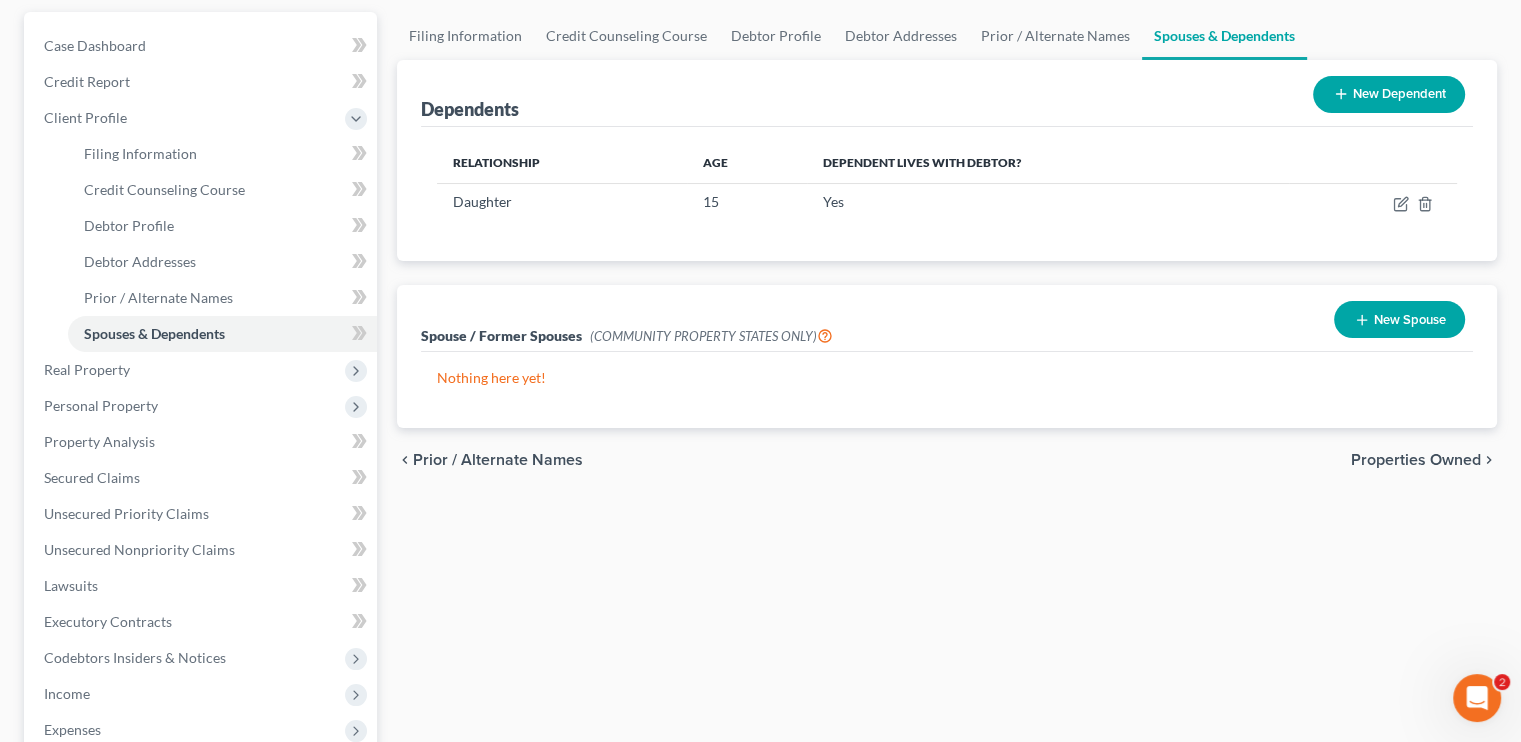scroll, scrollTop: 300, scrollLeft: 0, axis: vertical 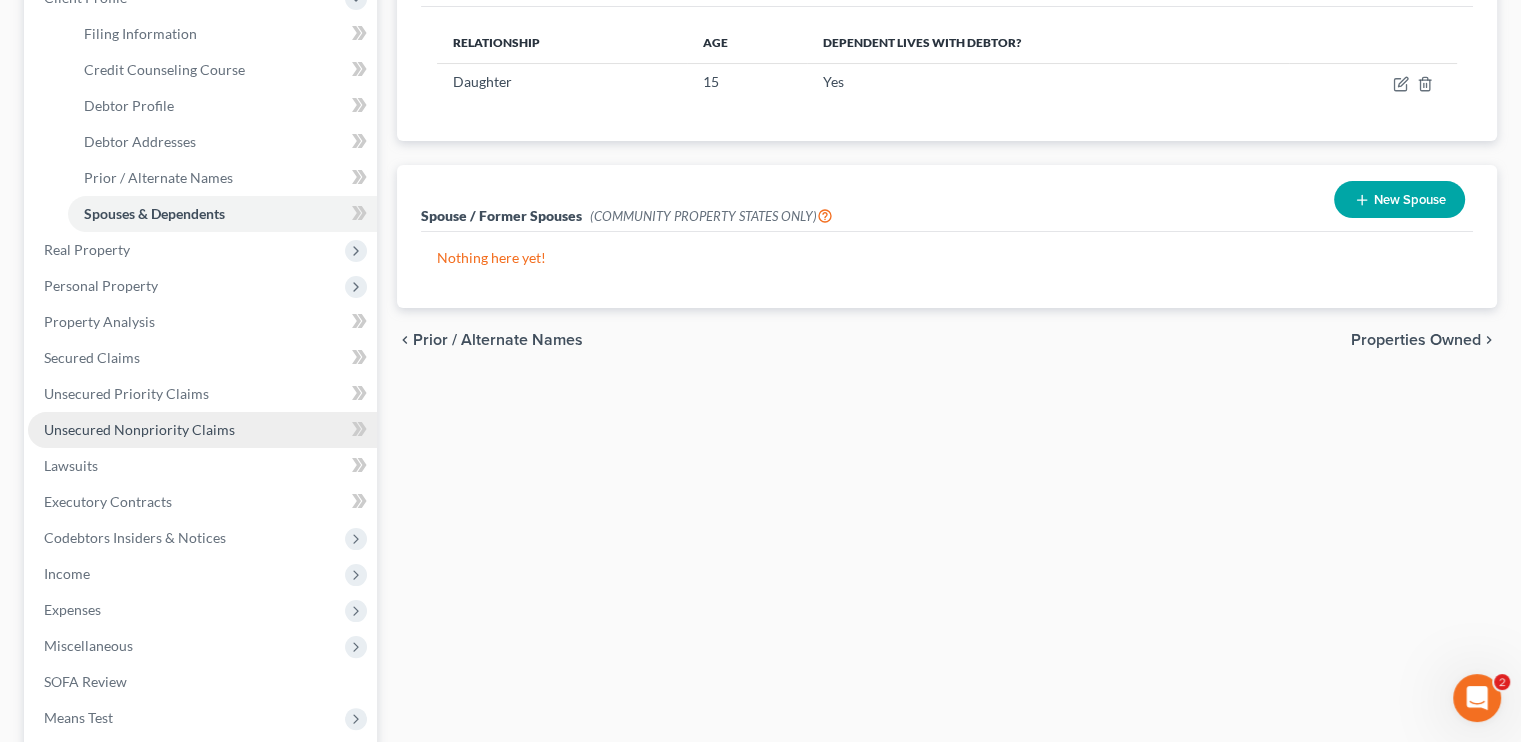 click on "Unsecured Nonpriority Claims" at bounding box center [139, 429] 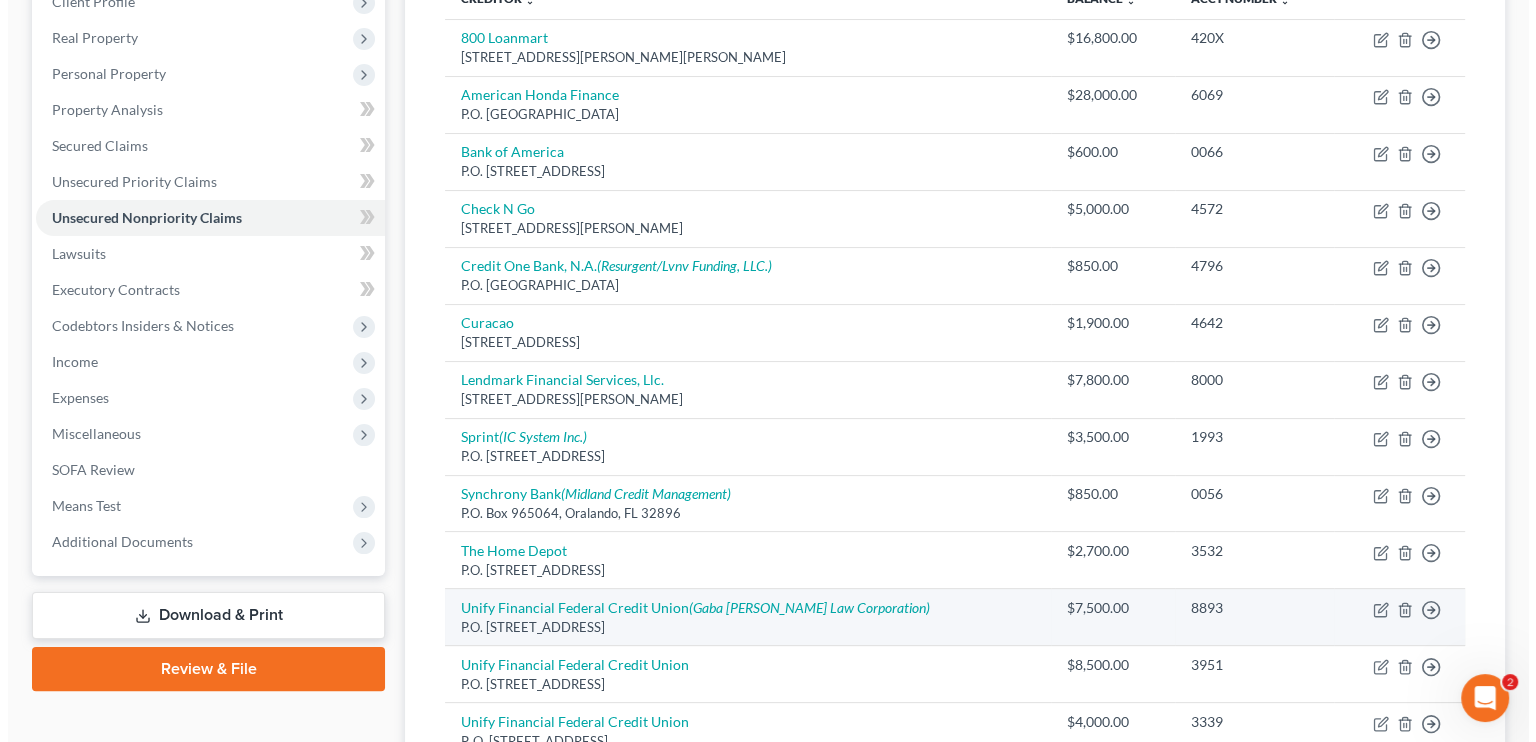 scroll, scrollTop: 500, scrollLeft: 0, axis: vertical 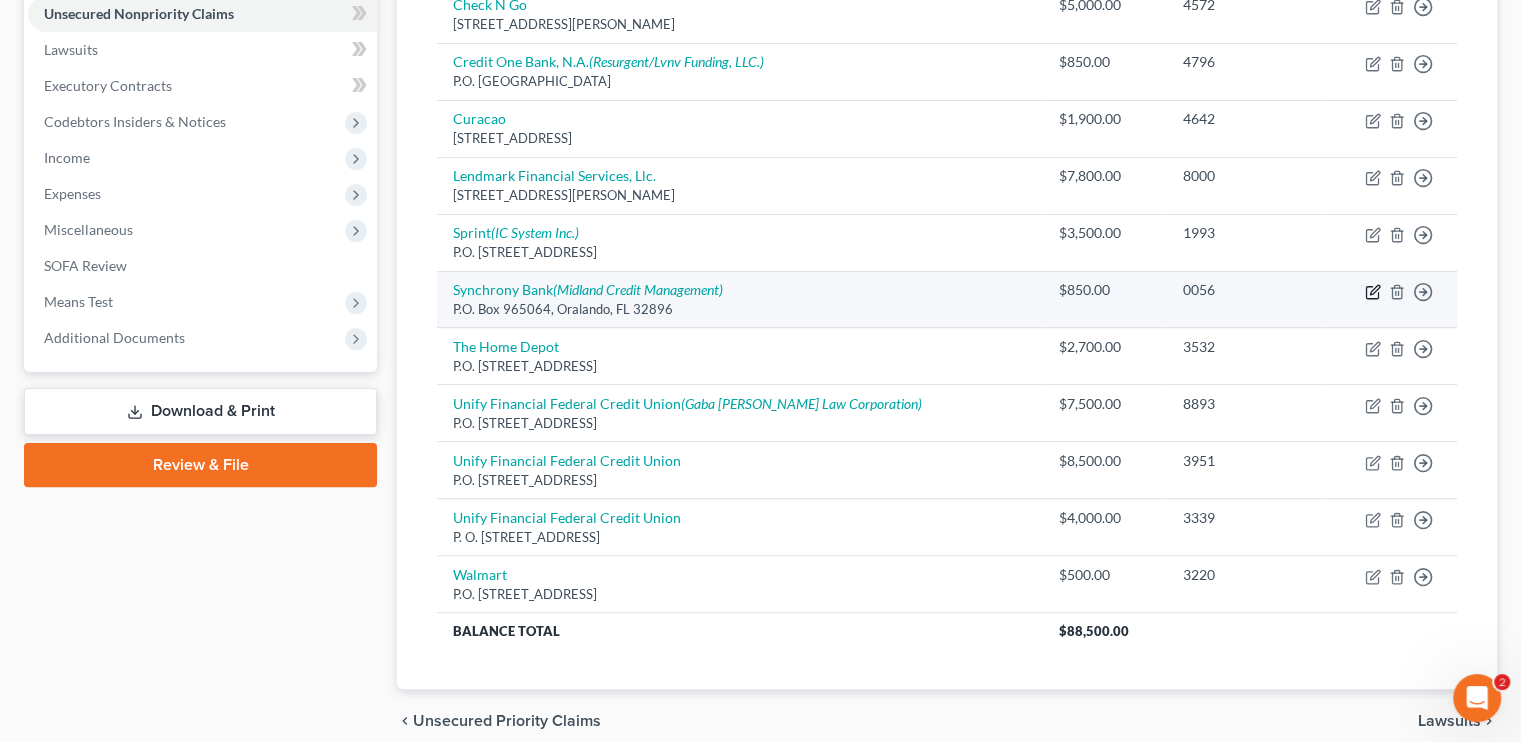 click 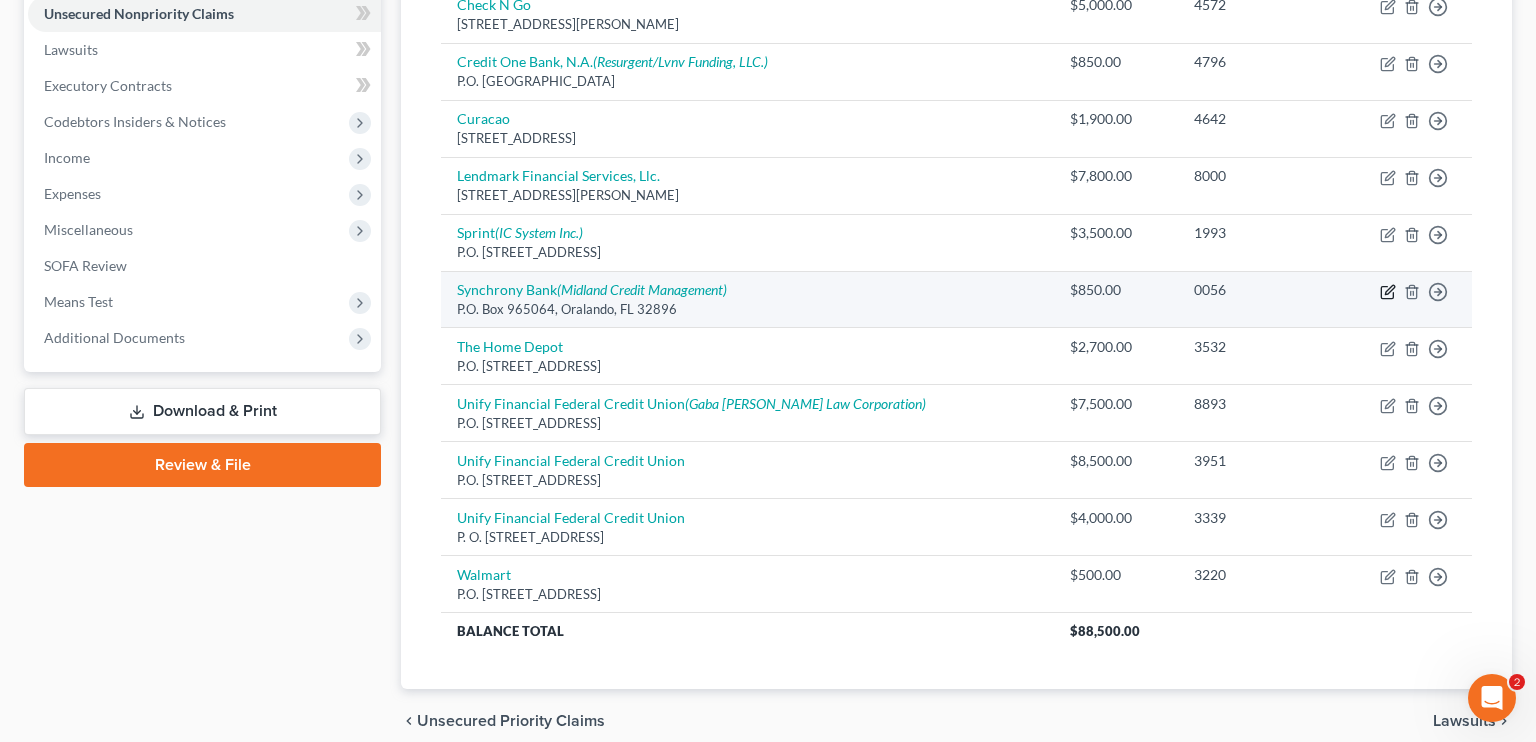 select on "9" 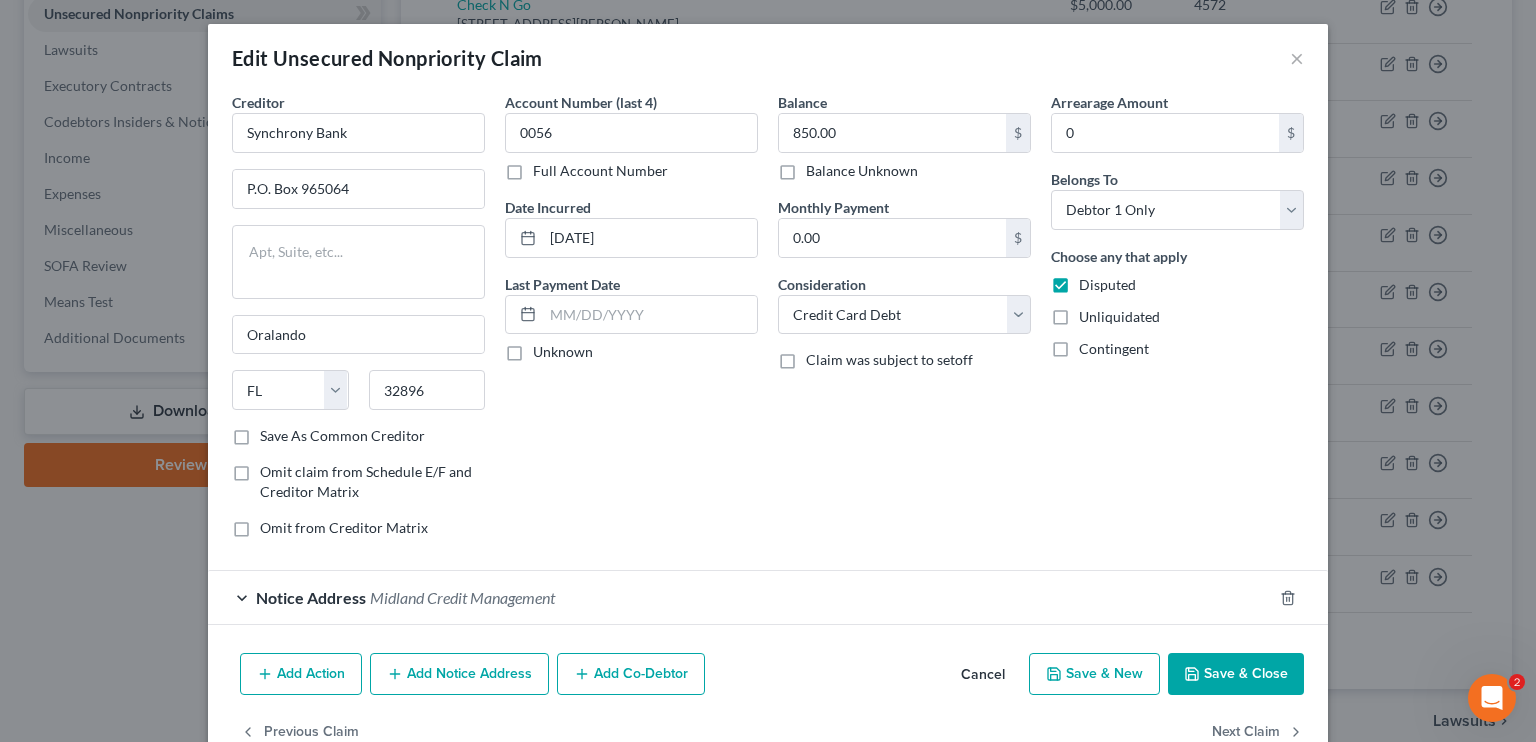scroll, scrollTop: 48, scrollLeft: 0, axis: vertical 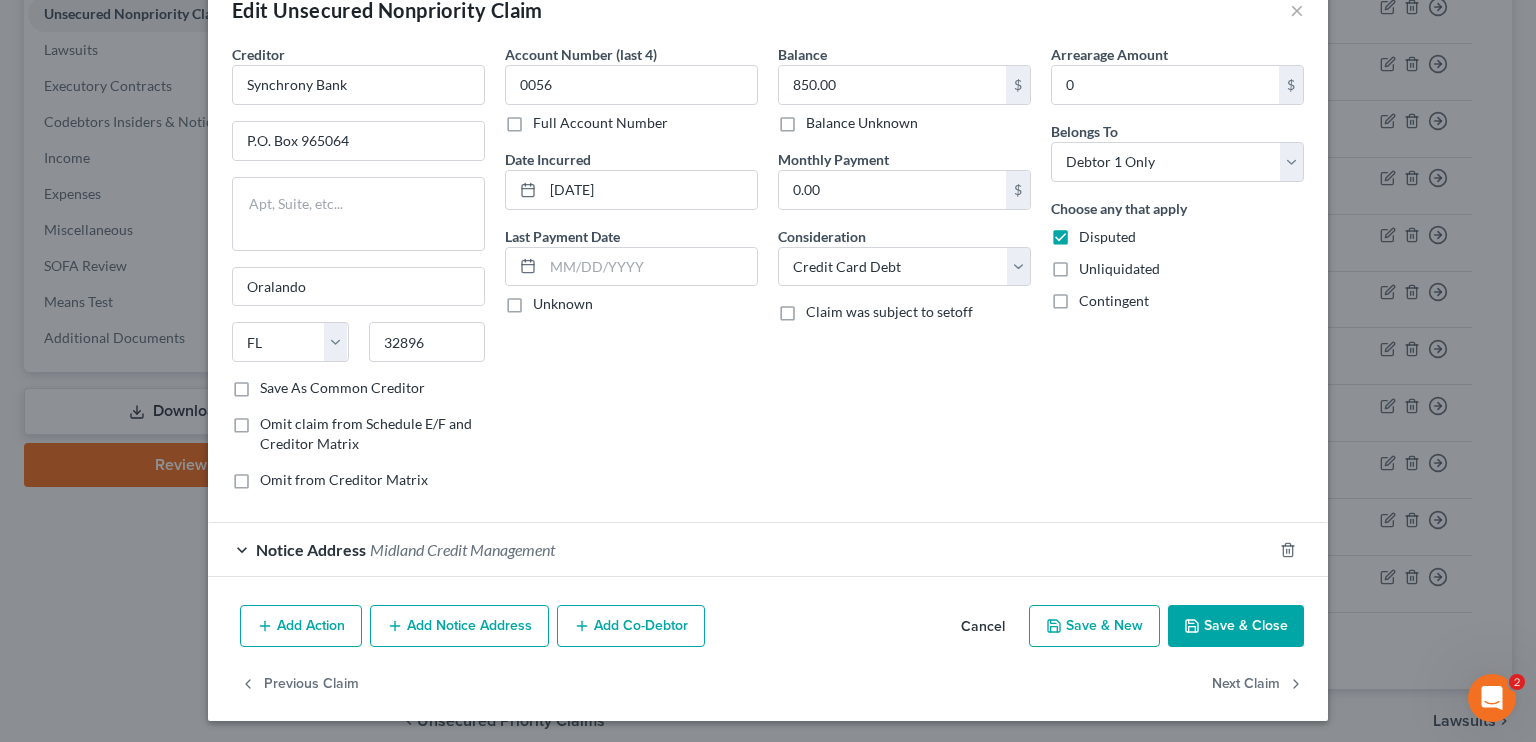 click on "Midland Credit Management" at bounding box center [462, 549] 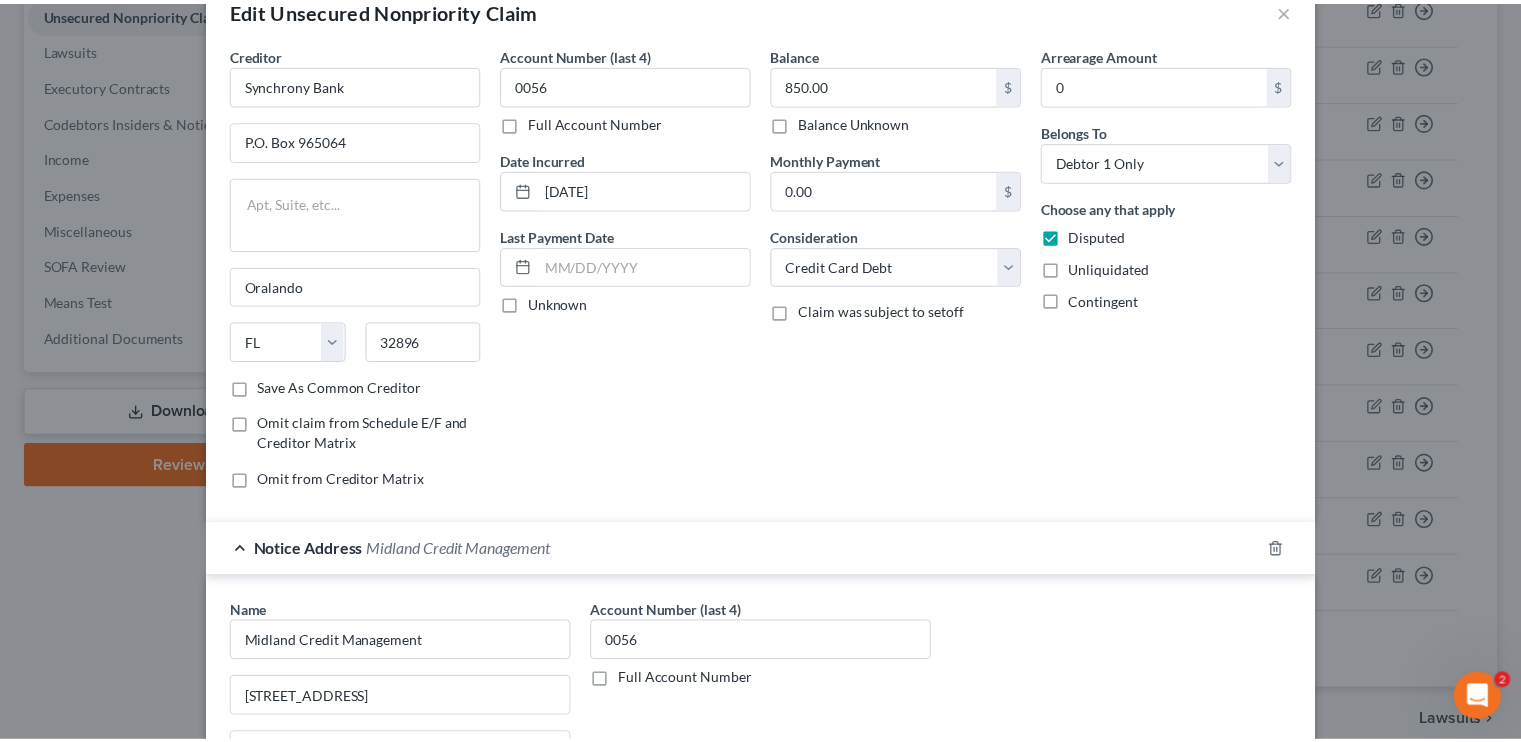 scroll, scrollTop: 0, scrollLeft: 0, axis: both 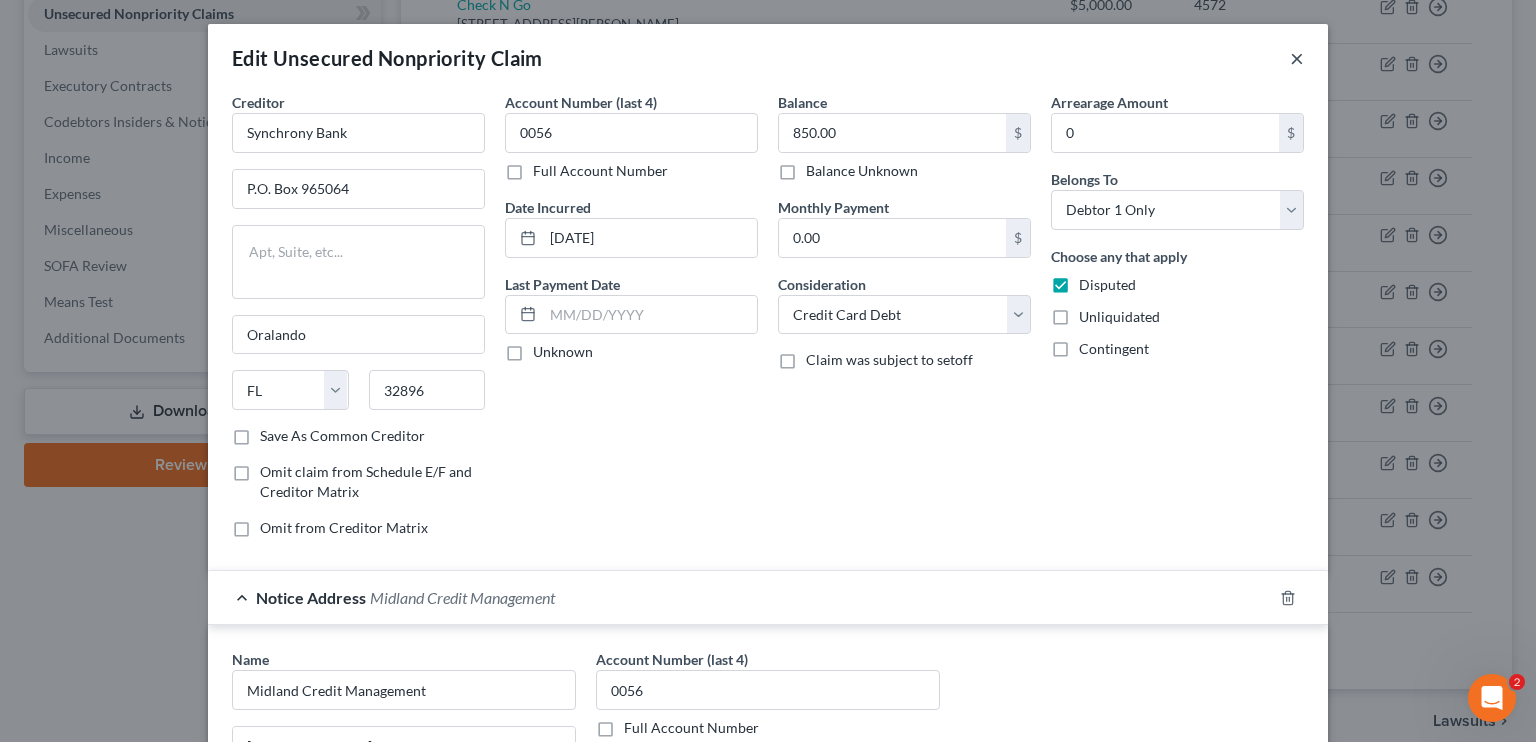 click on "×" at bounding box center [1297, 58] 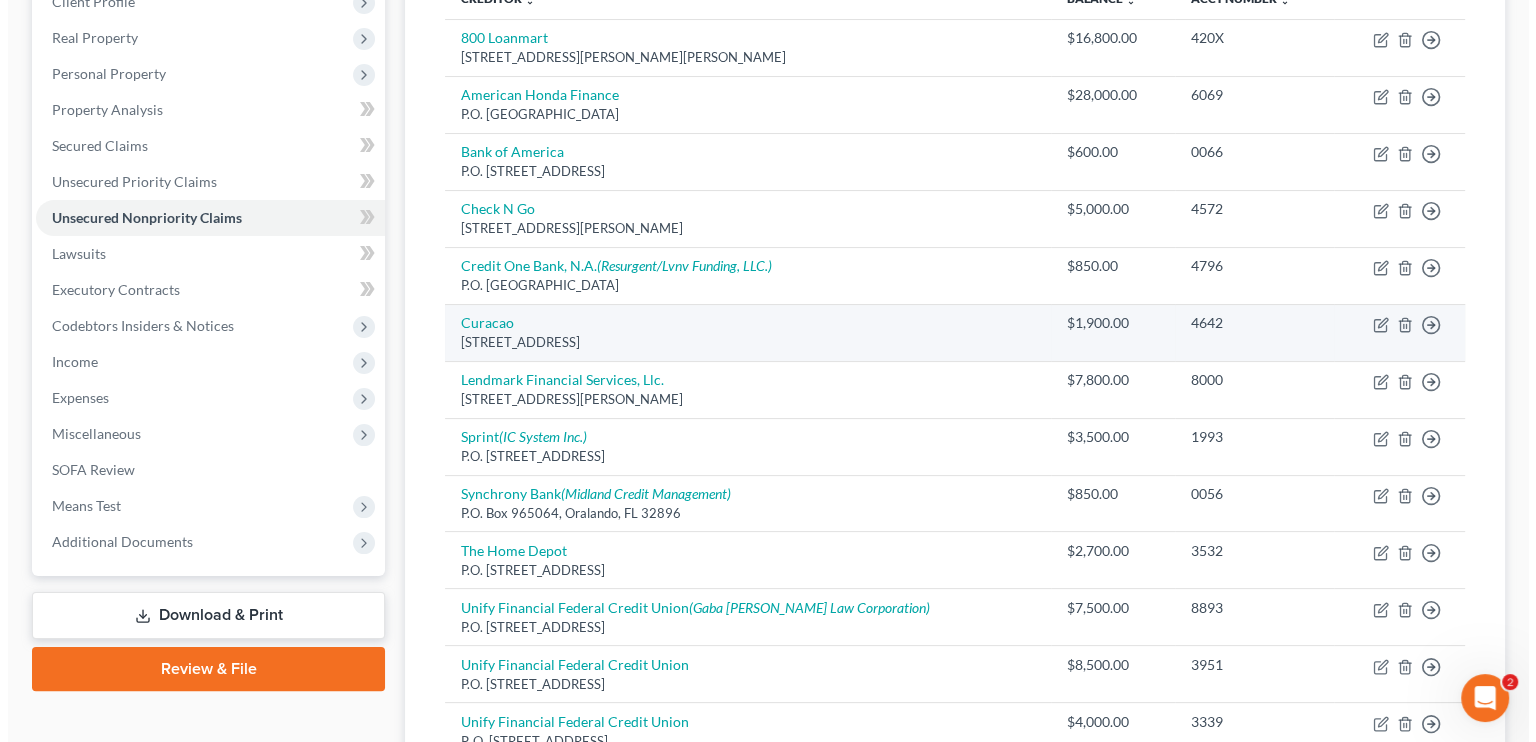 scroll, scrollTop: 300, scrollLeft: 0, axis: vertical 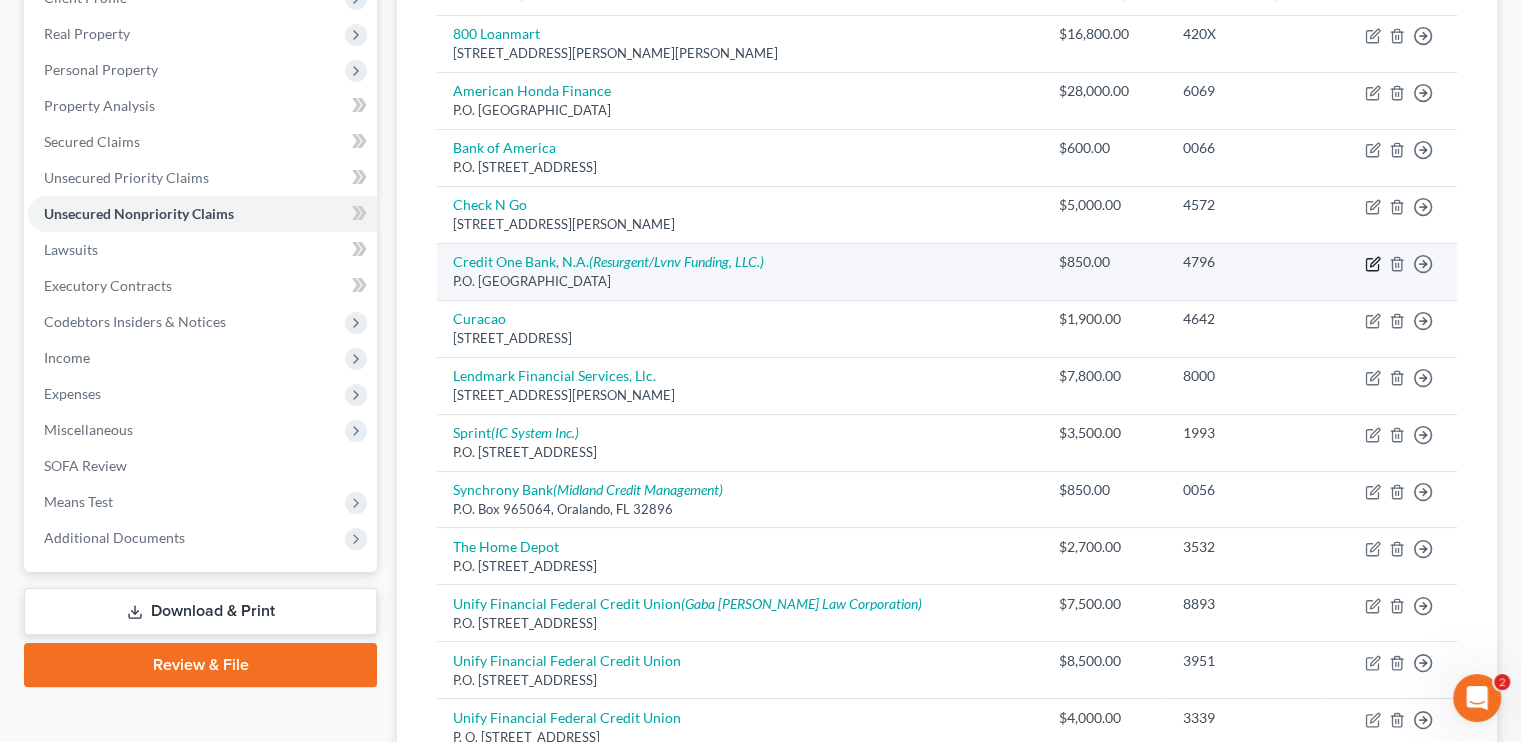 click 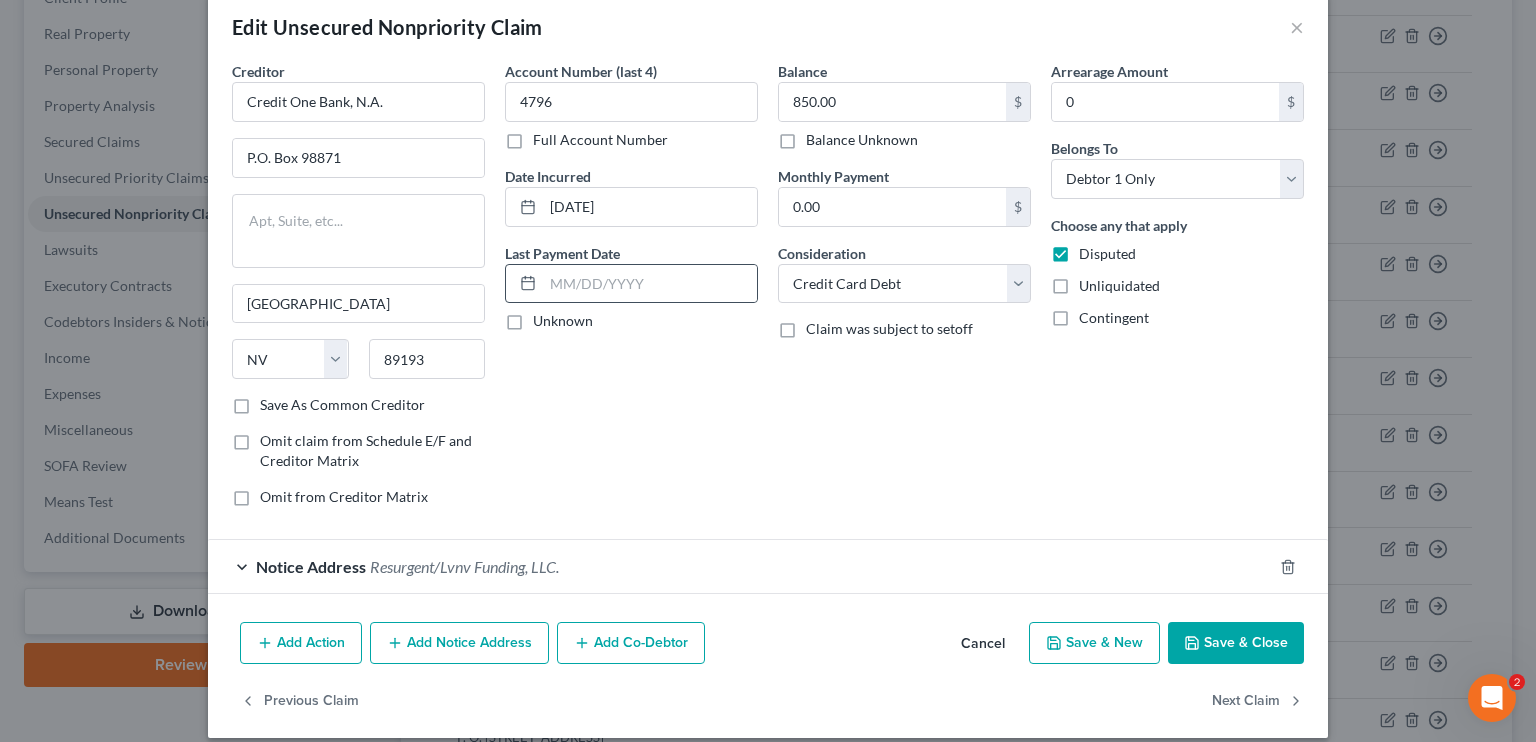 scroll, scrollTop: 48, scrollLeft: 0, axis: vertical 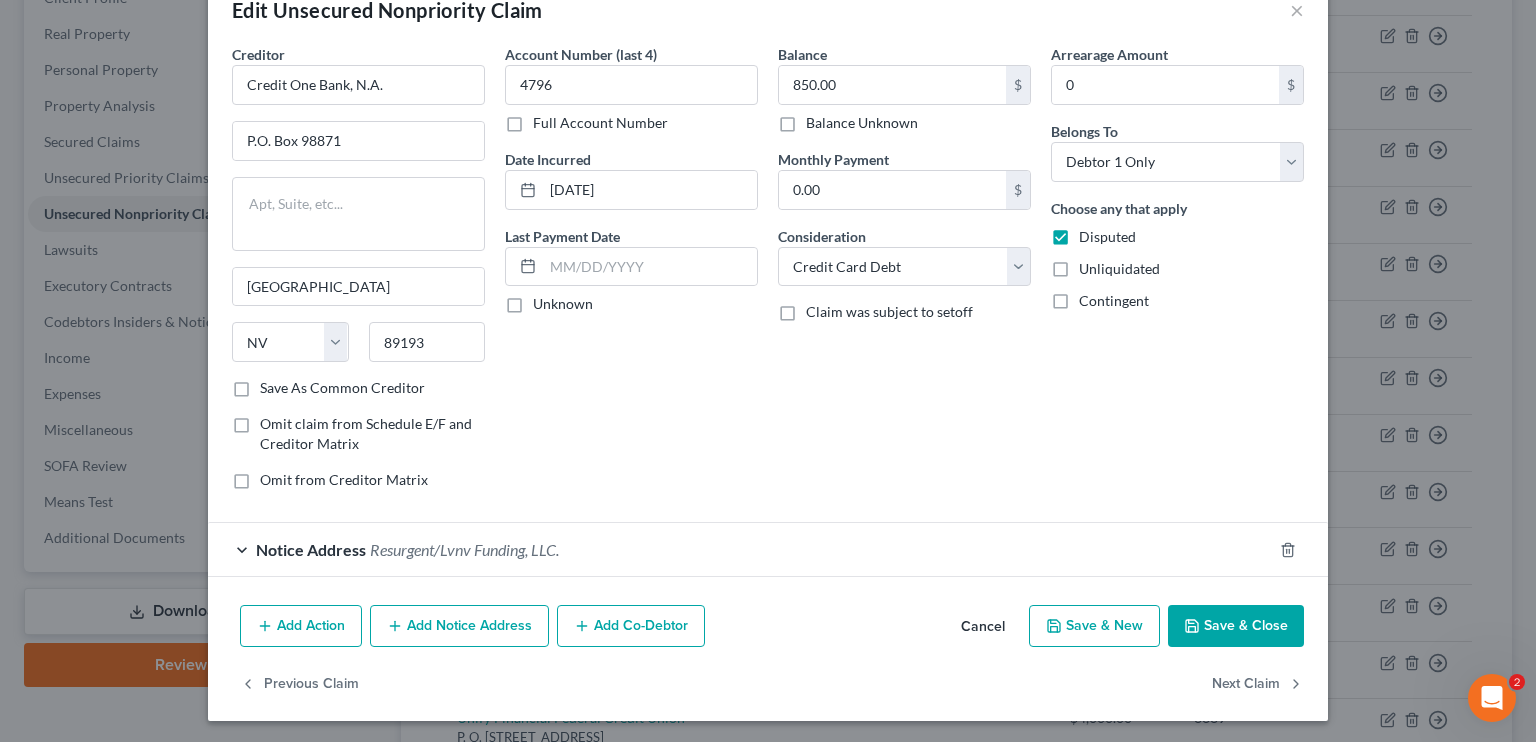 click on "Resurgent/Lvnv Funding, LLC." at bounding box center (464, 549) 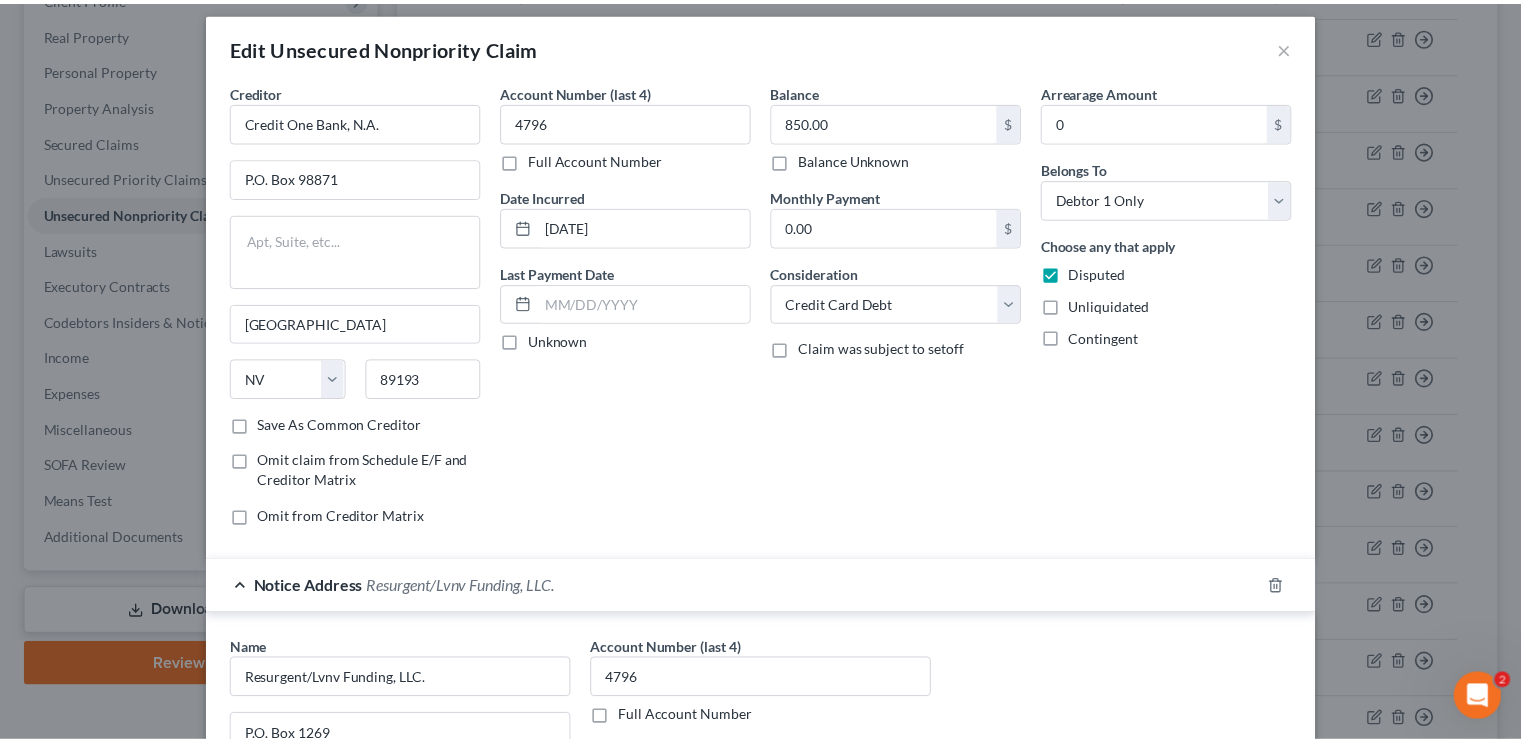 scroll, scrollTop: 0, scrollLeft: 0, axis: both 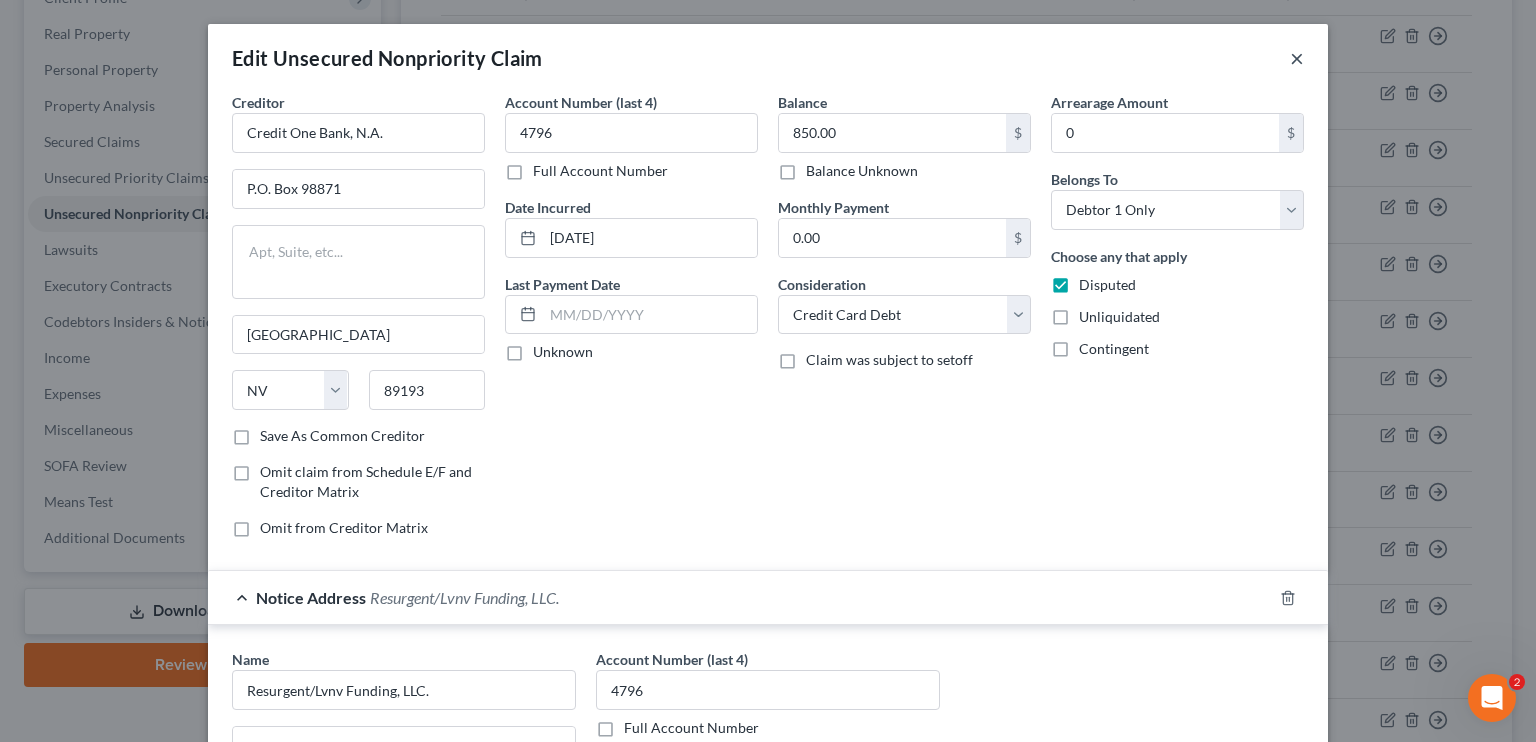 click on "×" at bounding box center [1297, 58] 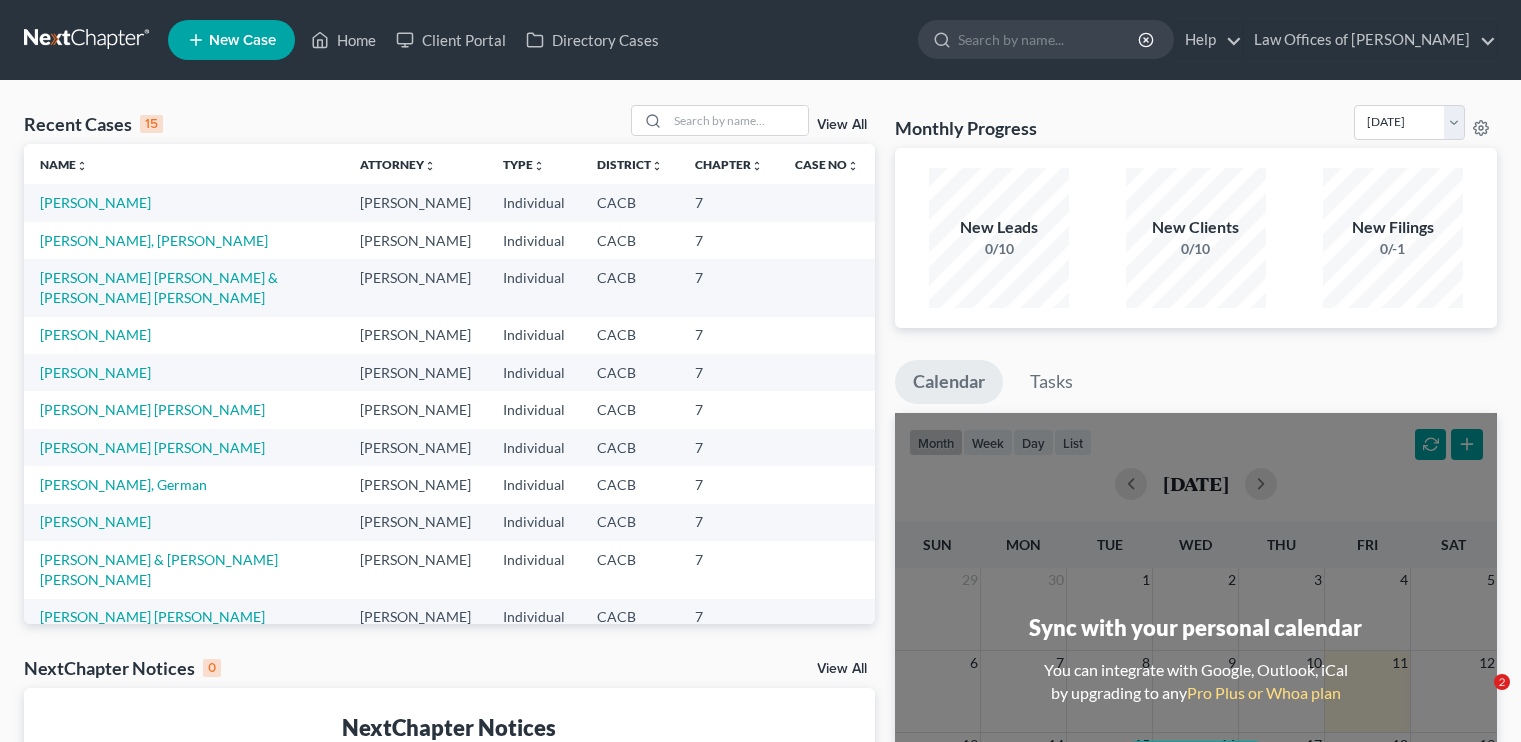 scroll, scrollTop: 0, scrollLeft: 0, axis: both 